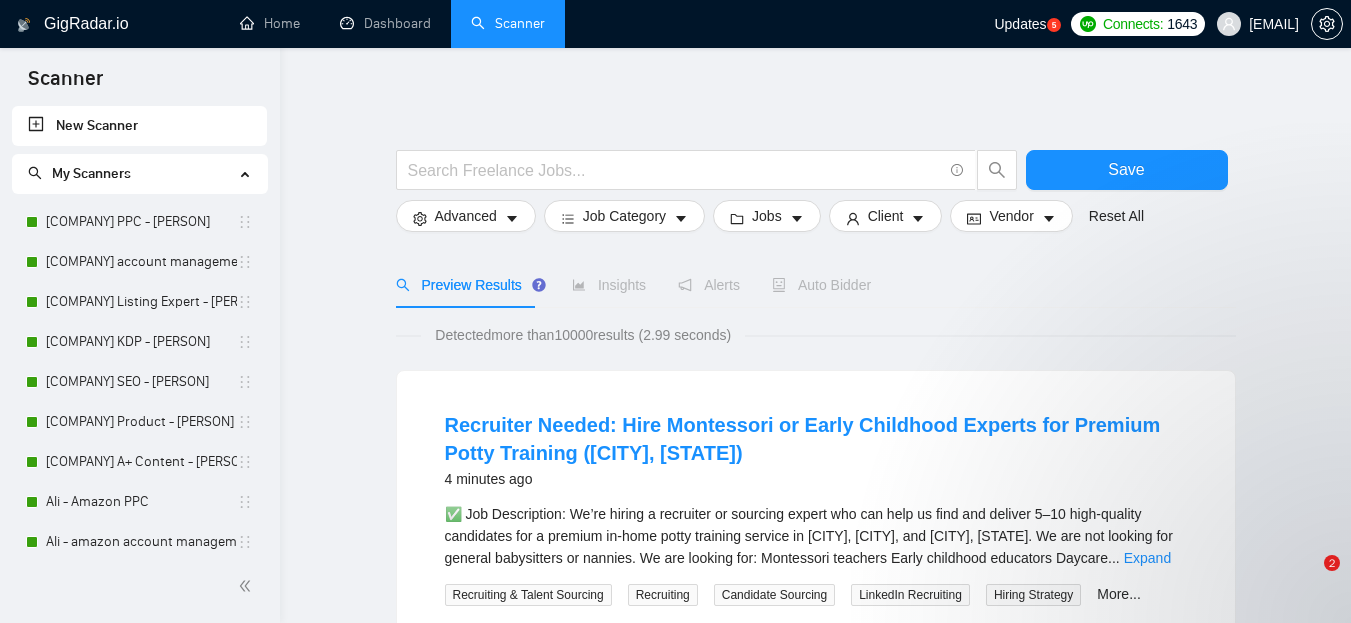 scroll, scrollTop: 0, scrollLeft: 0, axis: both 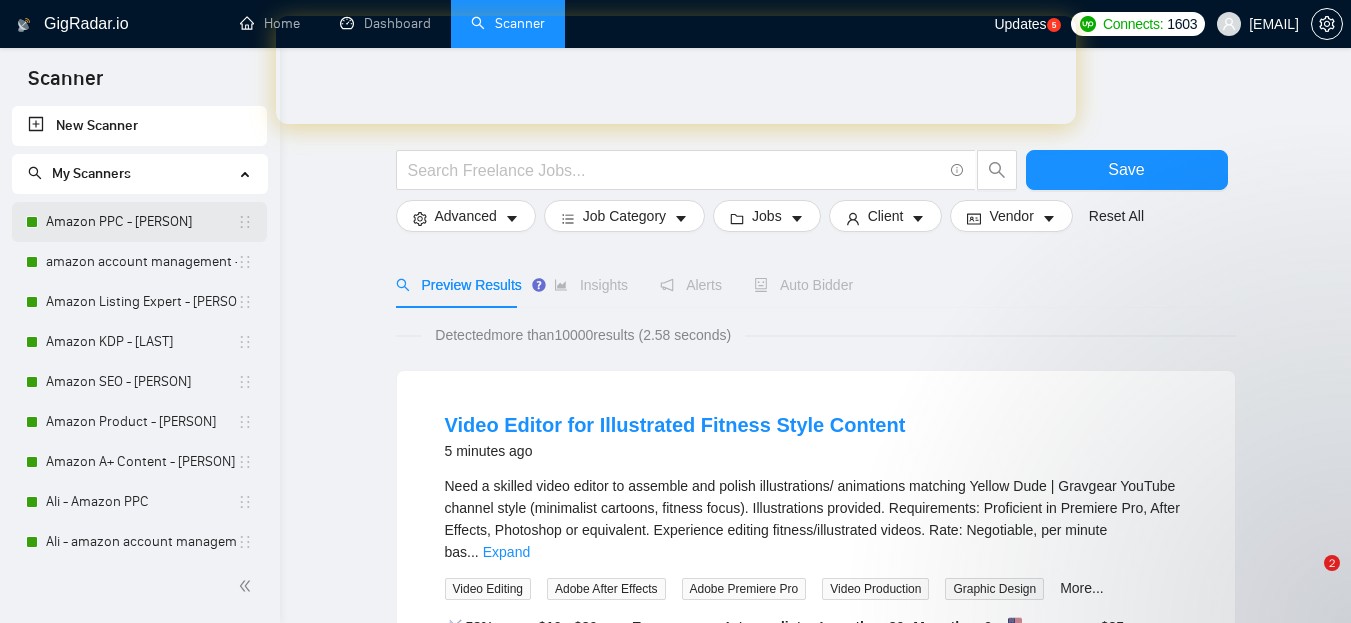 click on "Amazon PPC - [PERSON]" at bounding box center [141, 222] 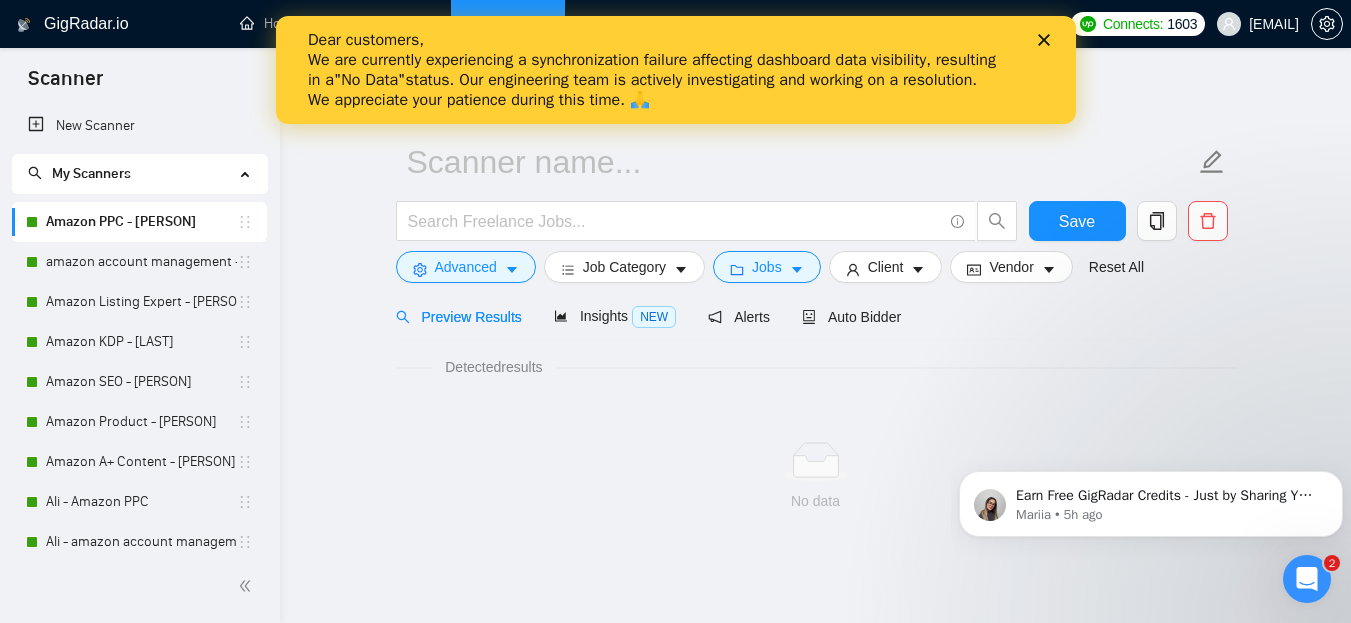 scroll, scrollTop: 0, scrollLeft: 0, axis: both 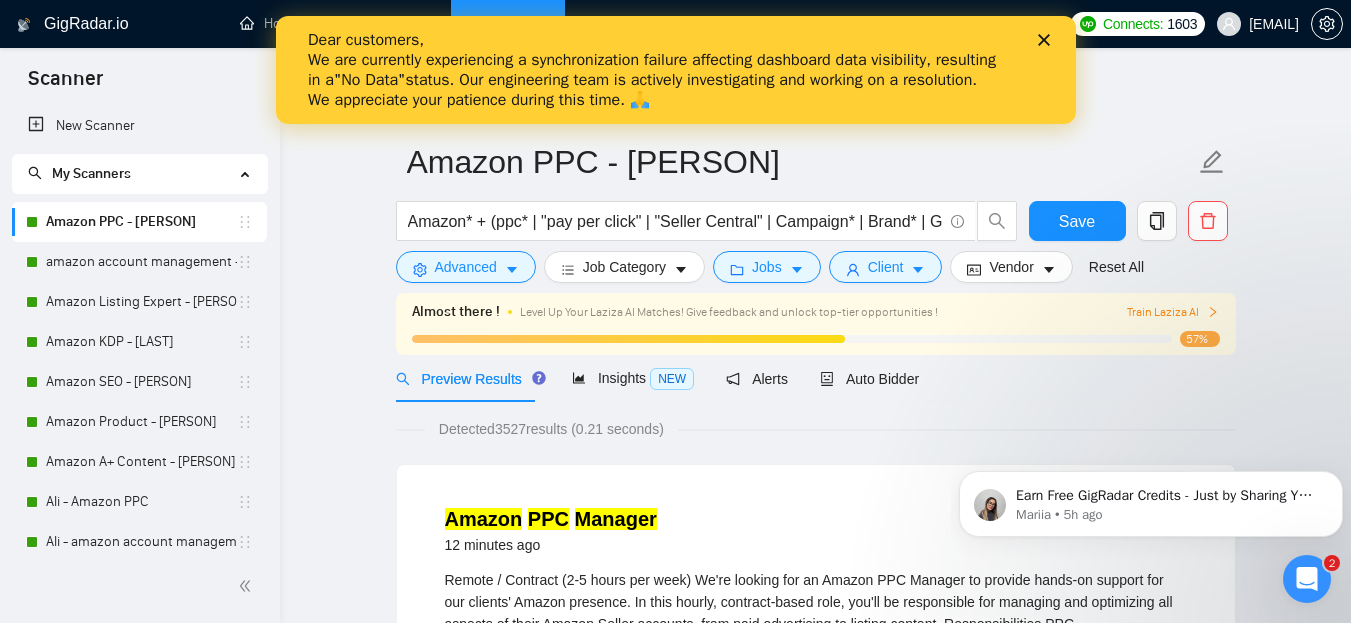 click 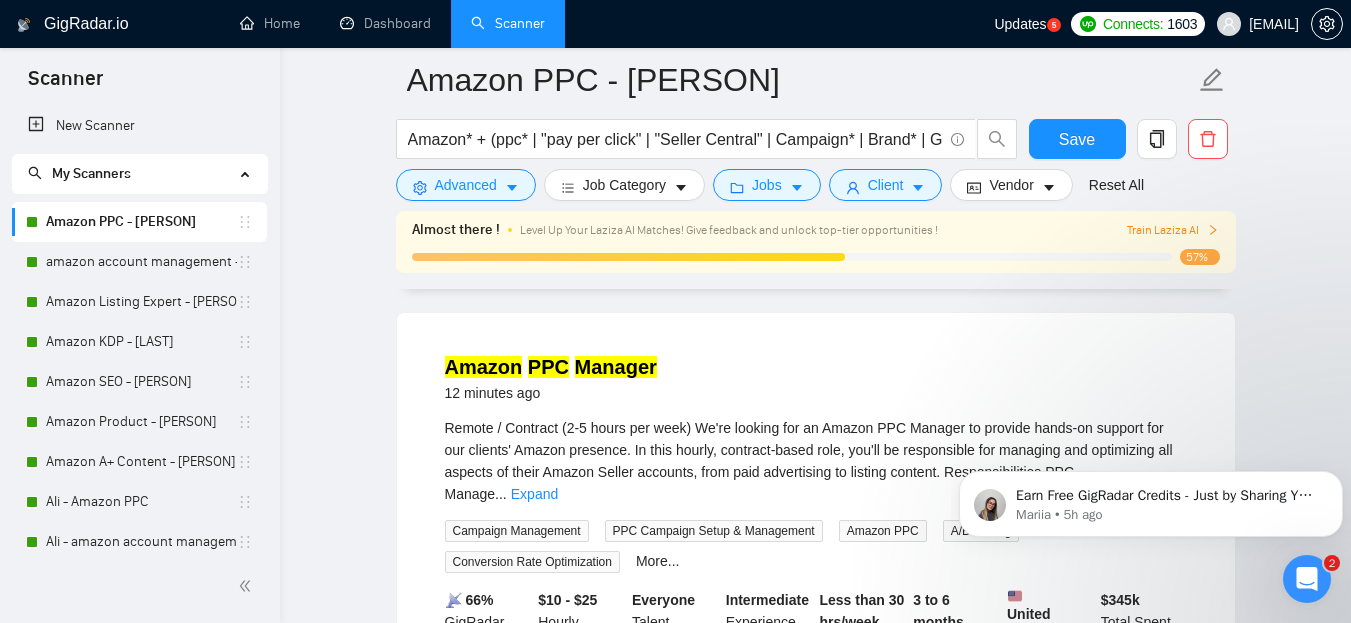 scroll, scrollTop: 200, scrollLeft: 0, axis: vertical 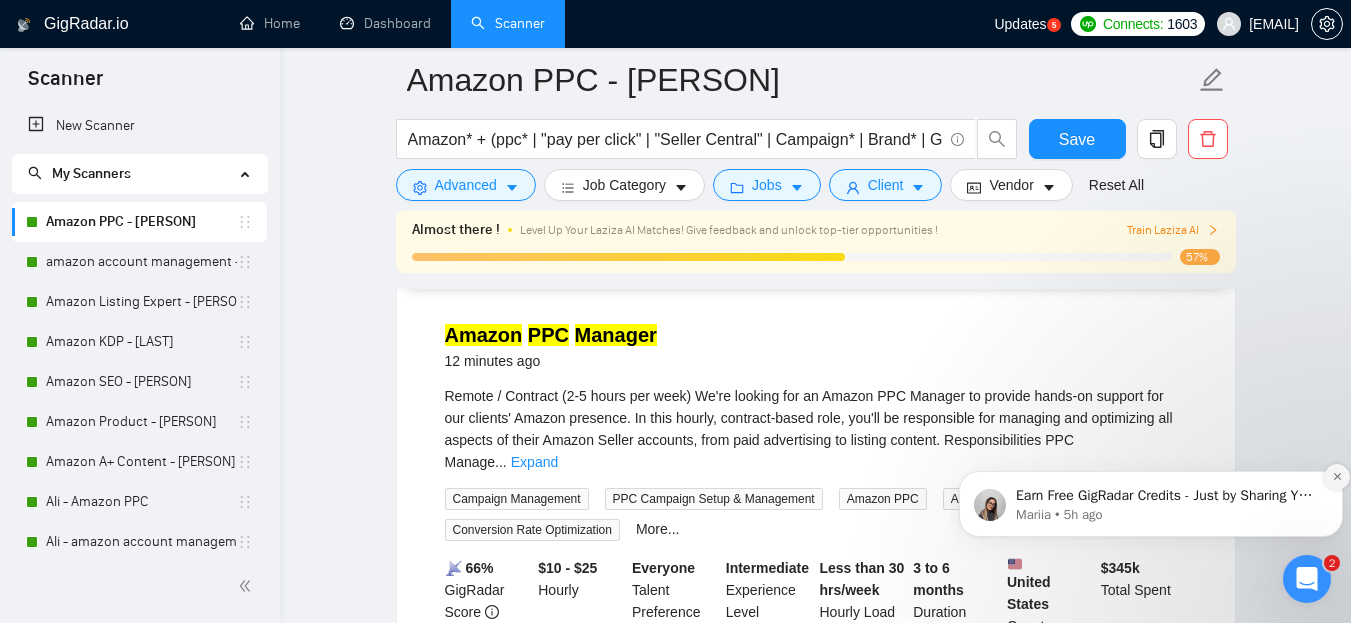 click 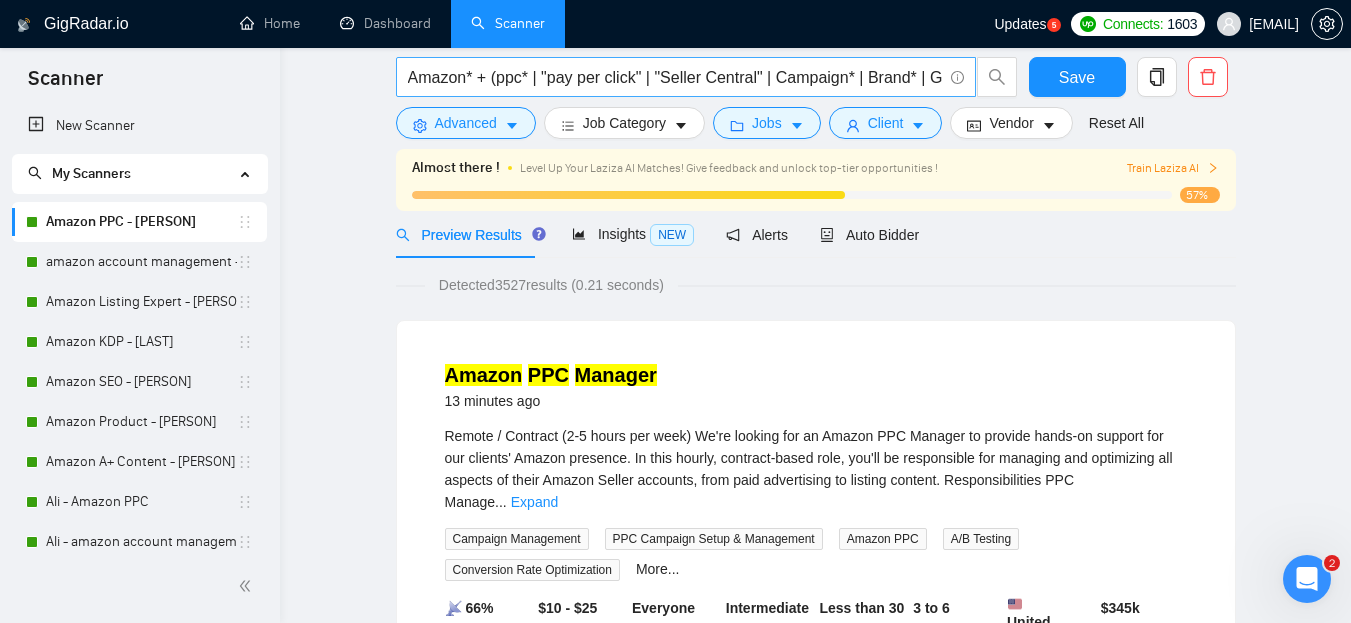 scroll, scrollTop: 0, scrollLeft: 0, axis: both 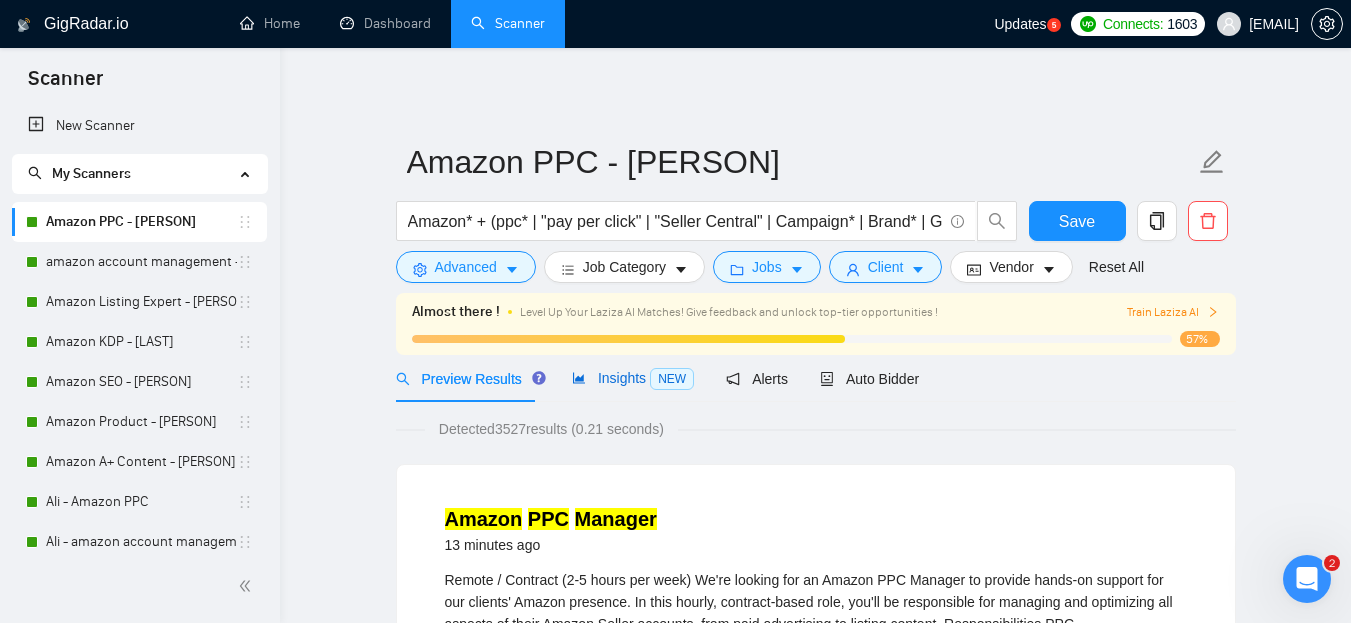 click on "Insights NEW" at bounding box center [633, 378] 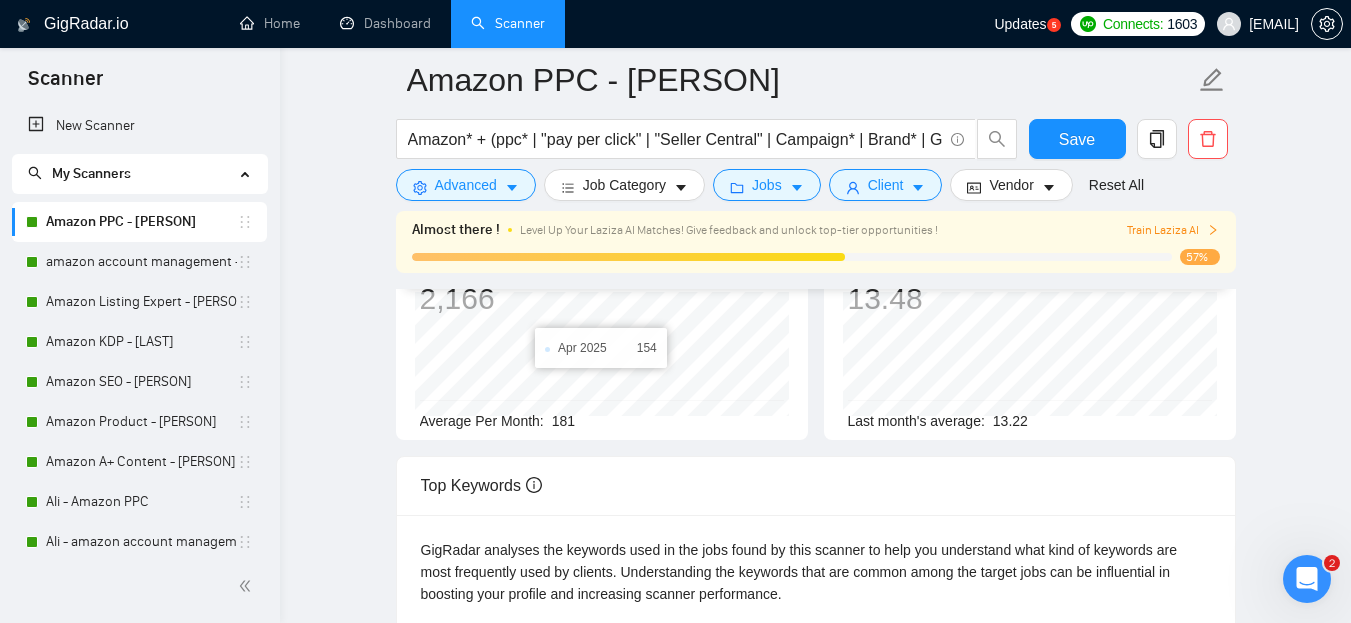 scroll, scrollTop: 100, scrollLeft: 0, axis: vertical 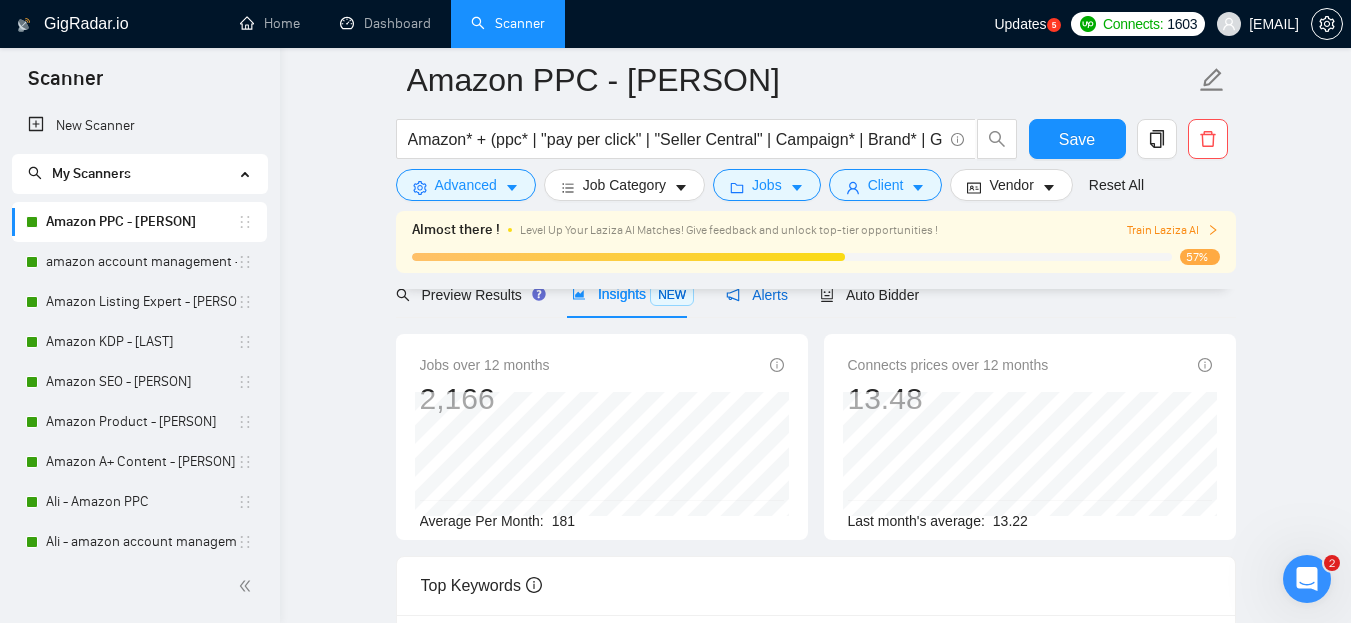 click on "Alerts" at bounding box center (757, 295) 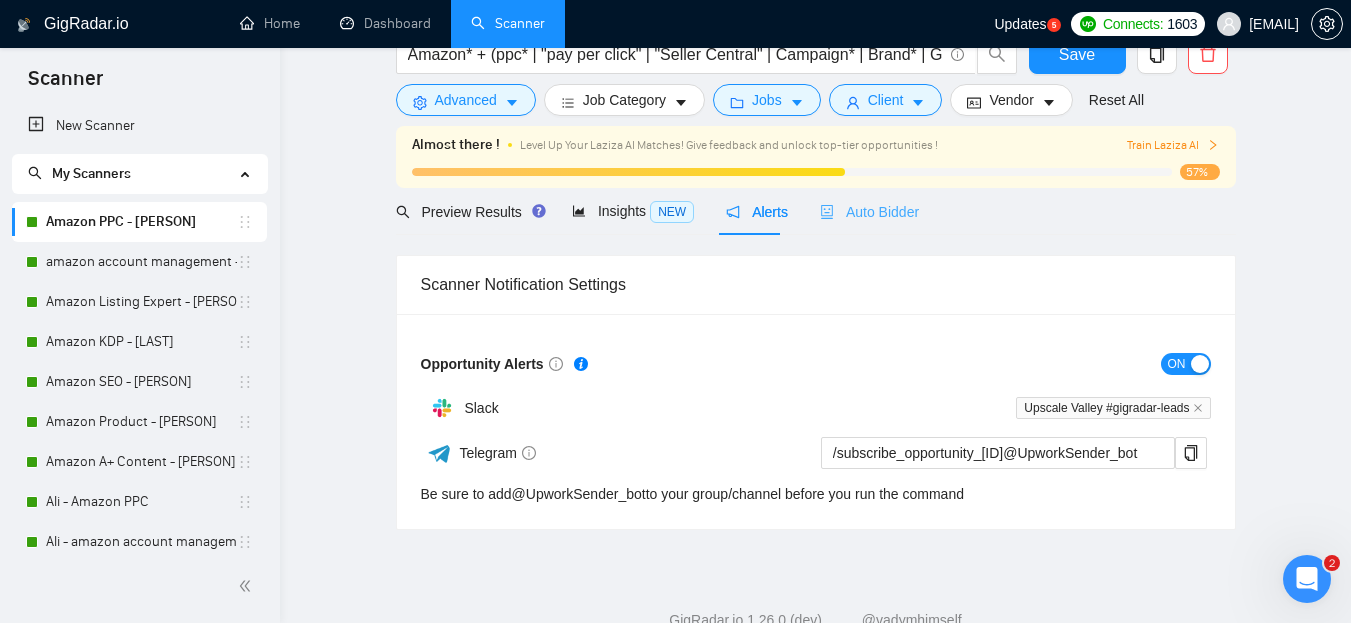 scroll, scrollTop: 0, scrollLeft: 0, axis: both 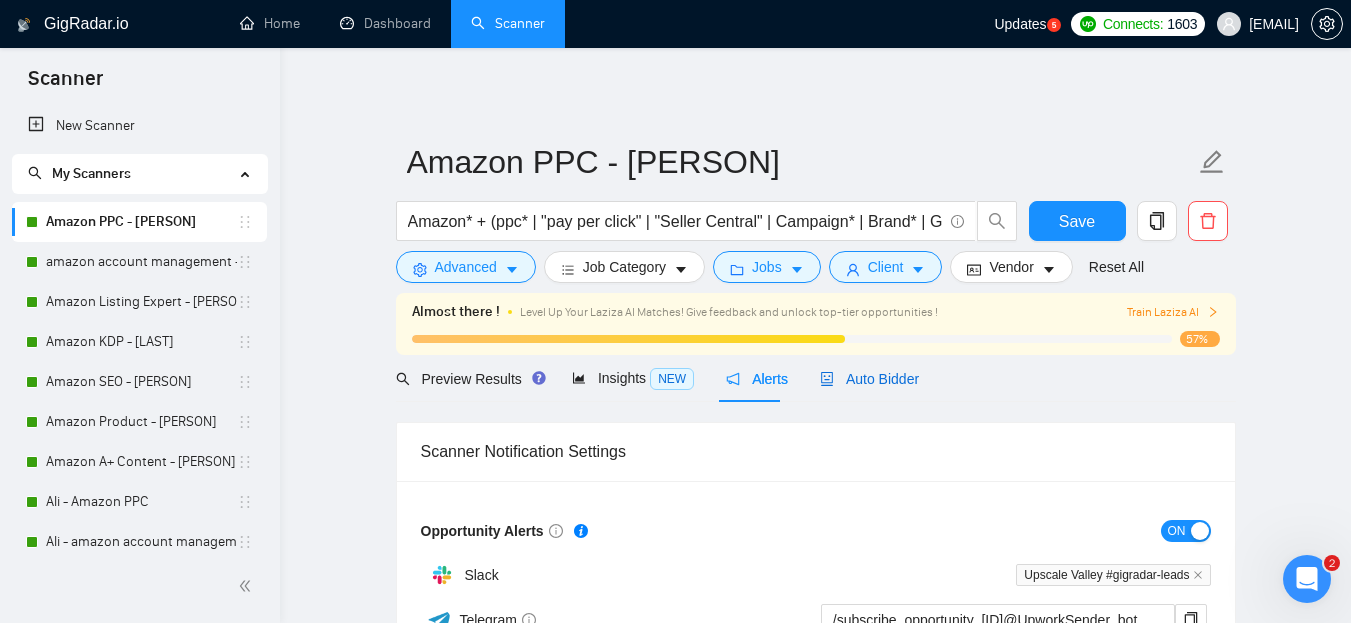click on "Auto Bidder" at bounding box center [869, 379] 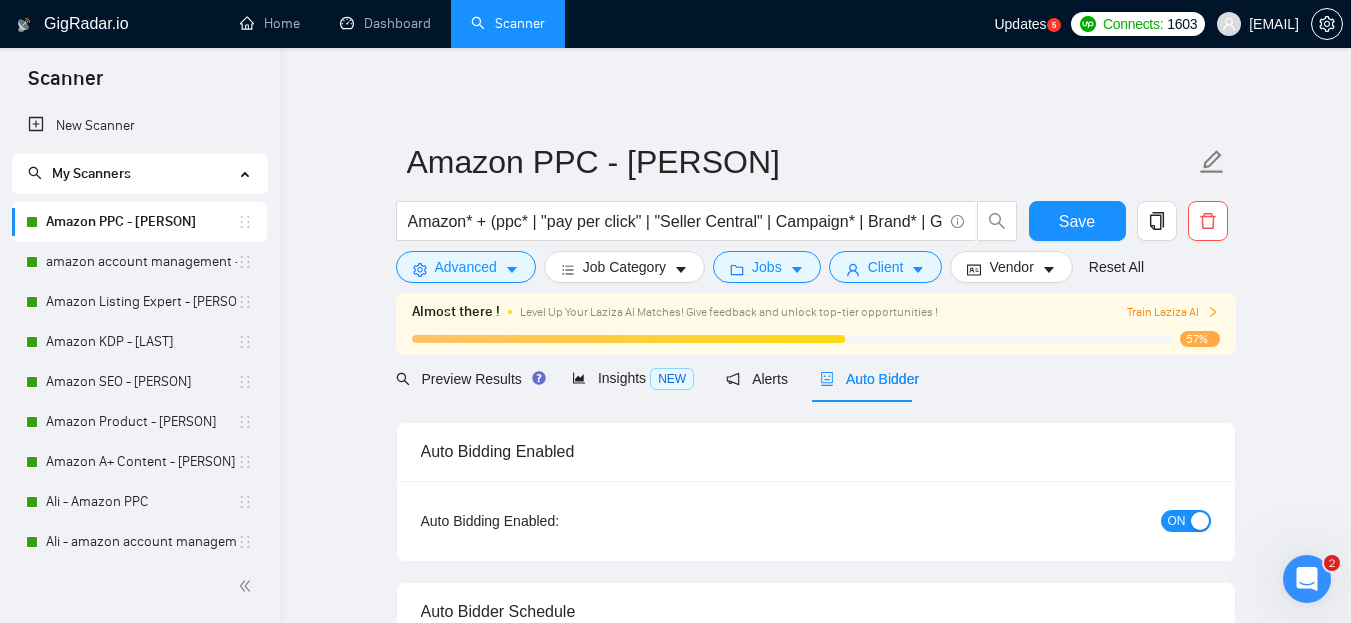 checkbox on "true" 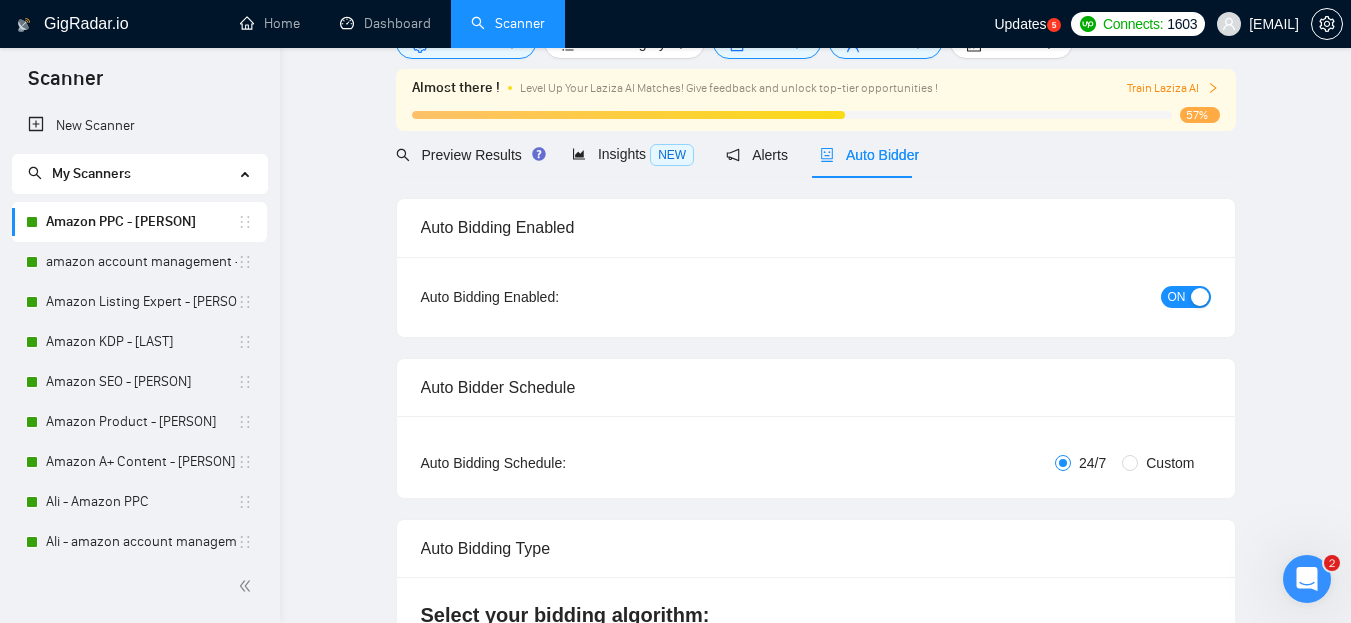 type 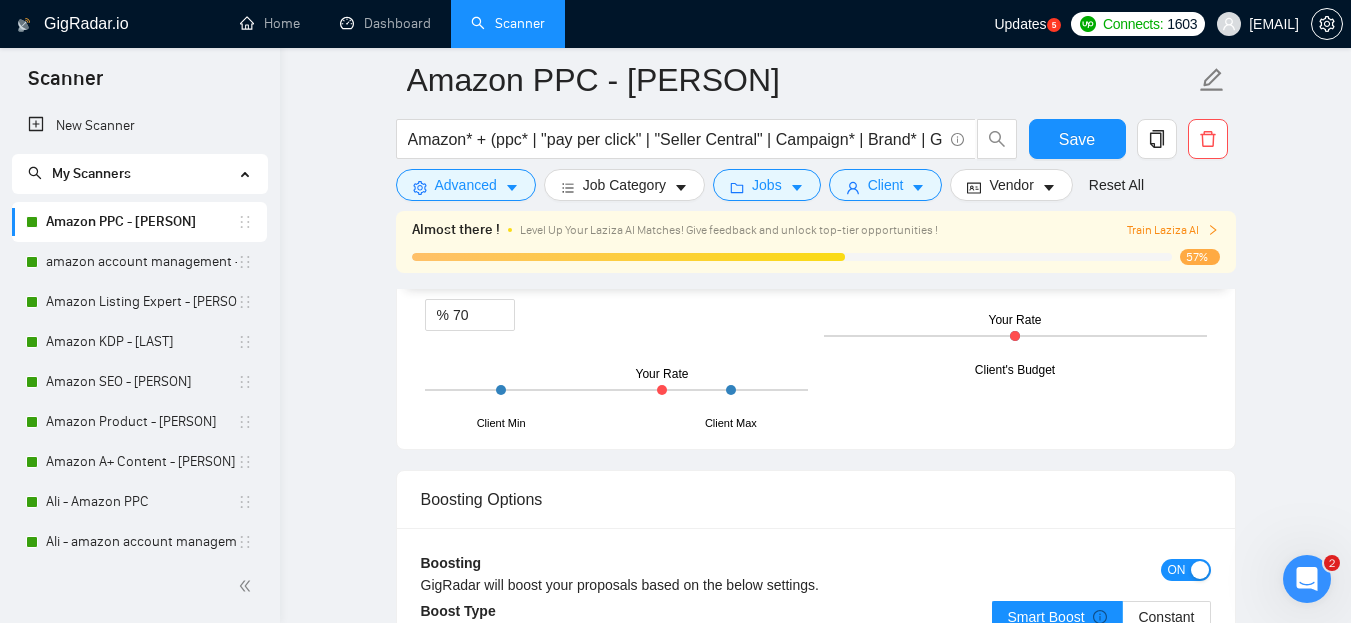 scroll, scrollTop: 3300, scrollLeft: 0, axis: vertical 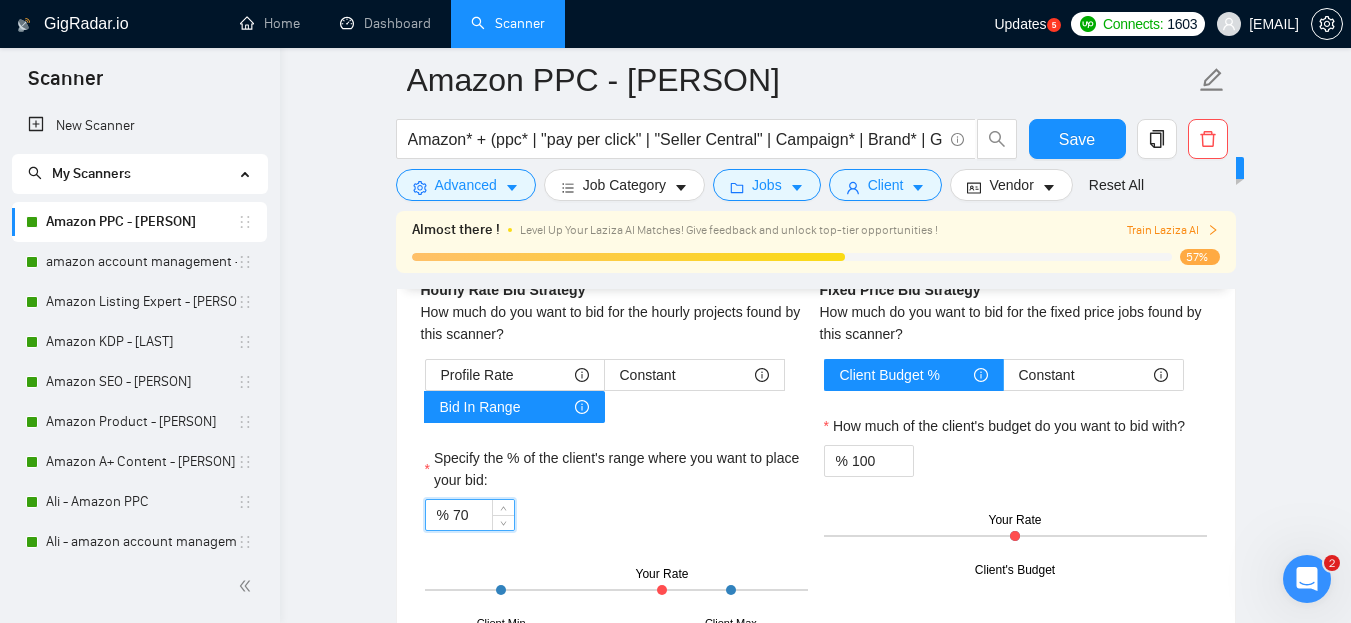 drag, startPoint x: 458, startPoint y: 507, endPoint x: 449, endPoint y: 514, distance: 11.401754 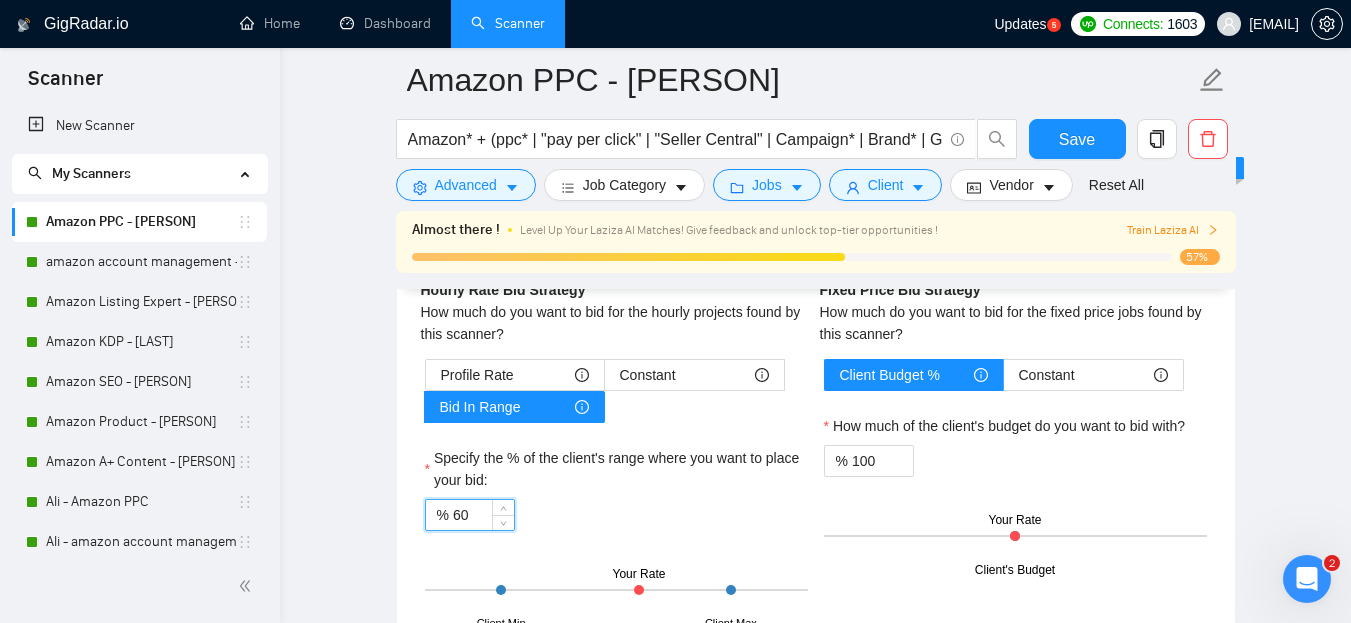 type on "60" 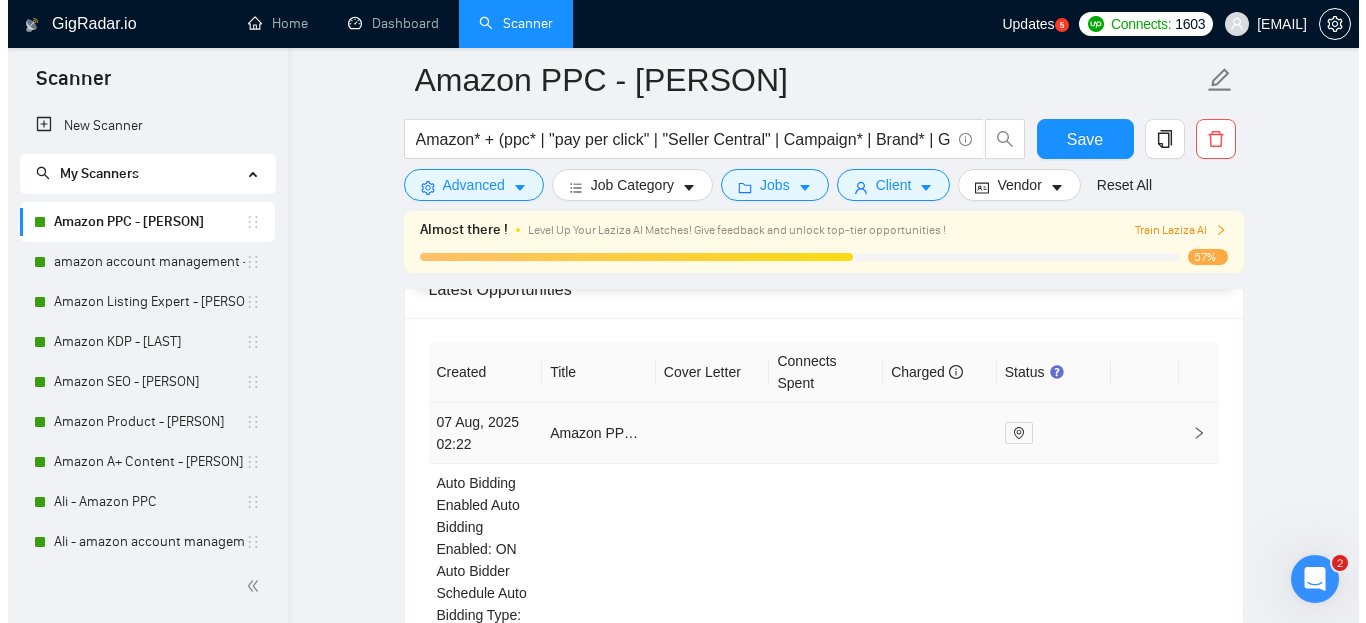 scroll, scrollTop: 5400, scrollLeft: 0, axis: vertical 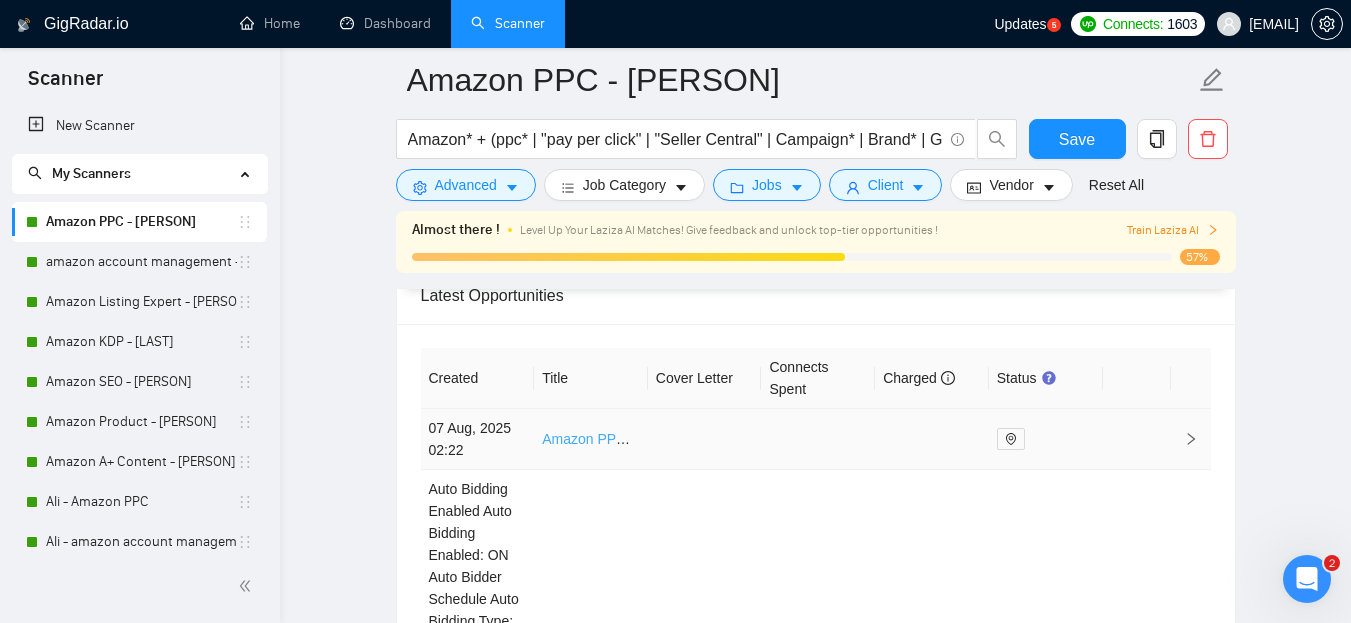 click on "Amazon PPC Manager" at bounding box center [613, 439] 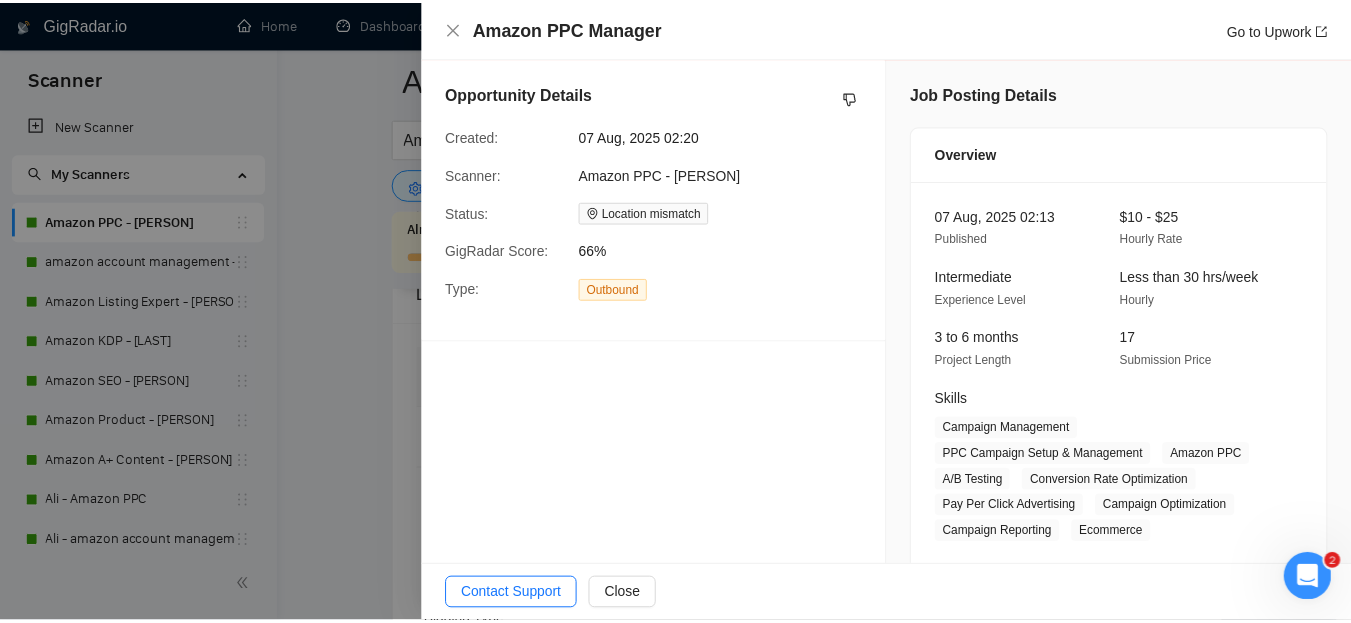 scroll, scrollTop: 0, scrollLeft: 0, axis: both 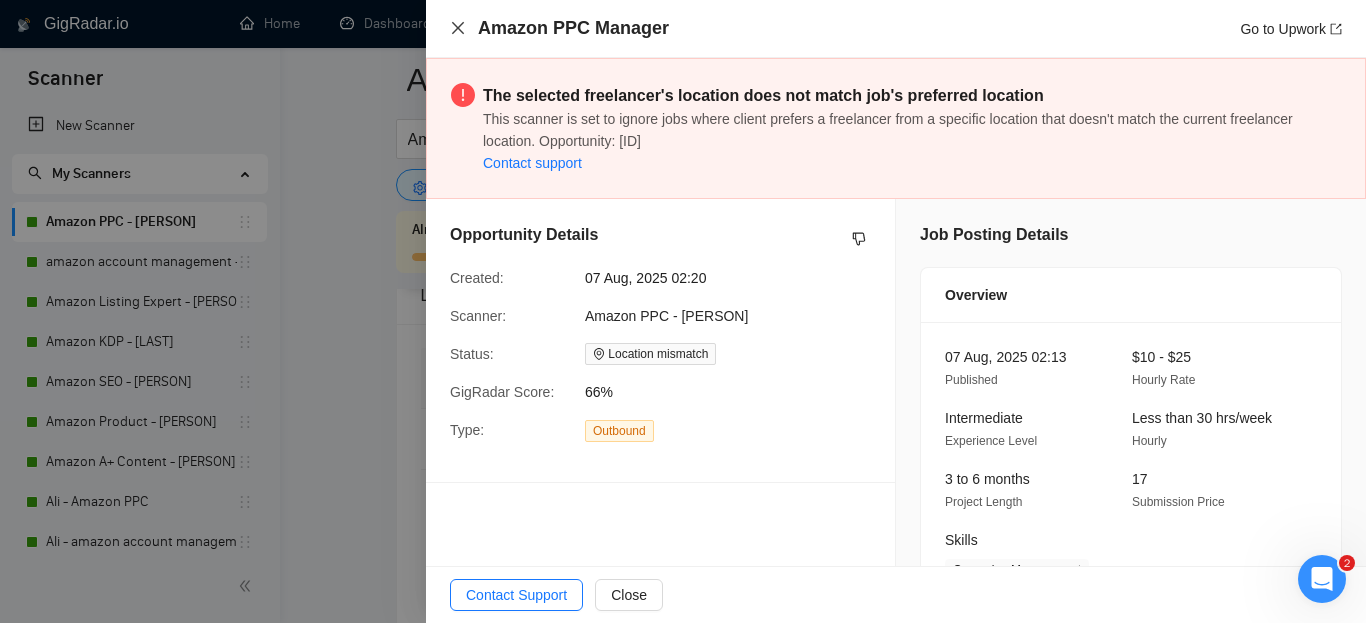 click 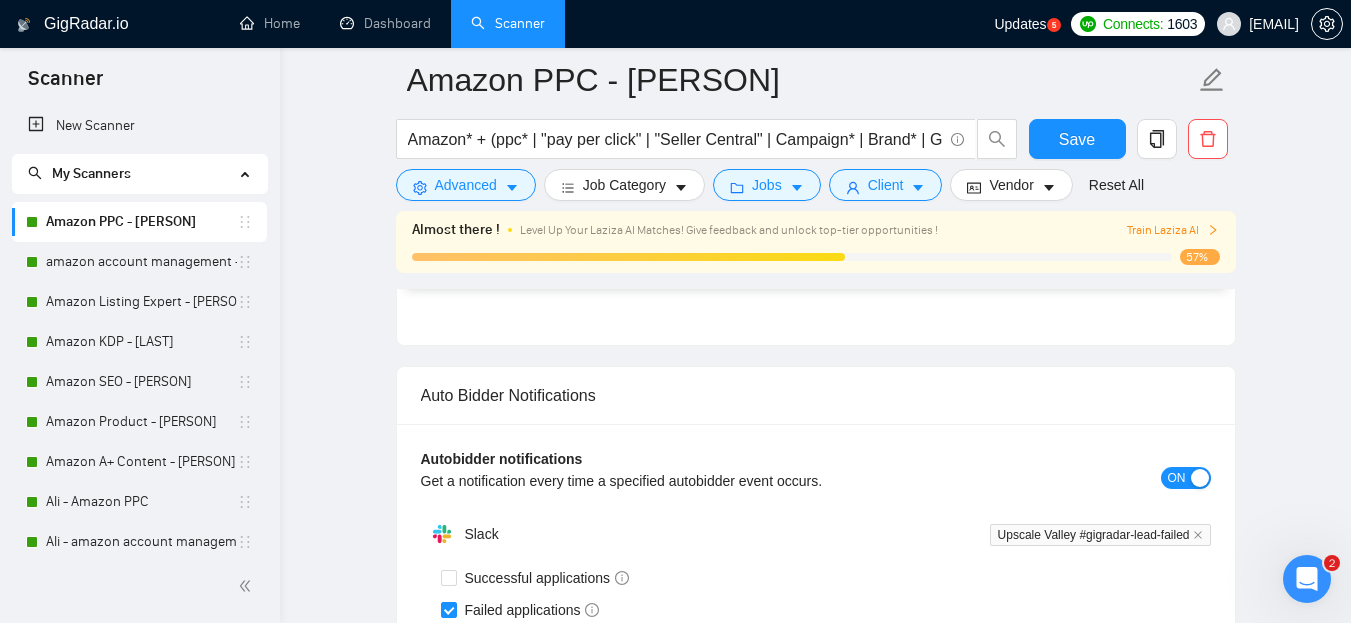 scroll, scrollTop: 4400, scrollLeft: 0, axis: vertical 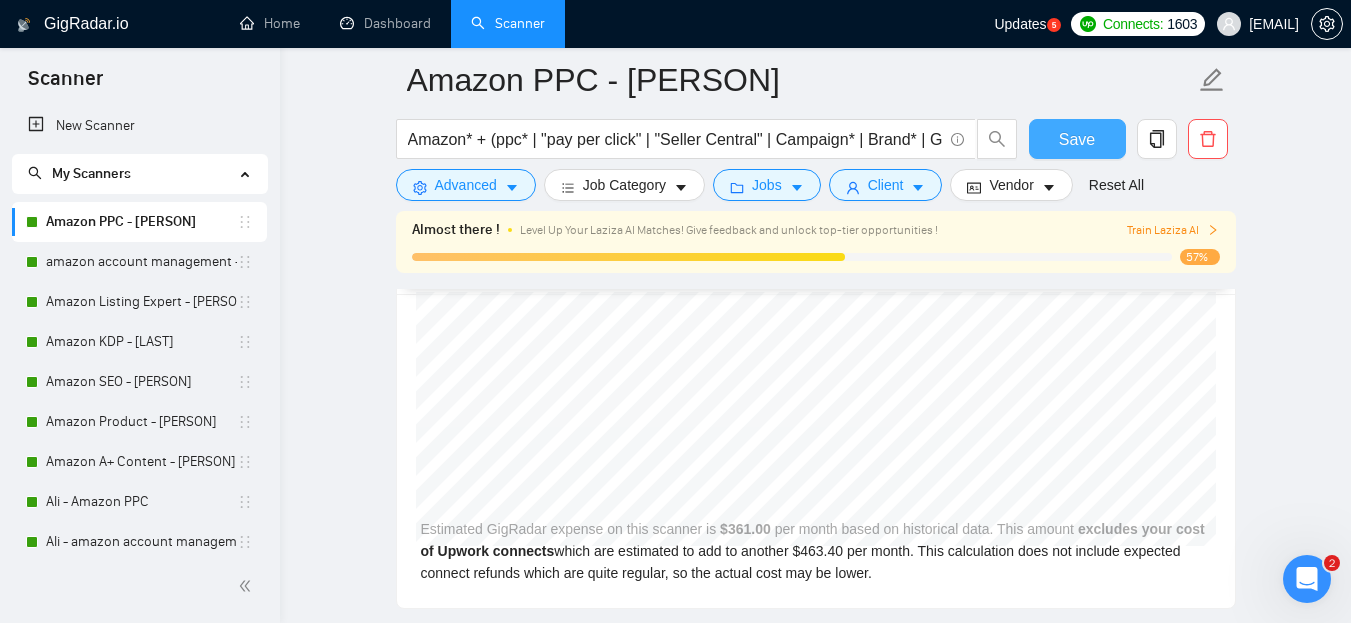 click on "Save" at bounding box center [1077, 139] 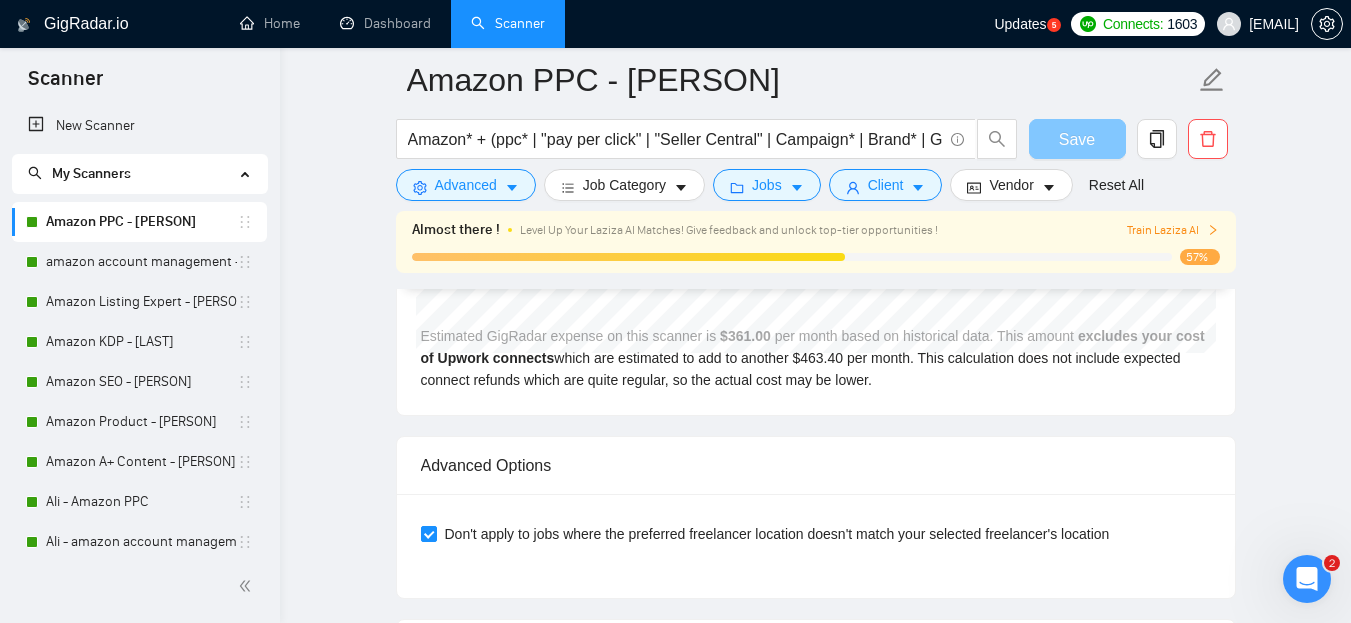 type 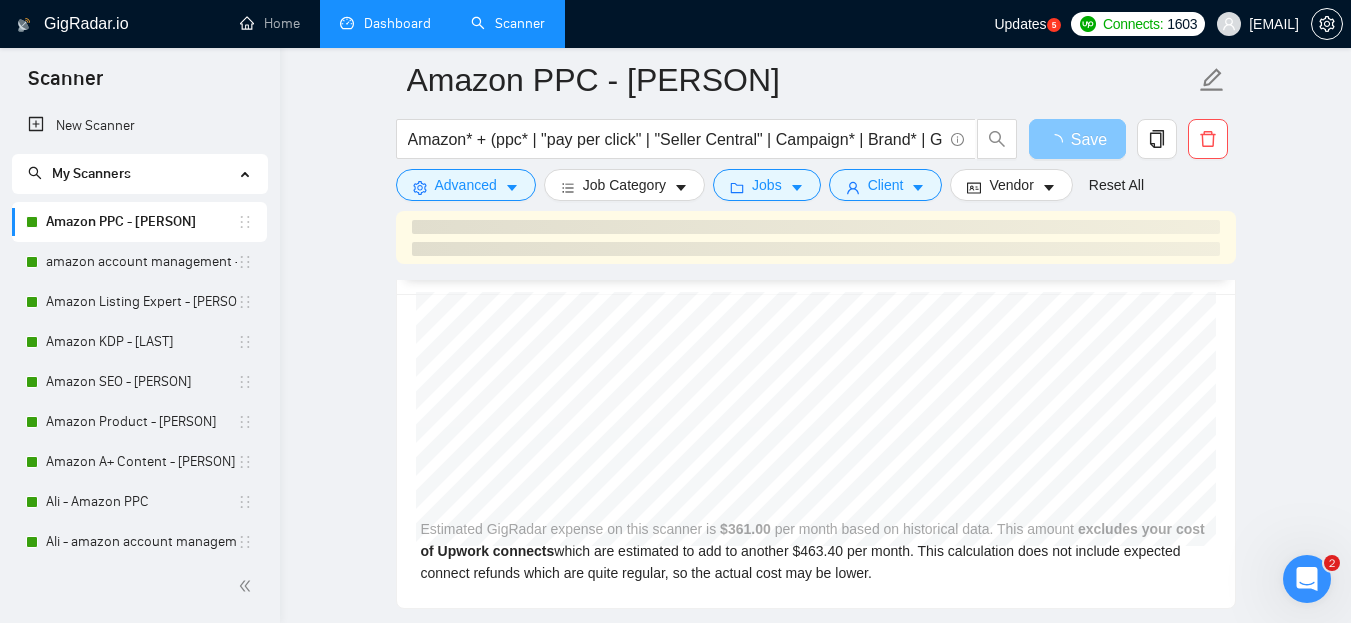 scroll, scrollTop: 4100, scrollLeft: 0, axis: vertical 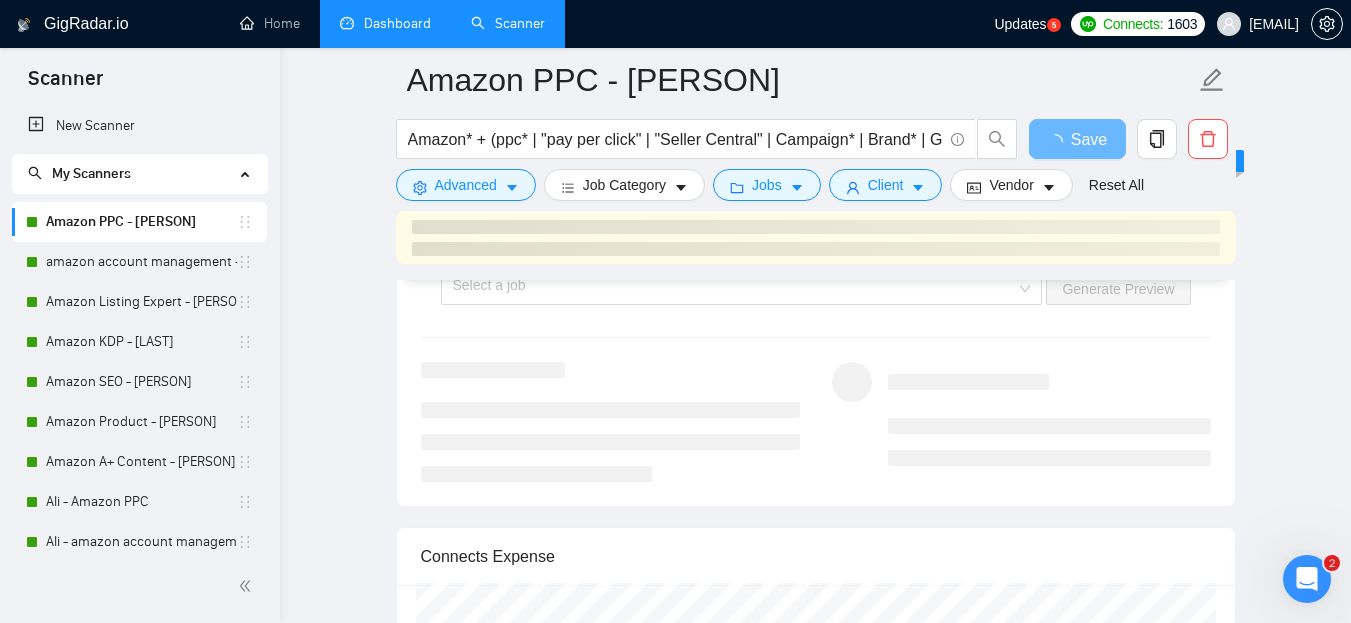 click on "Dashboard" at bounding box center [385, 23] 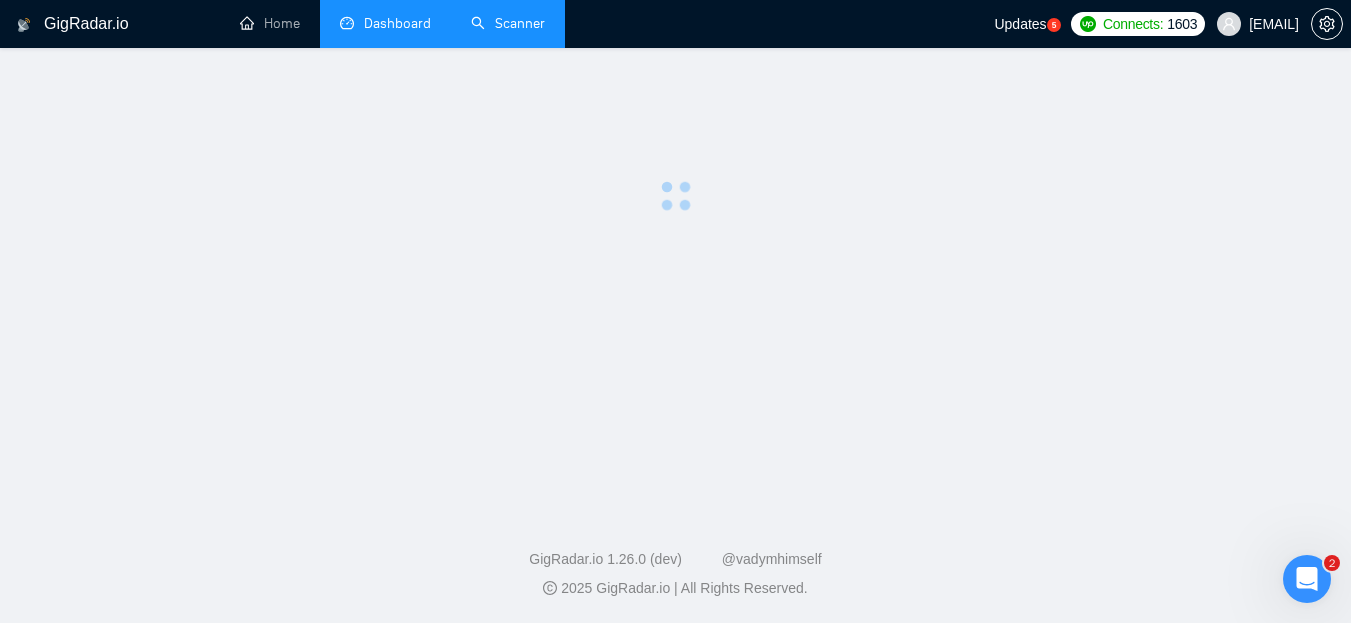 scroll, scrollTop: 0, scrollLeft: 0, axis: both 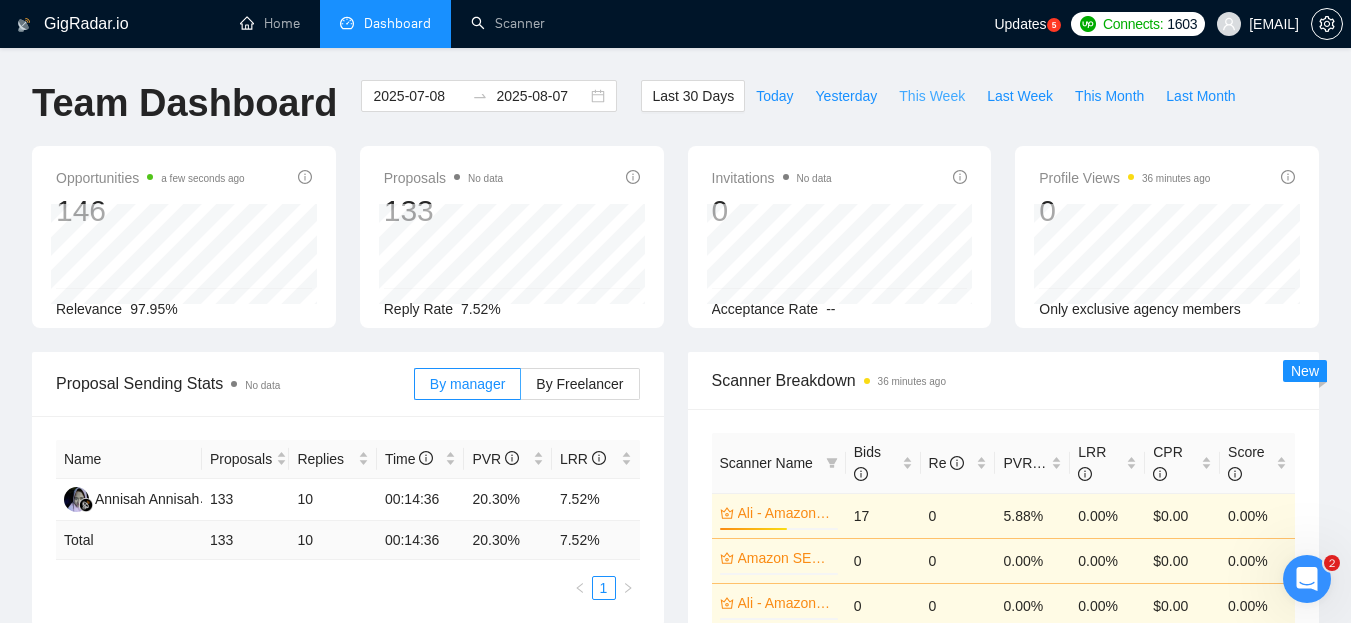 click on "This Week" at bounding box center (932, 96) 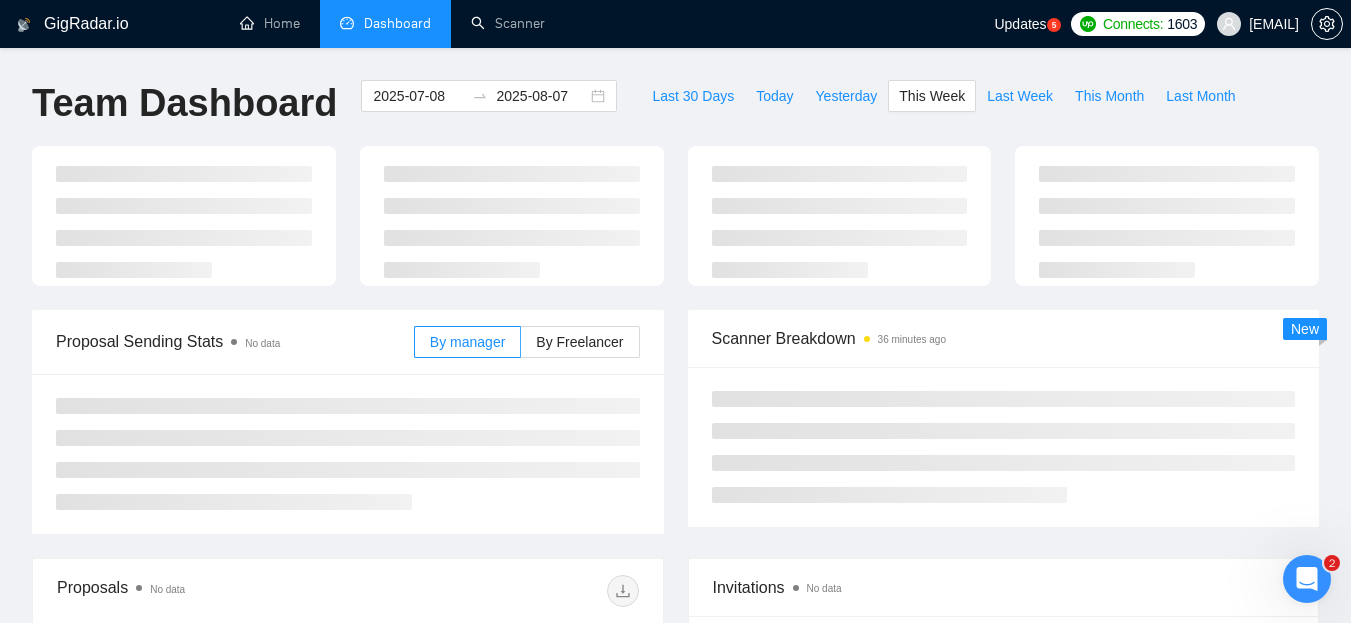 type on "2025-08-04" 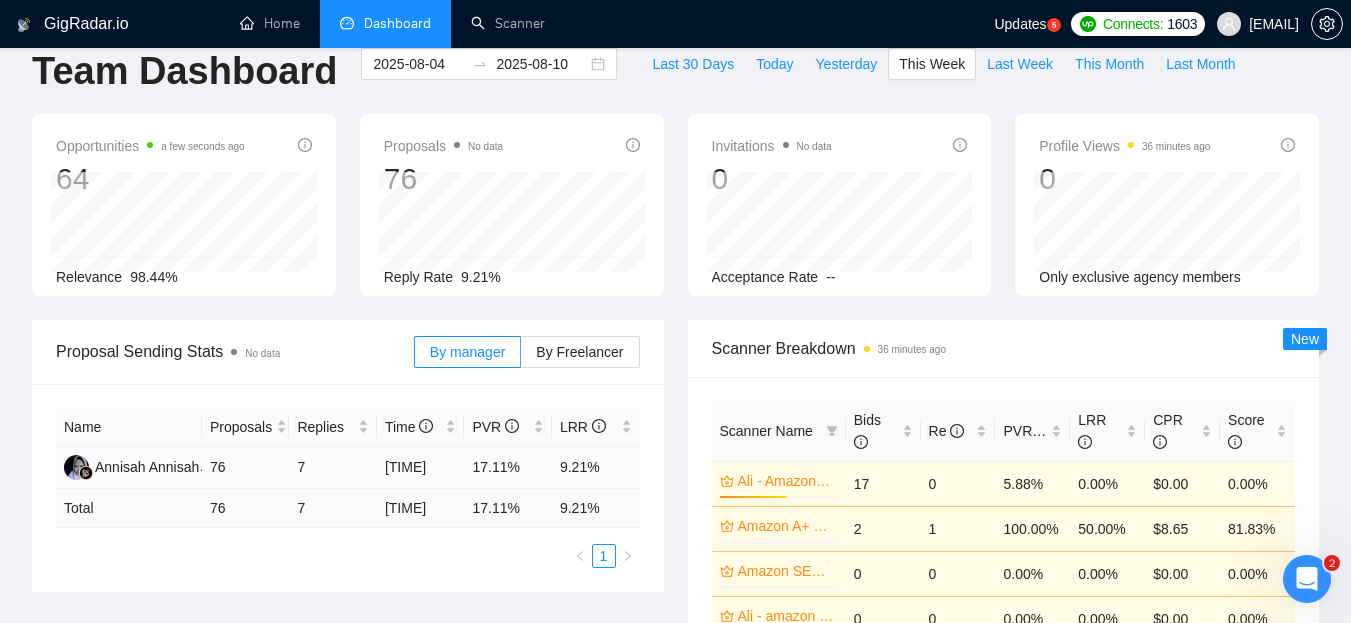 scroll, scrollTop: 0, scrollLeft: 0, axis: both 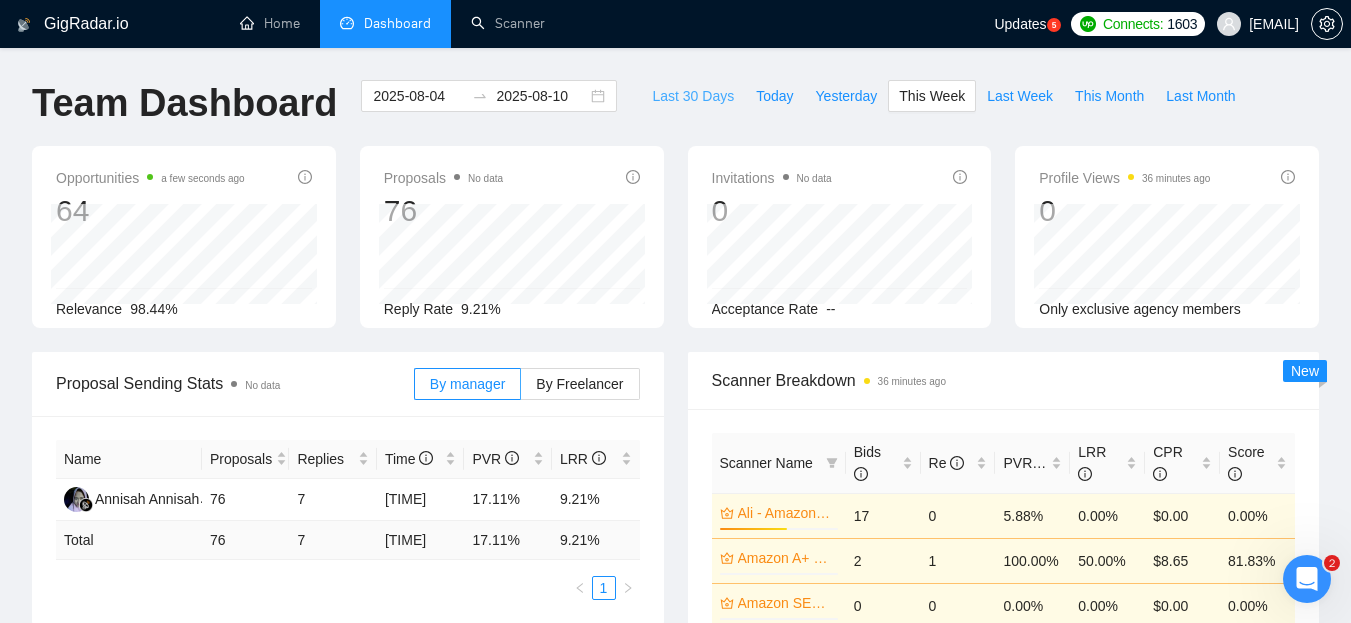 click on "Last 30 Days" at bounding box center (693, 96) 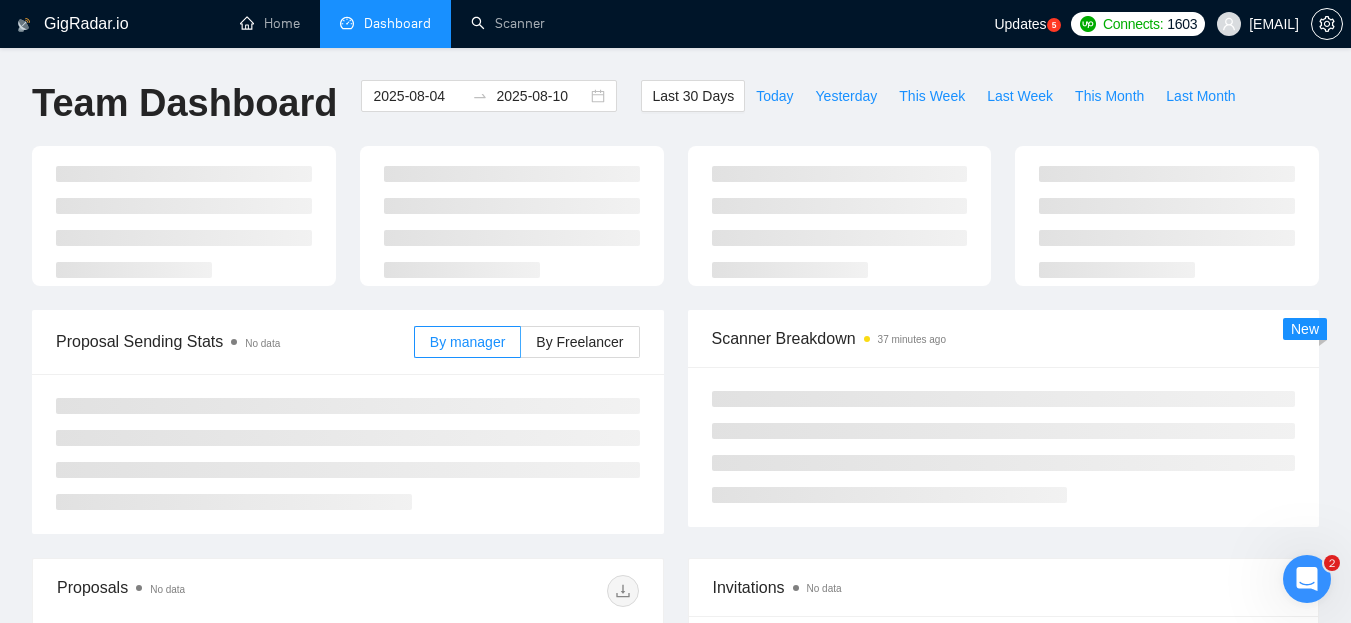 type on "2025-07-08" 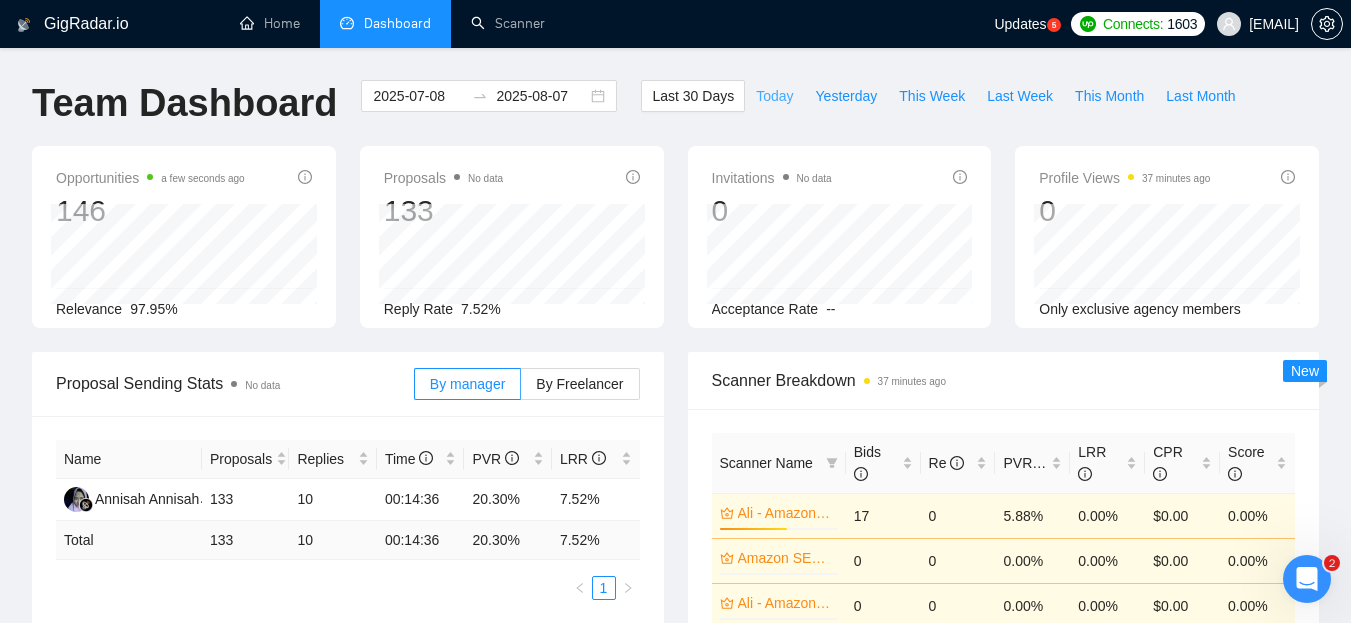 click on "Today" at bounding box center (774, 96) 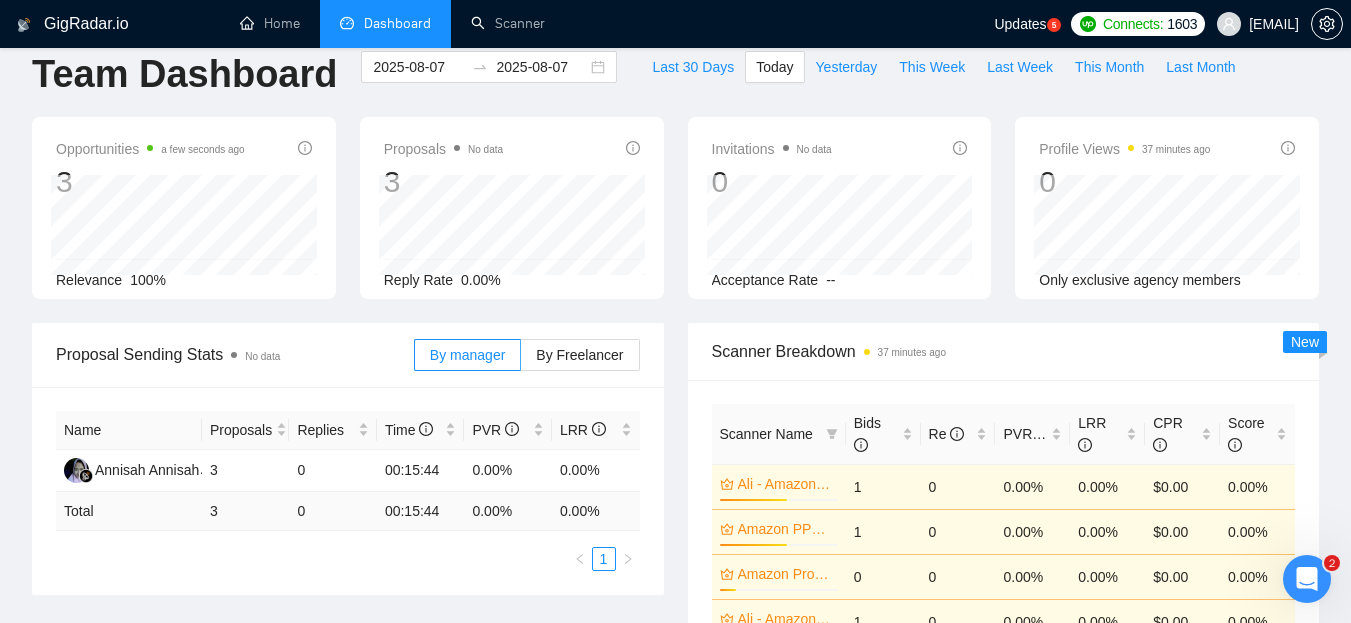 scroll, scrollTop: 0, scrollLeft: 0, axis: both 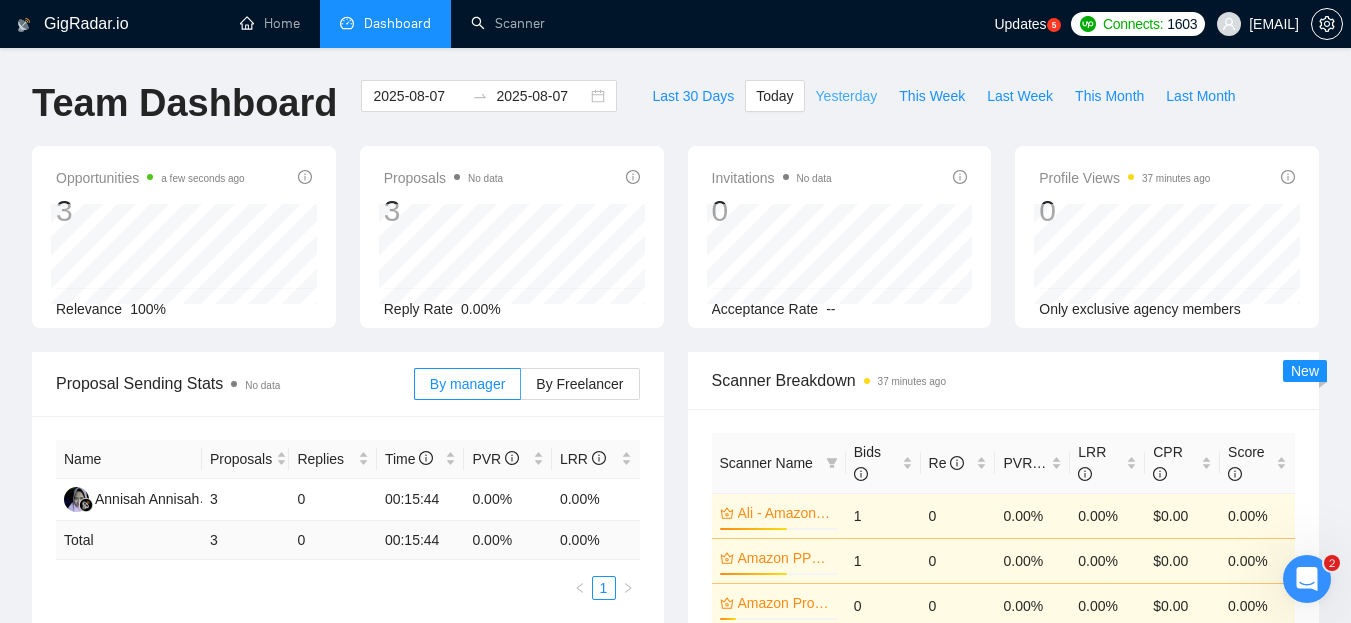 click on "Yesterday" at bounding box center [847, 96] 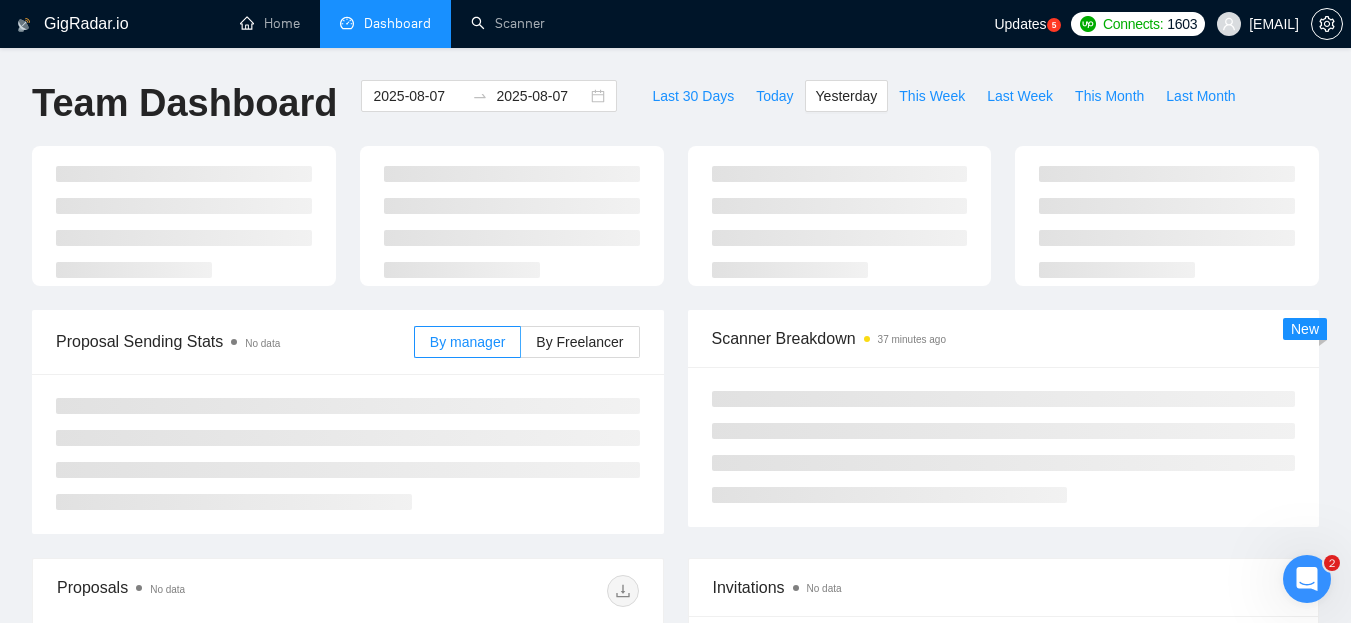 type on "2025-08-06" 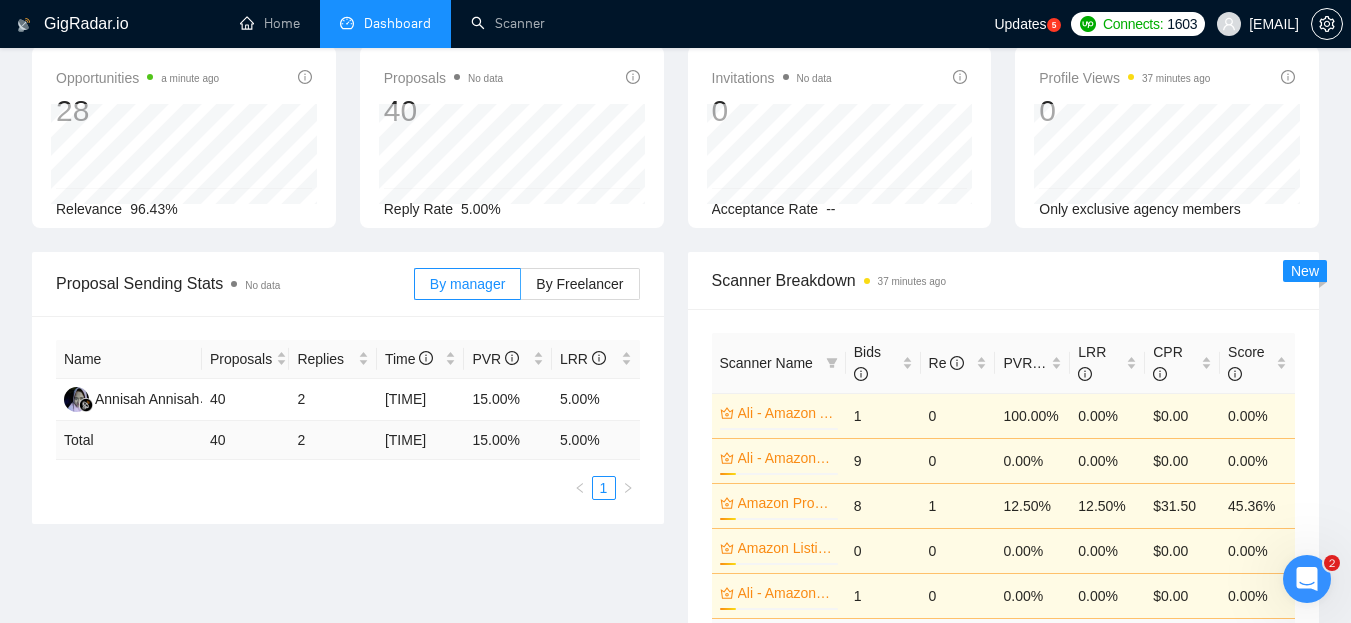 scroll, scrollTop: 0, scrollLeft: 0, axis: both 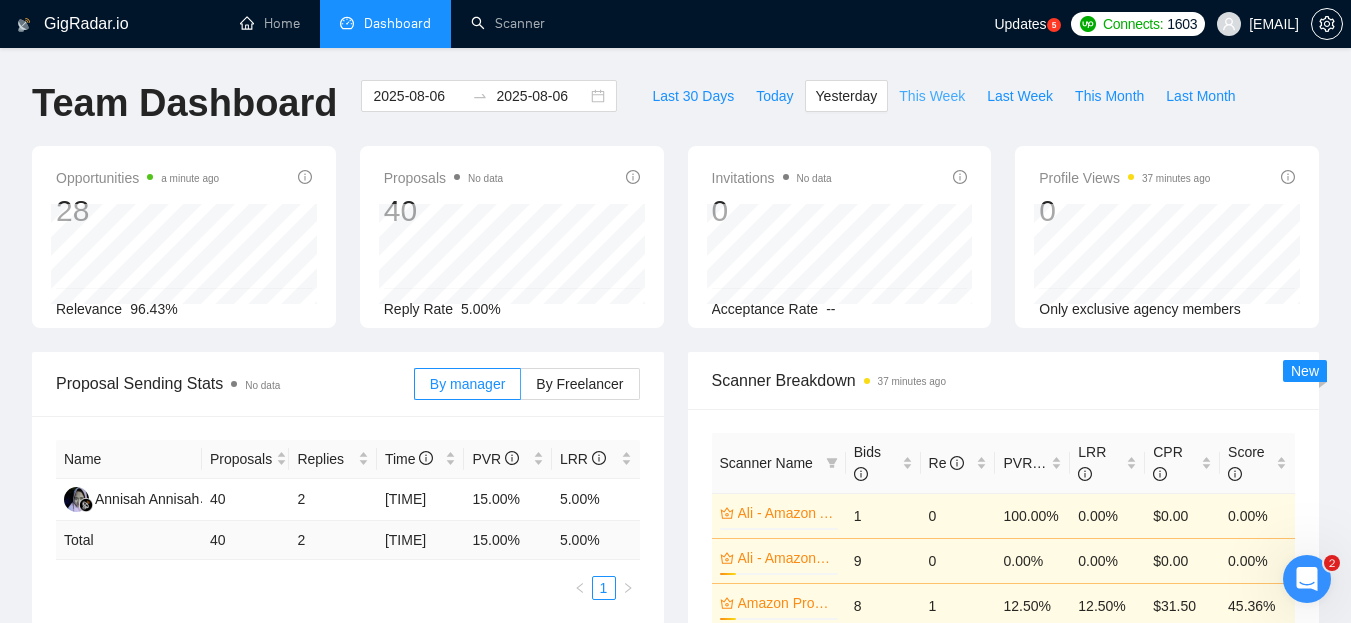click on "This Week" at bounding box center (932, 96) 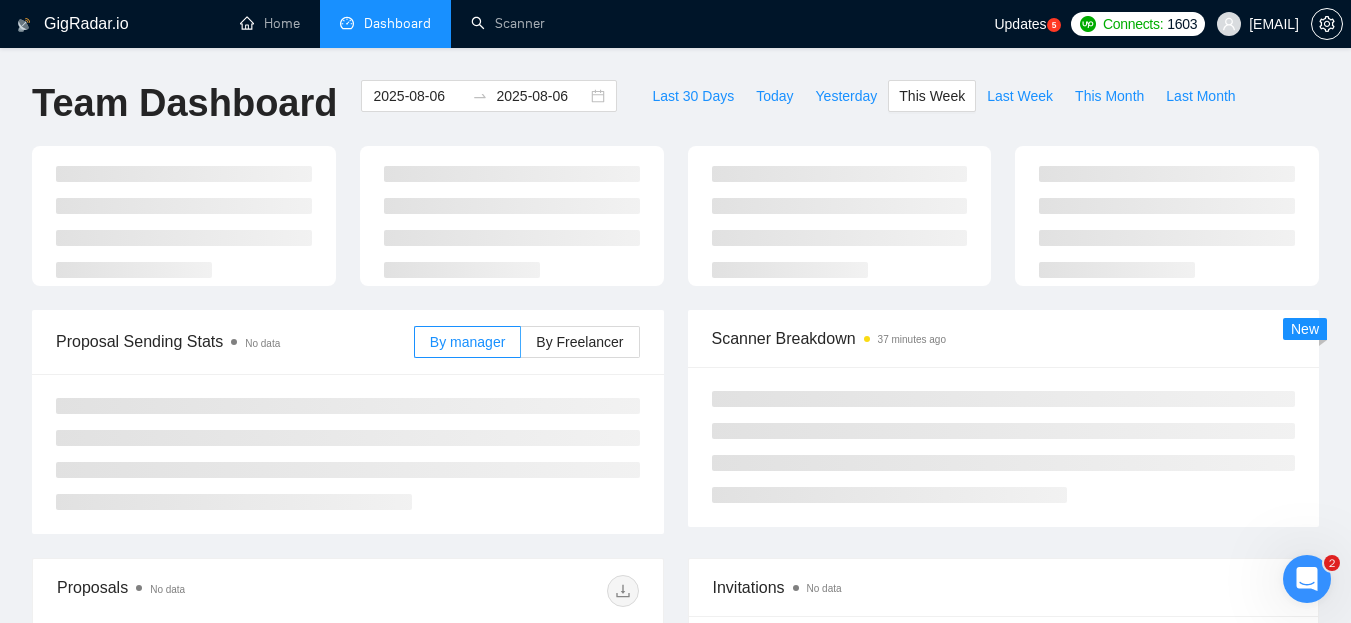 type on "2025-08-04" 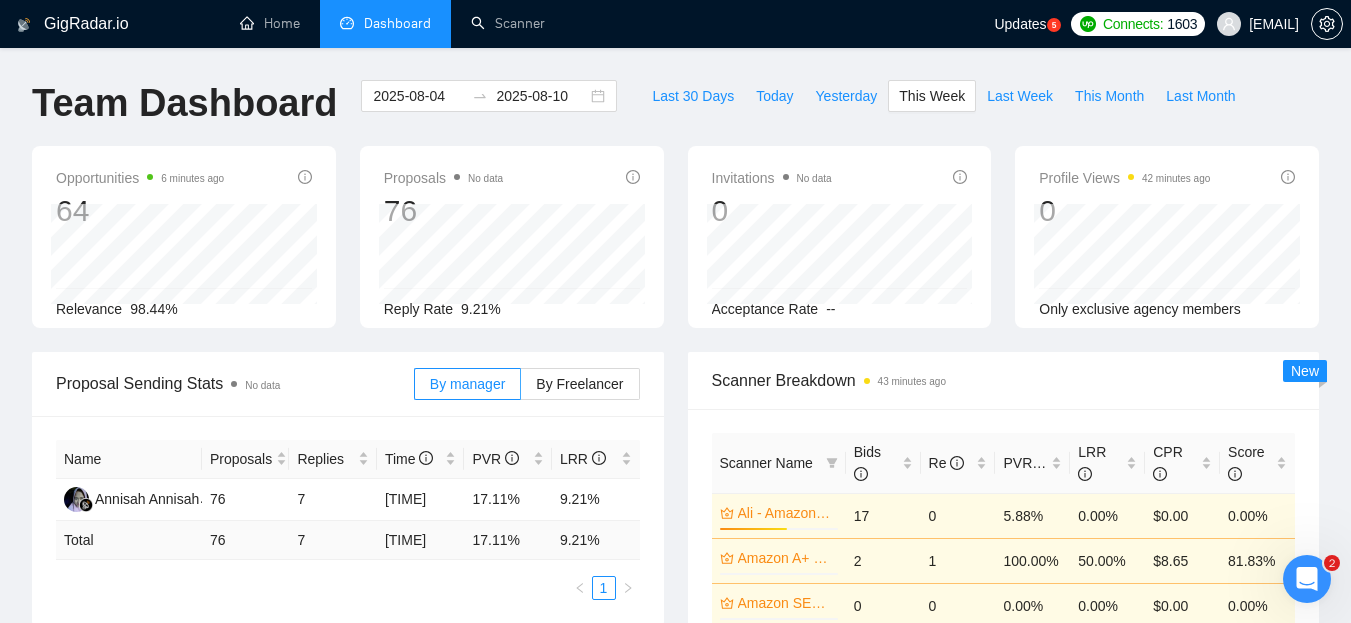 scroll, scrollTop: 0, scrollLeft: 0, axis: both 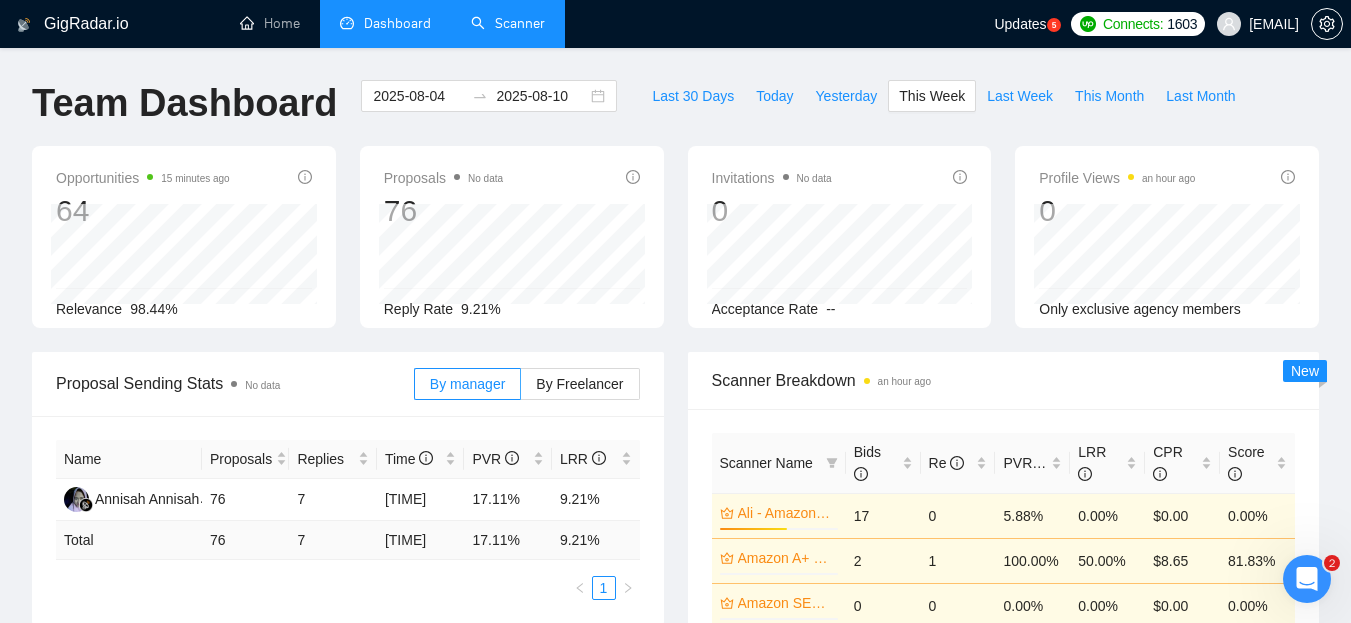 click on "Scanner" at bounding box center [508, 23] 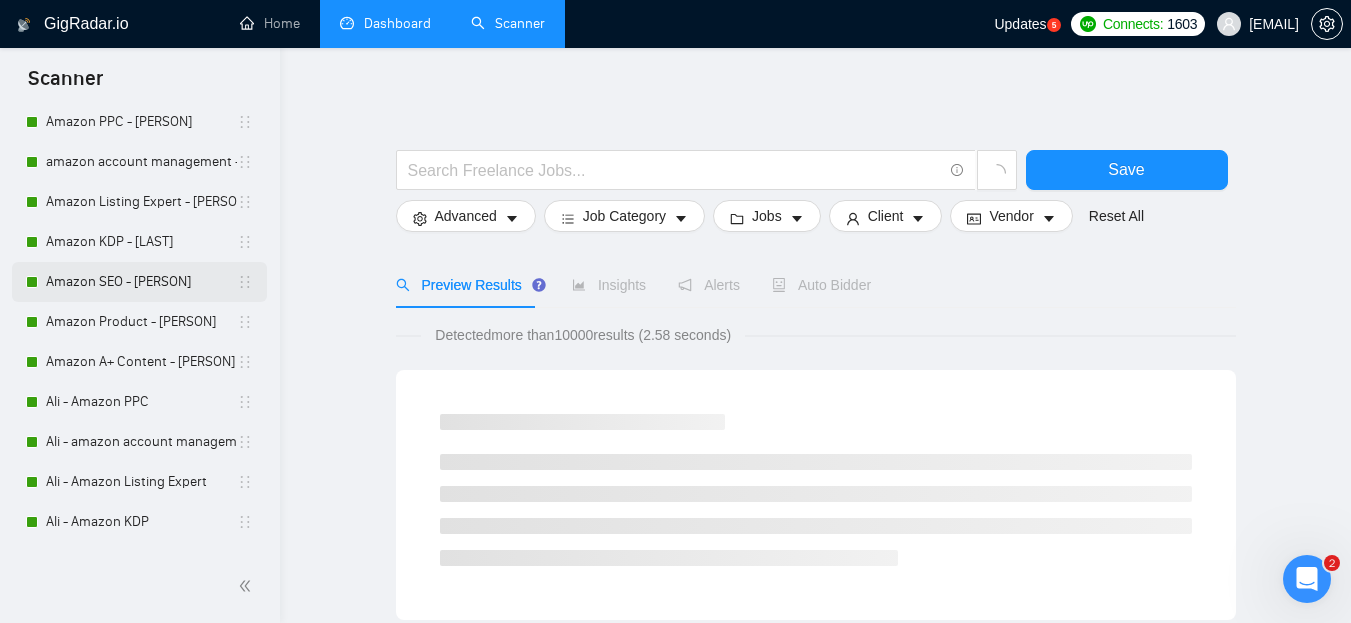 scroll, scrollTop: 200, scrollLeft: 0, axis: vertical 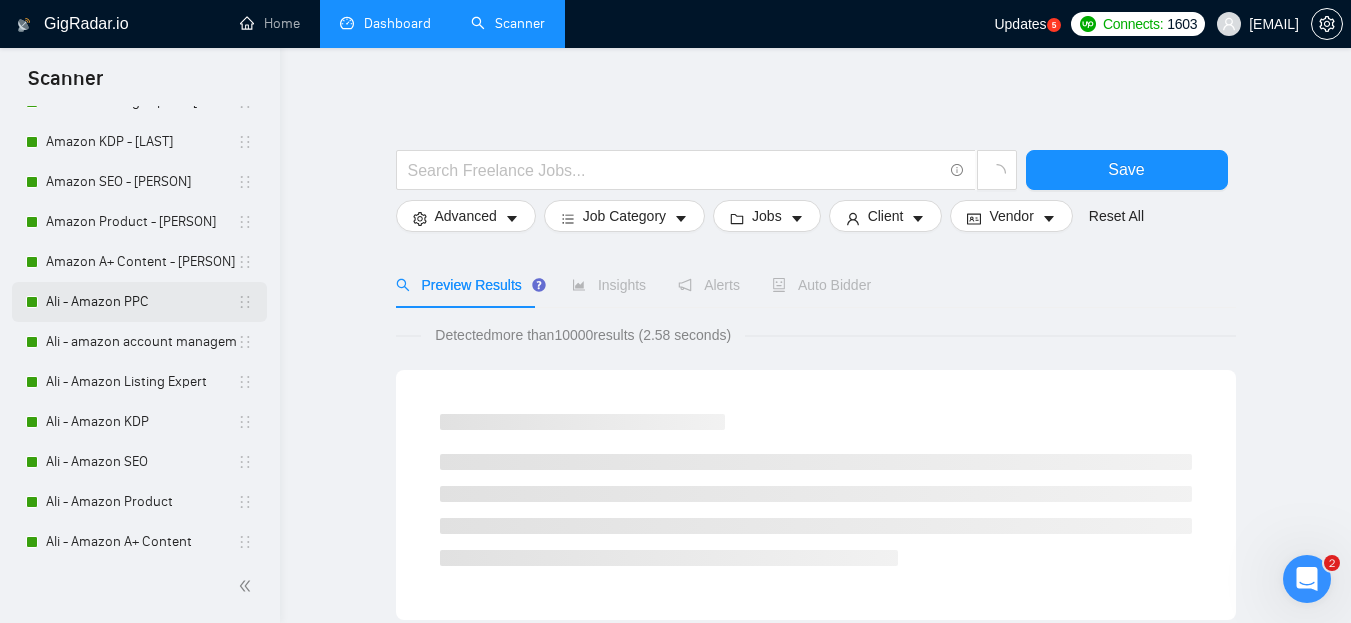 click on "Ali - Amazon PPC" at bounding box center (141, 302) 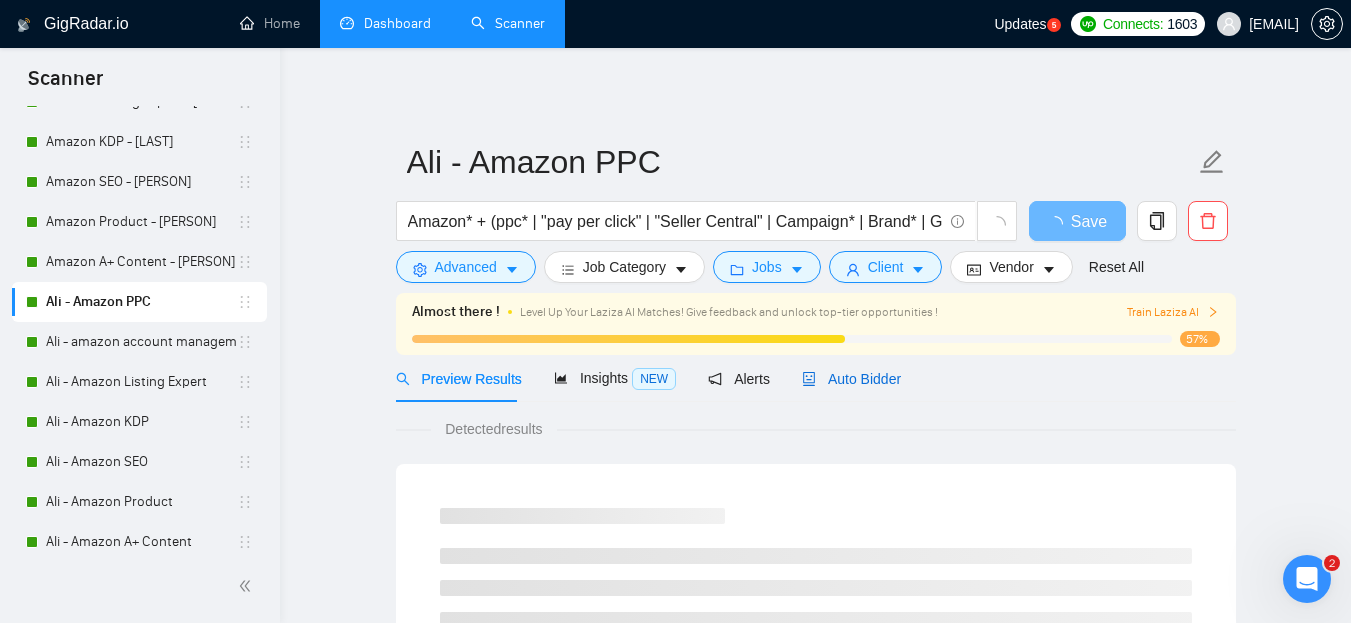 click on "Auto Bidder" at bounding box center [851, 379] 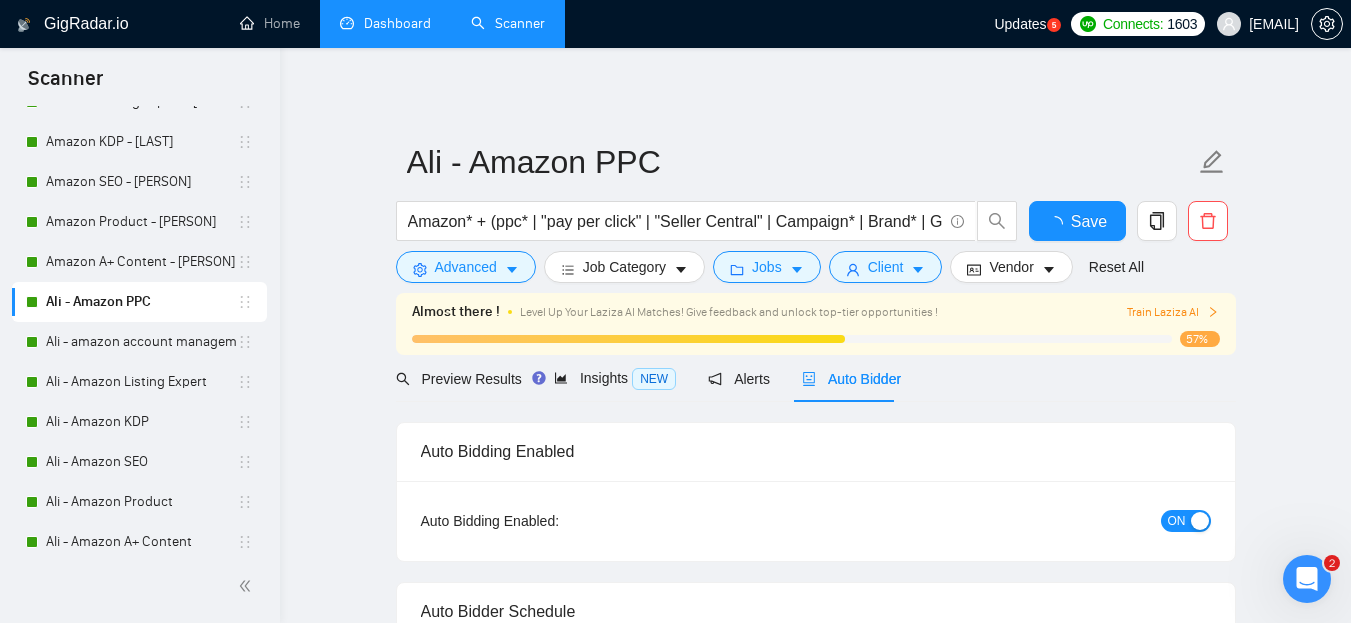 type 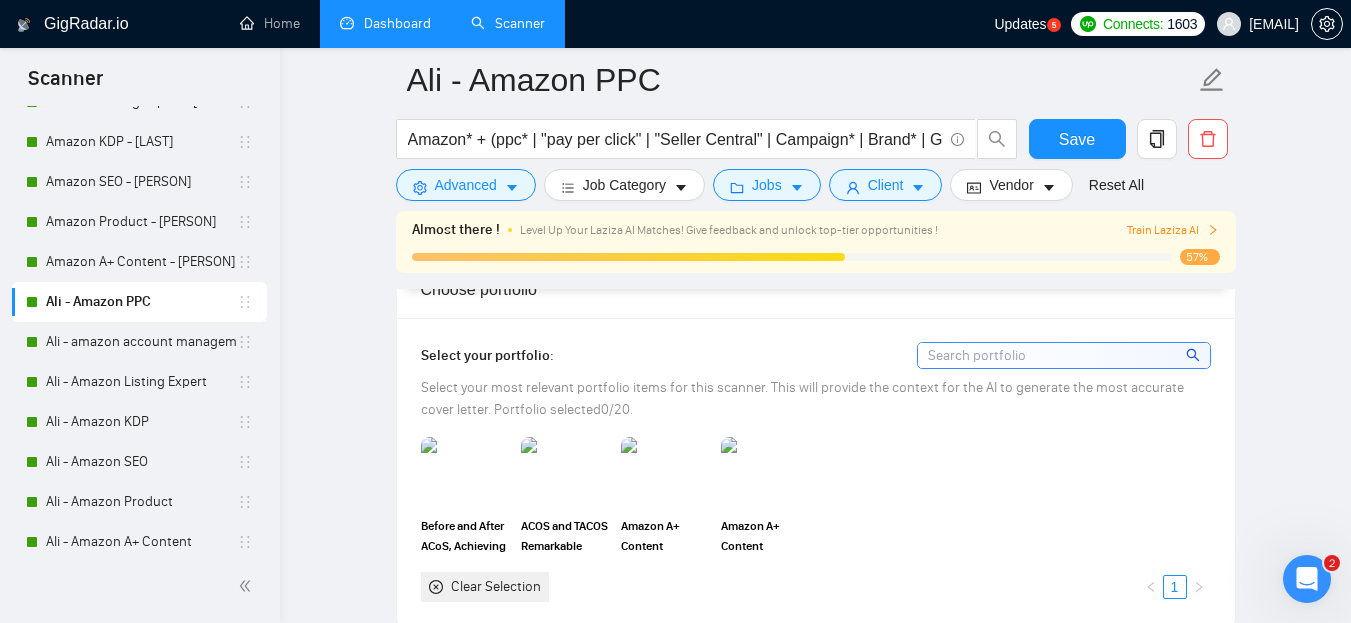 scroll, scrollTop: 1700, scrollLeft: 0, axis: vertical 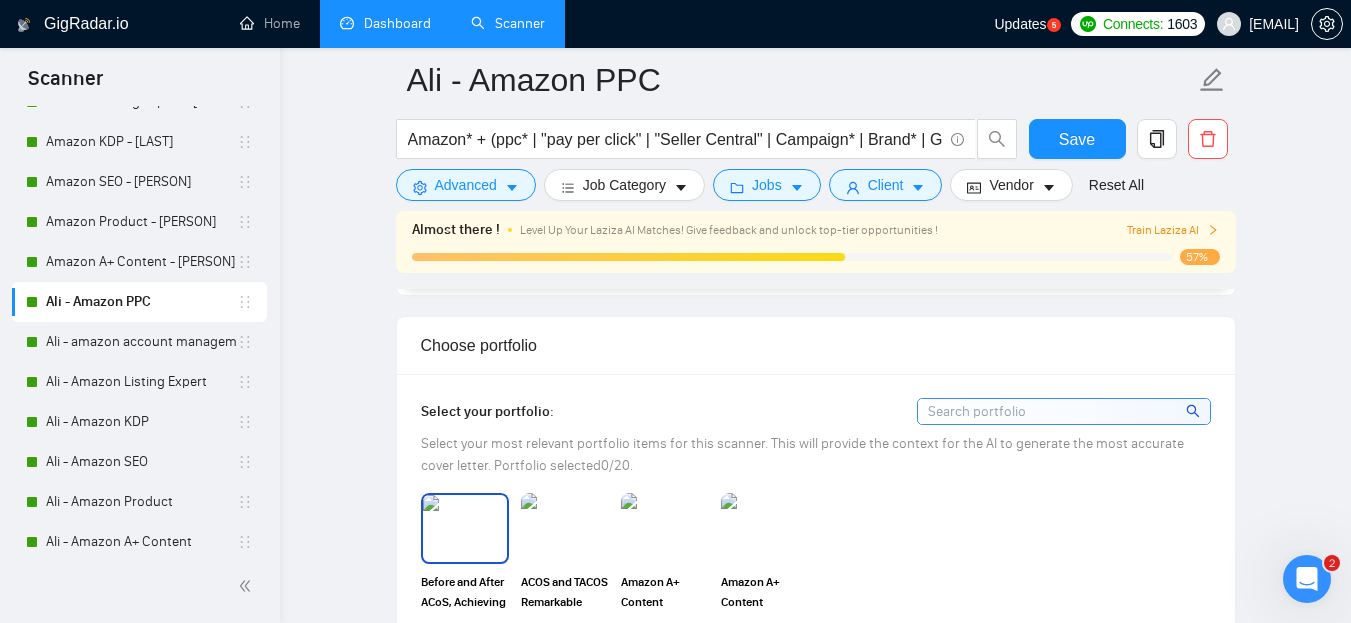 click at bounding box center [465, 528] 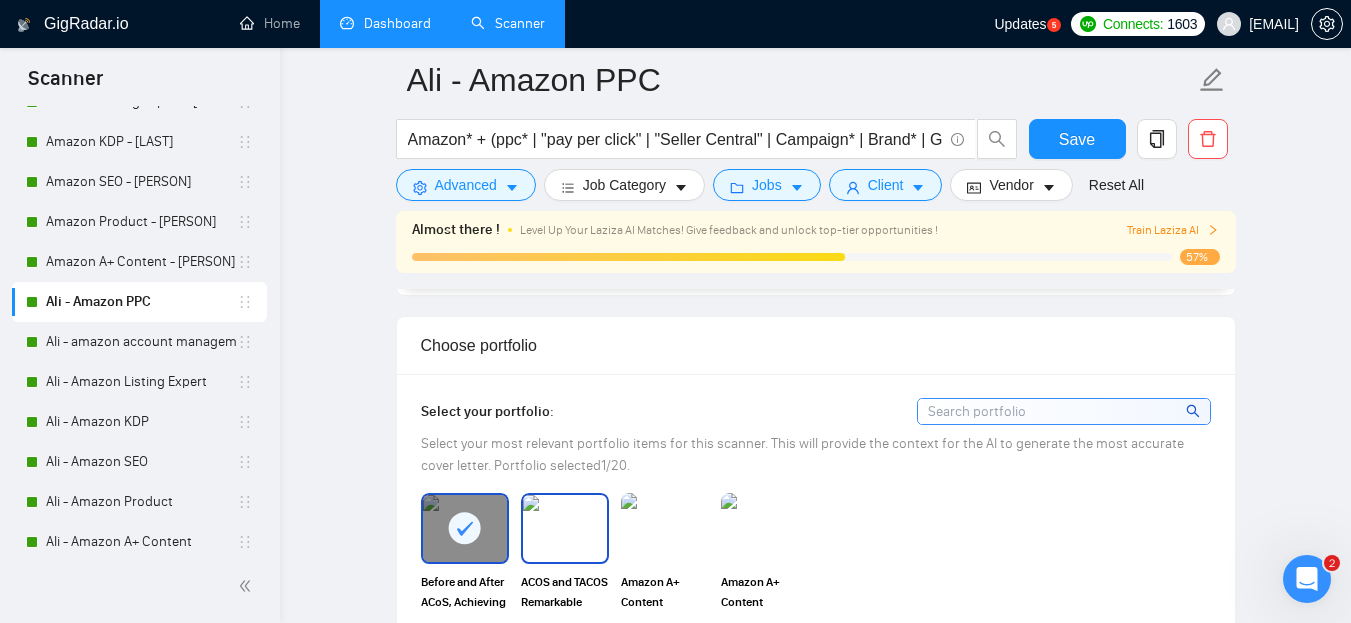 click at bounding box center [565, 528] 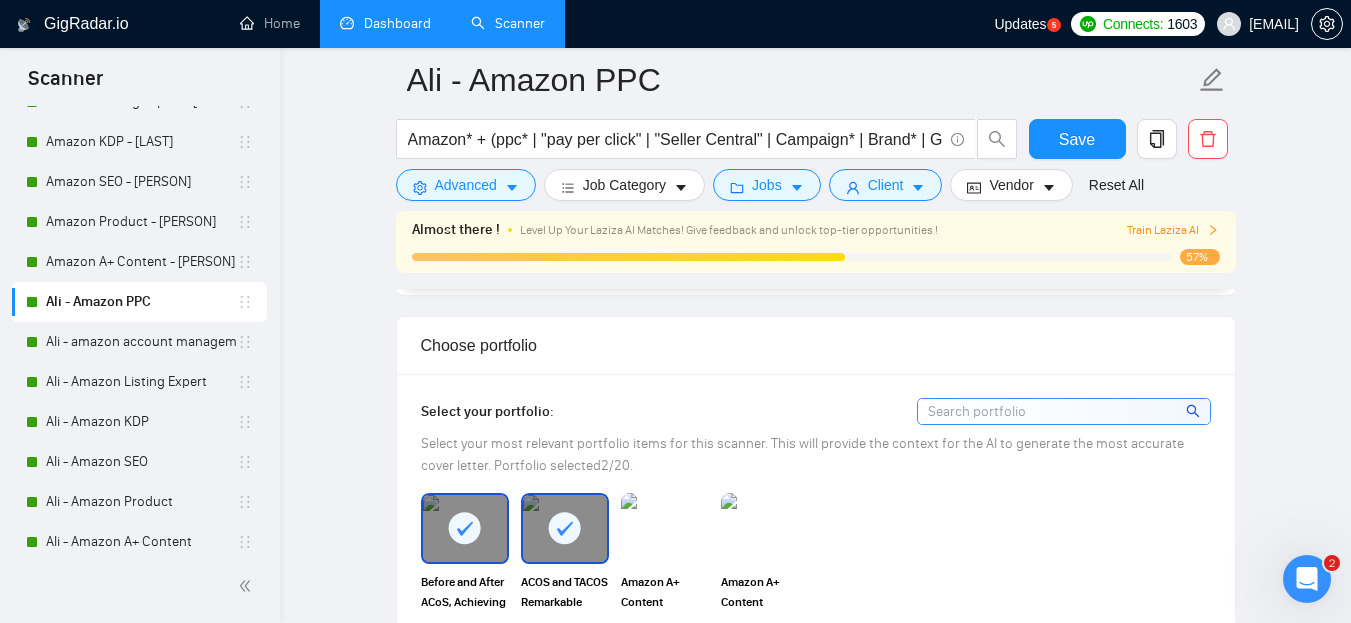click at bounding box center [665, 528] 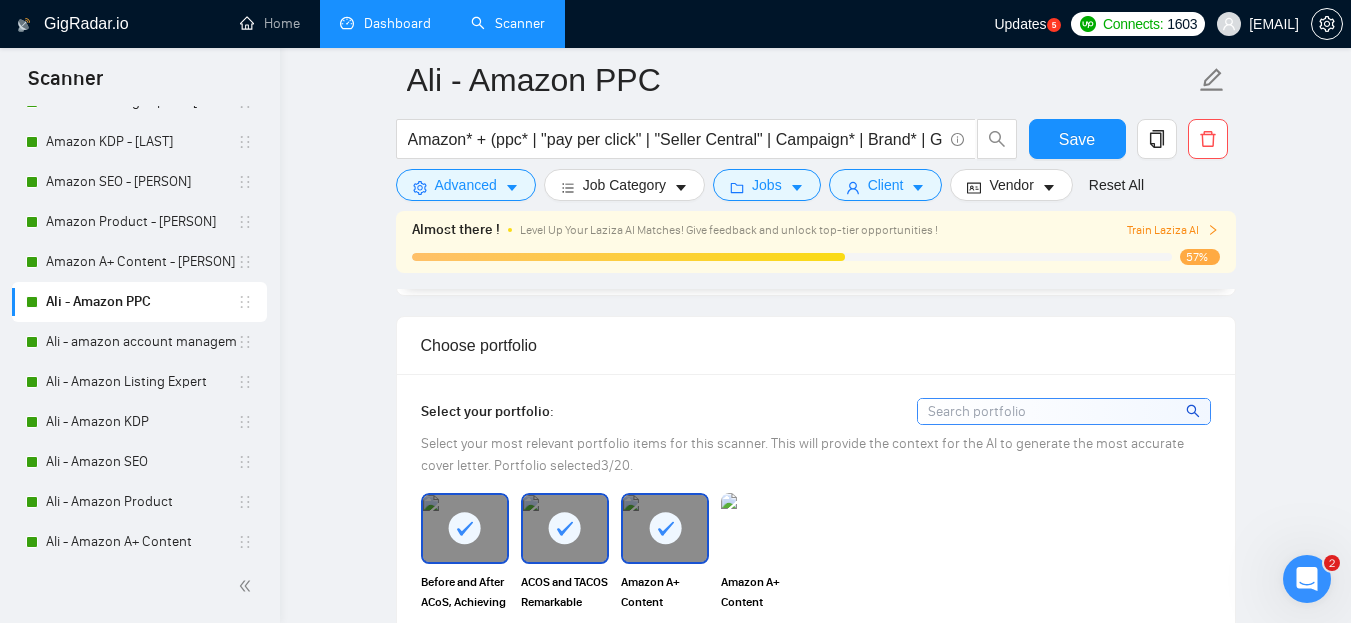 click at bounding box center (765, 528) 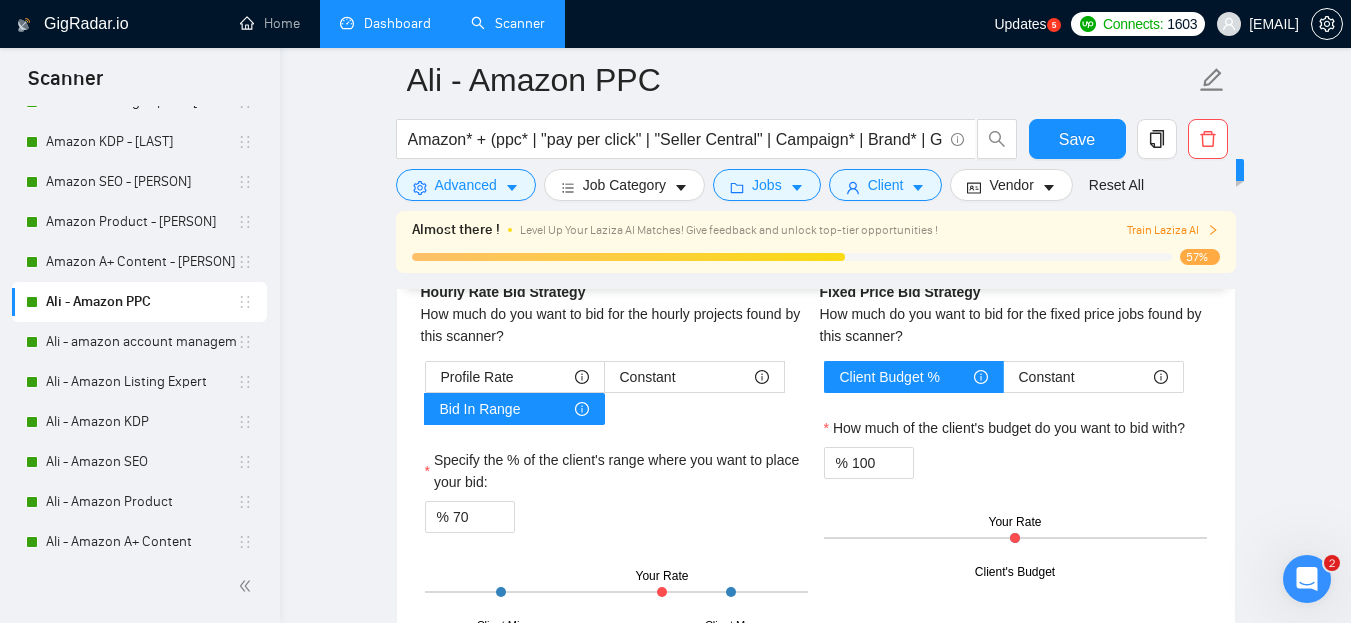 scroll, scrollTop: 3200, scrollLeft: 0, axis: vertical 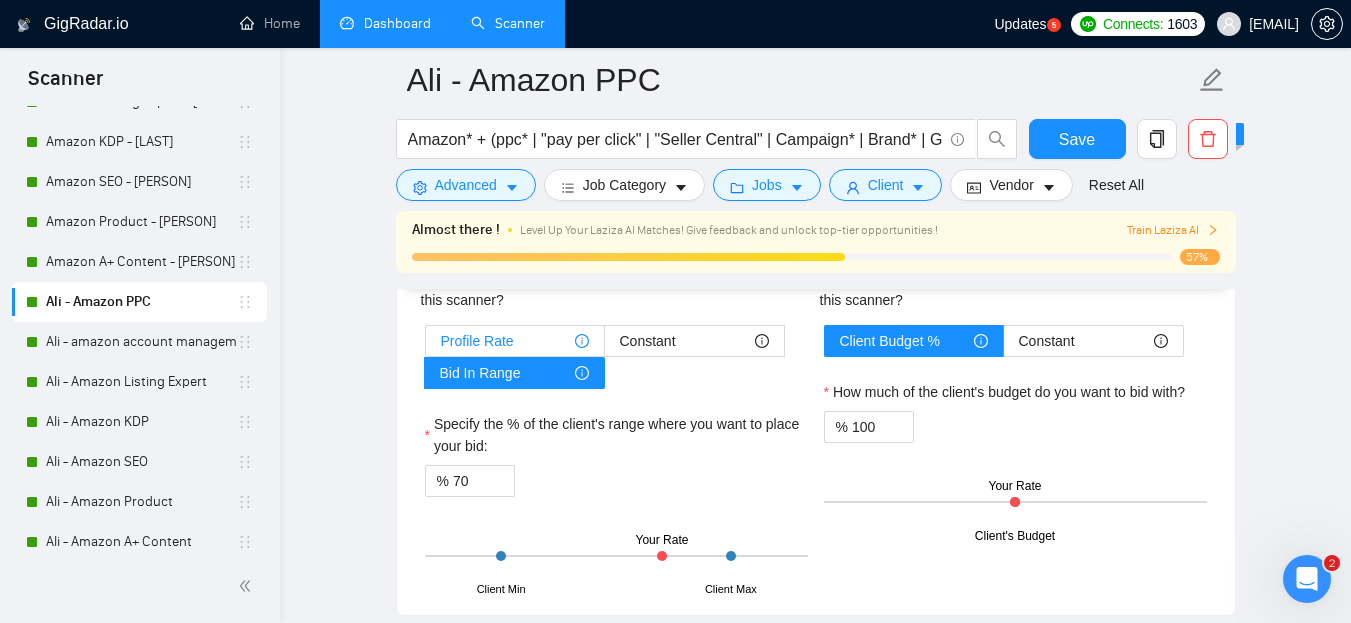 click on "Profile Rate" at bounding box center [477, 341] 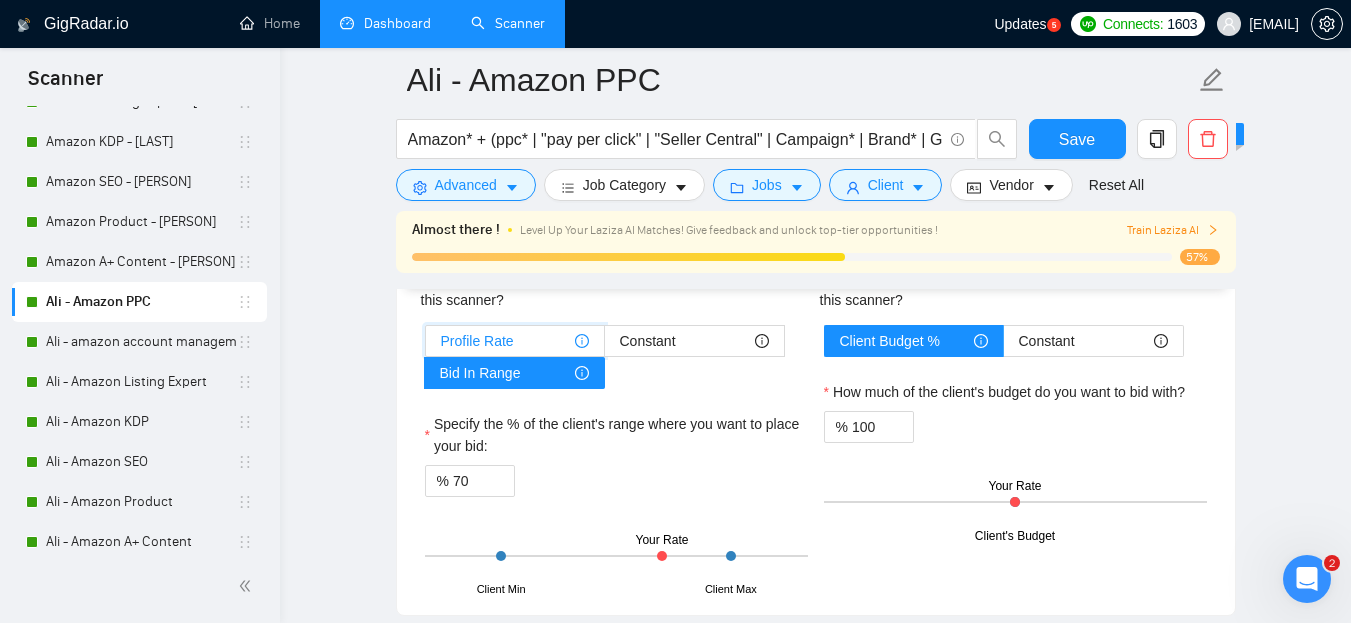 click on "Profile Rate" at bounding box center (426, 346) 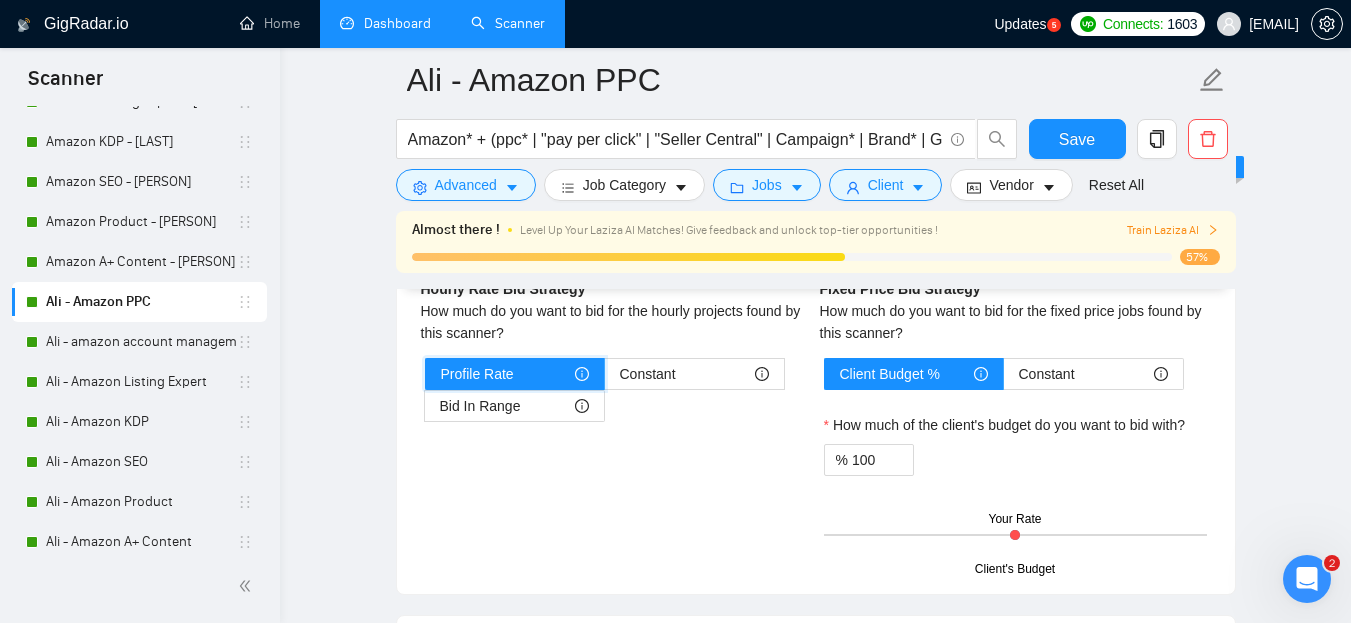 scroll, scrollTop: 3200, scrollLeft: 0, axis: vertical 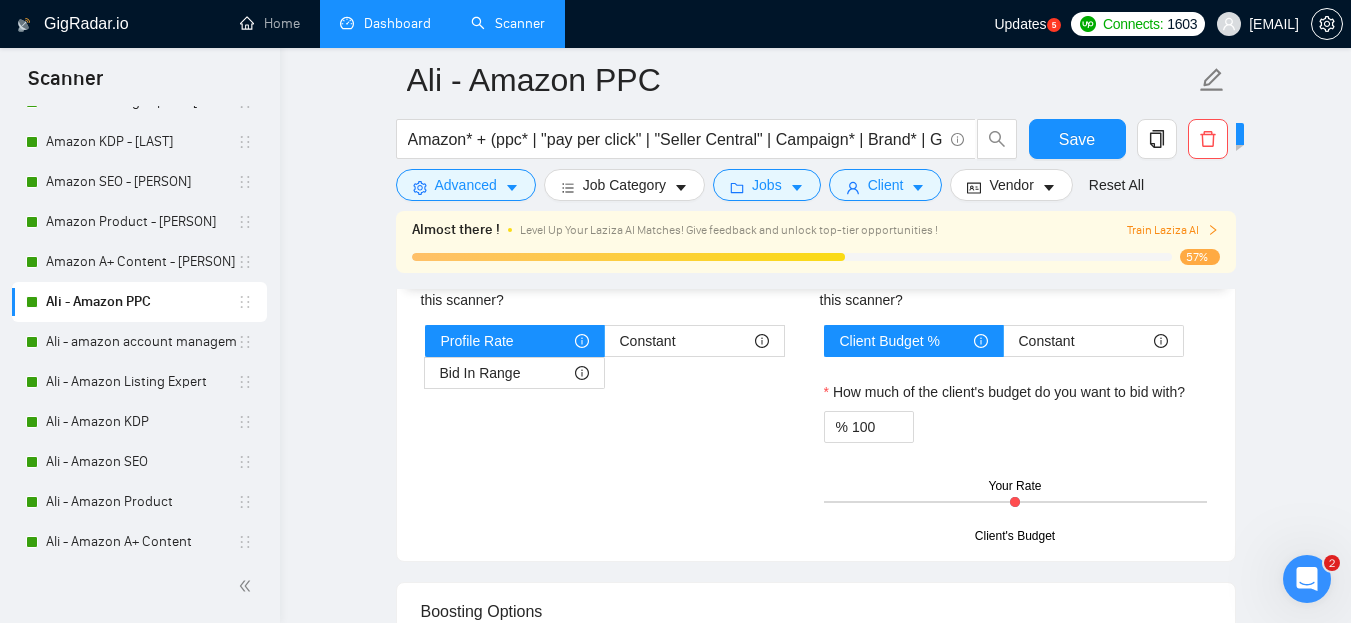 drag, startPoint x: 1014, startPoint y: 497, endPoint x: 989, endPoint y: 500, distance: 25.179358 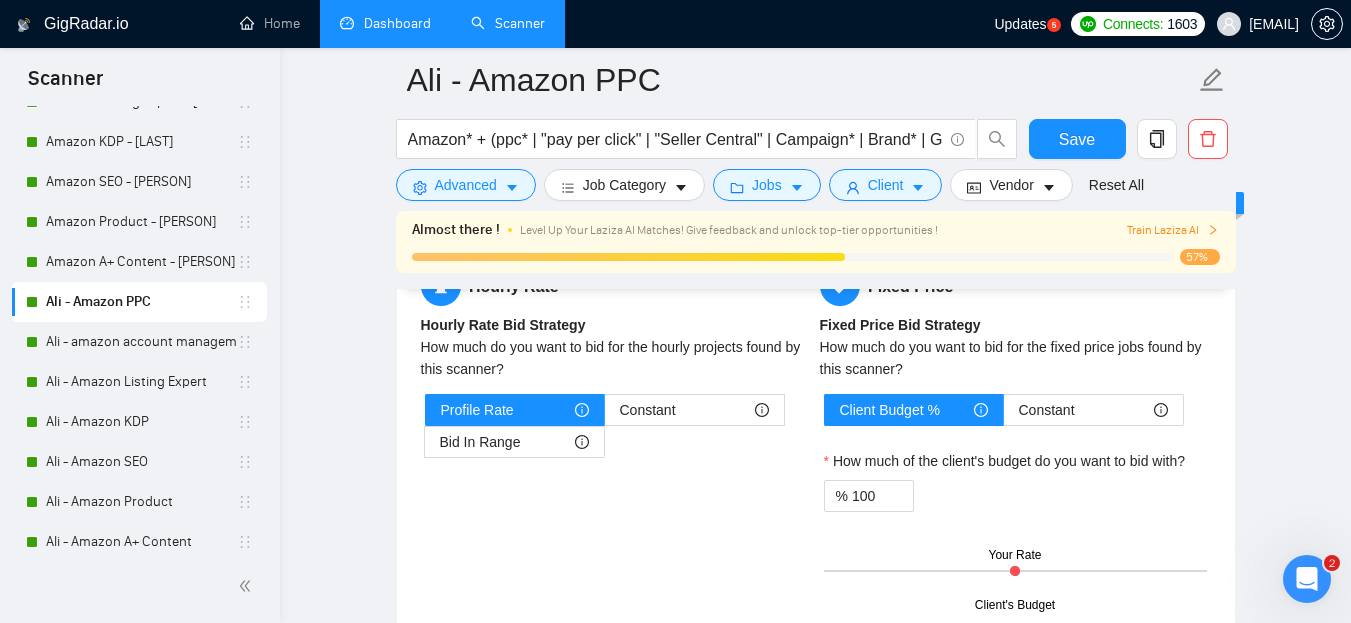 scroll, scrollTop: 3100, scrollLeft: 0, axis: vertical 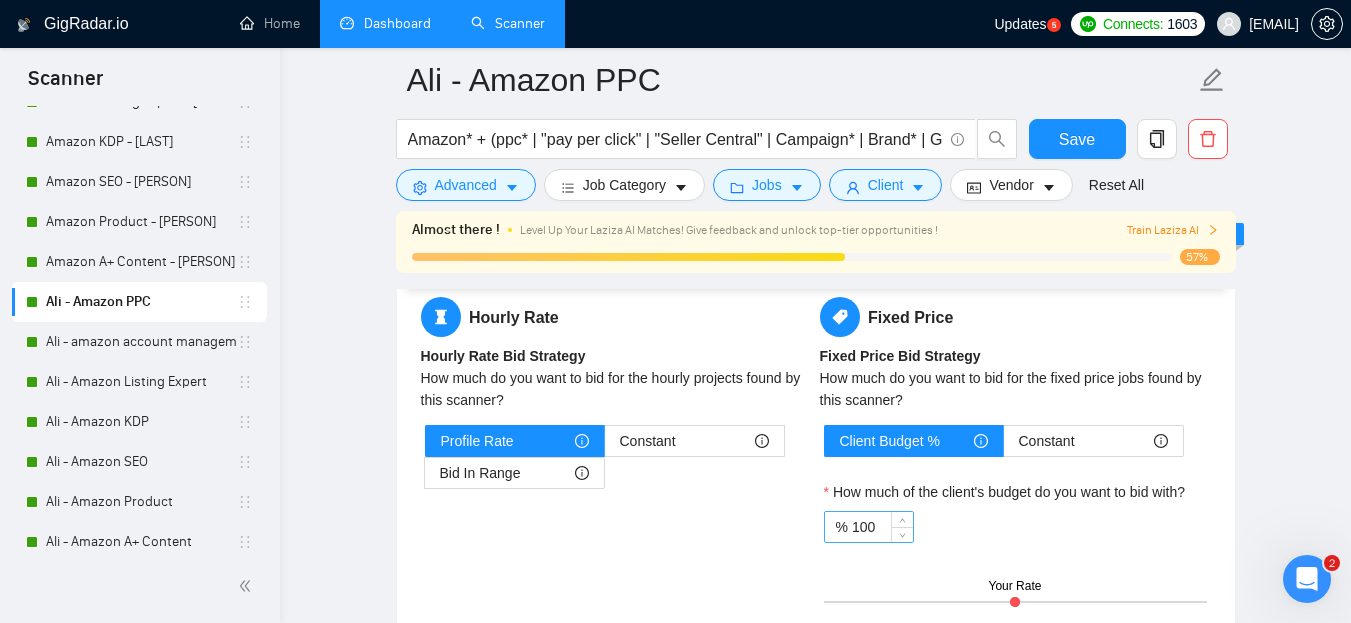 click on "100" at bounding box center (882, 527) 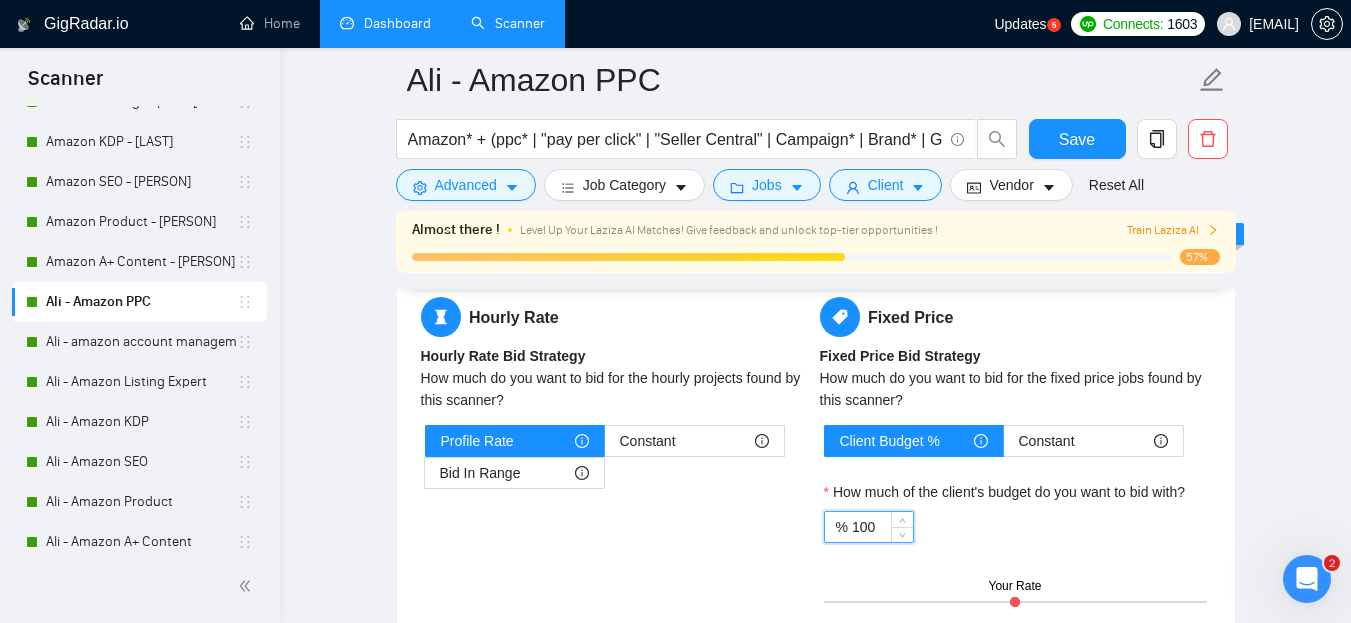 click on "100" at bounding box center (882, 527) 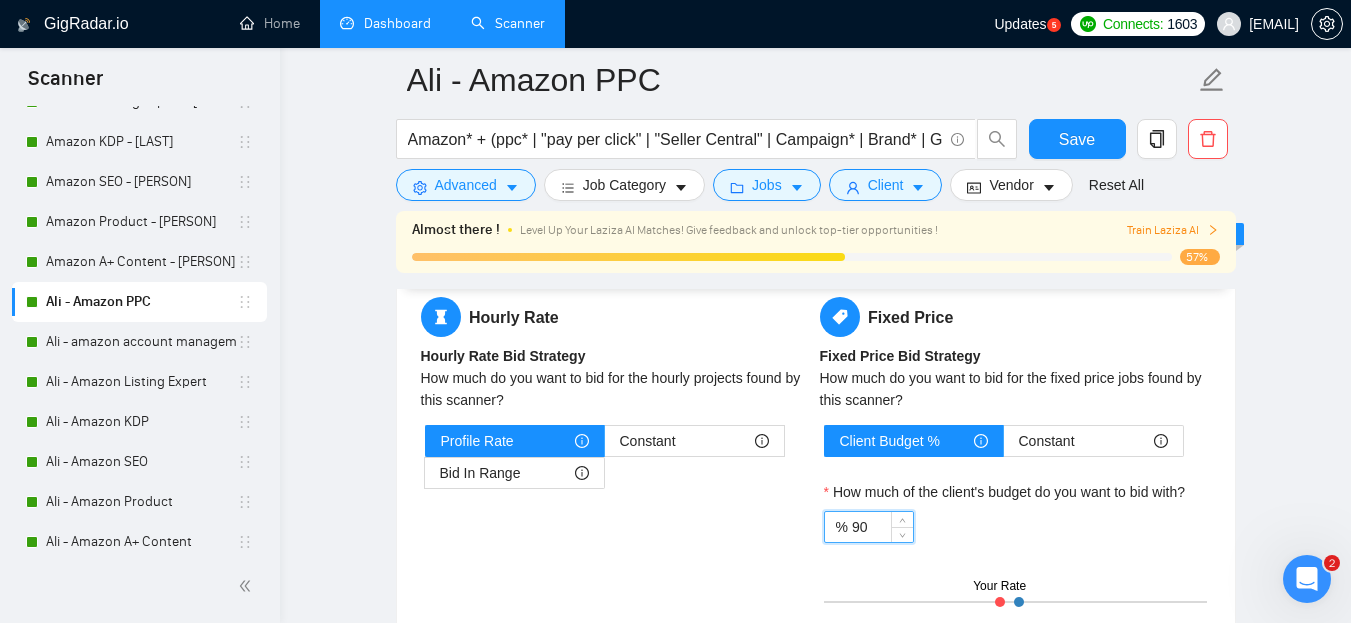 type on "90" 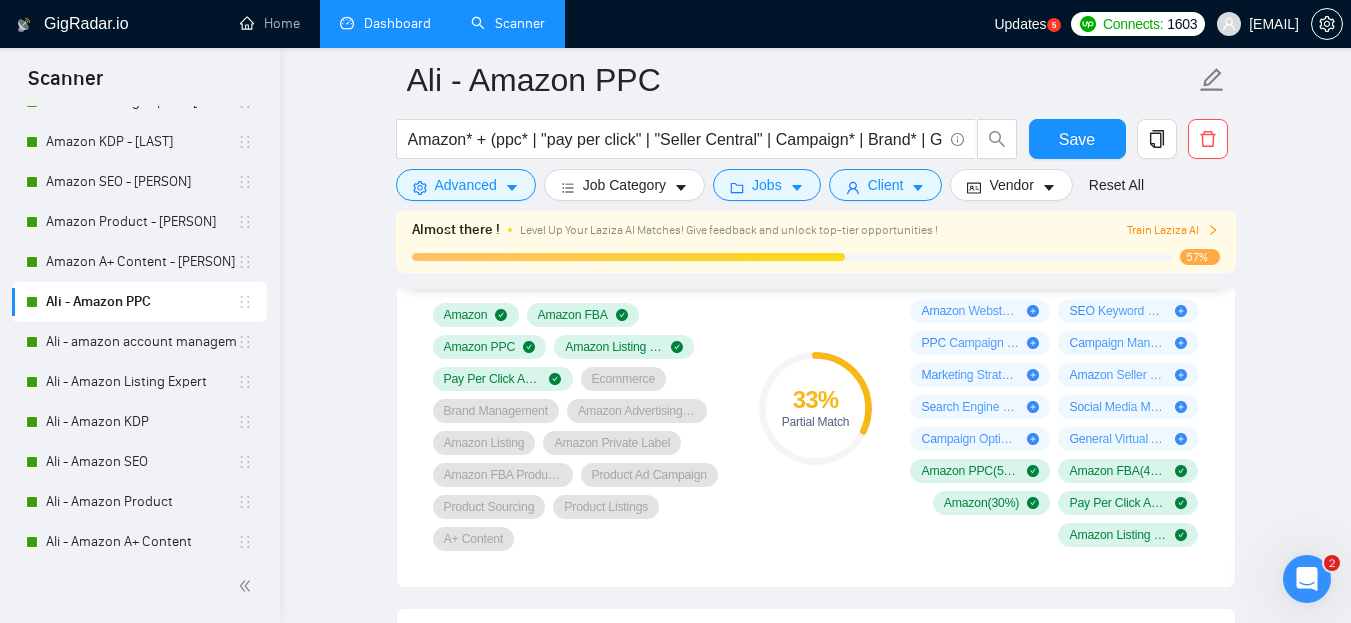 scroll, scrollTop: 1364, scrollLeft: 0, axis: vertical 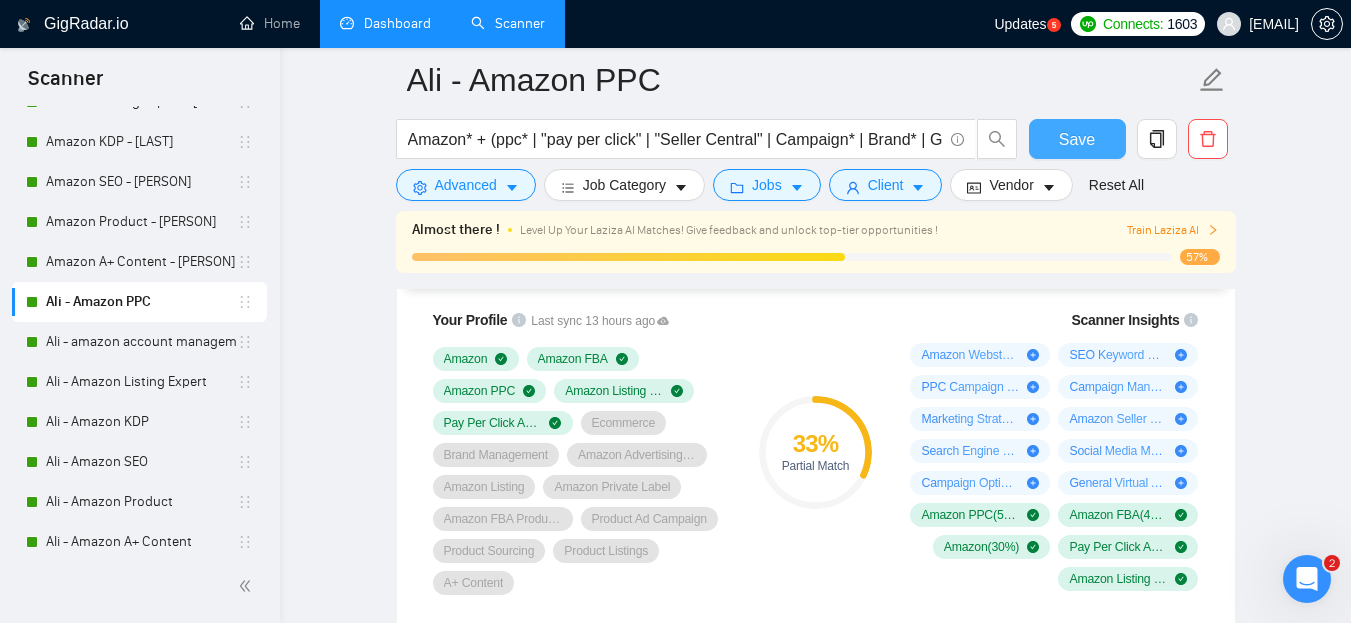 click on "Save" at bounding box center [1077, 139] 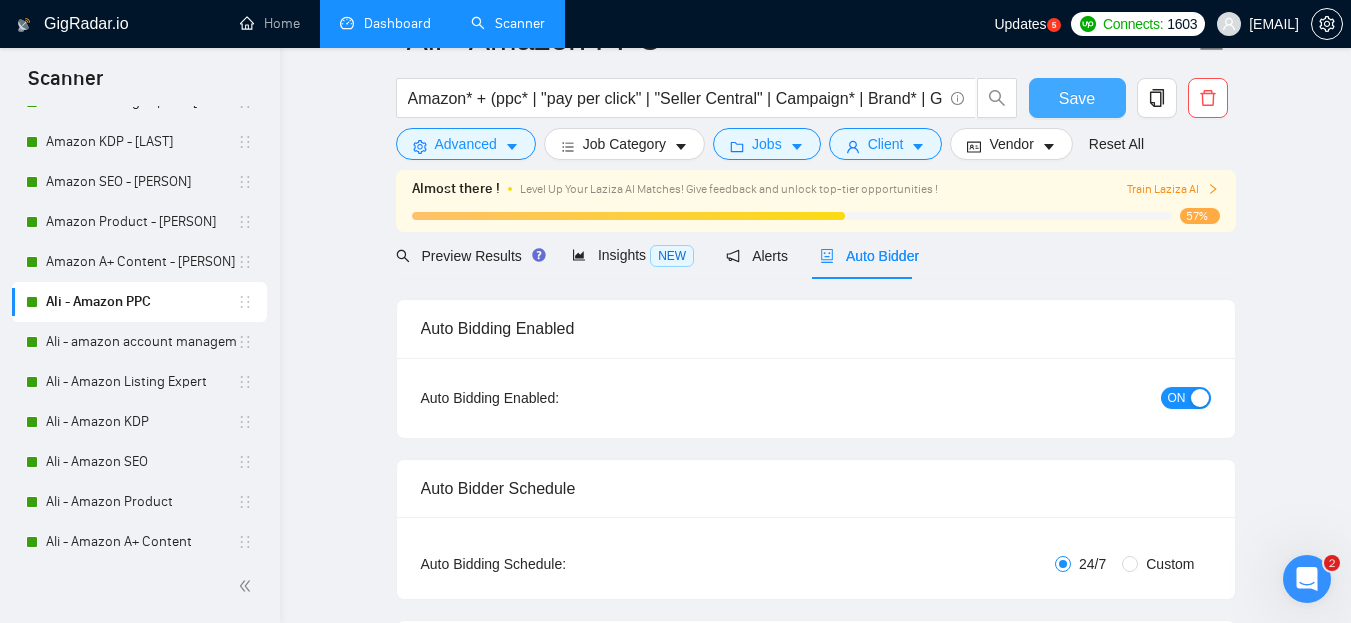scroll, scrollTop: 0, scrollLeft: 0, axis: both 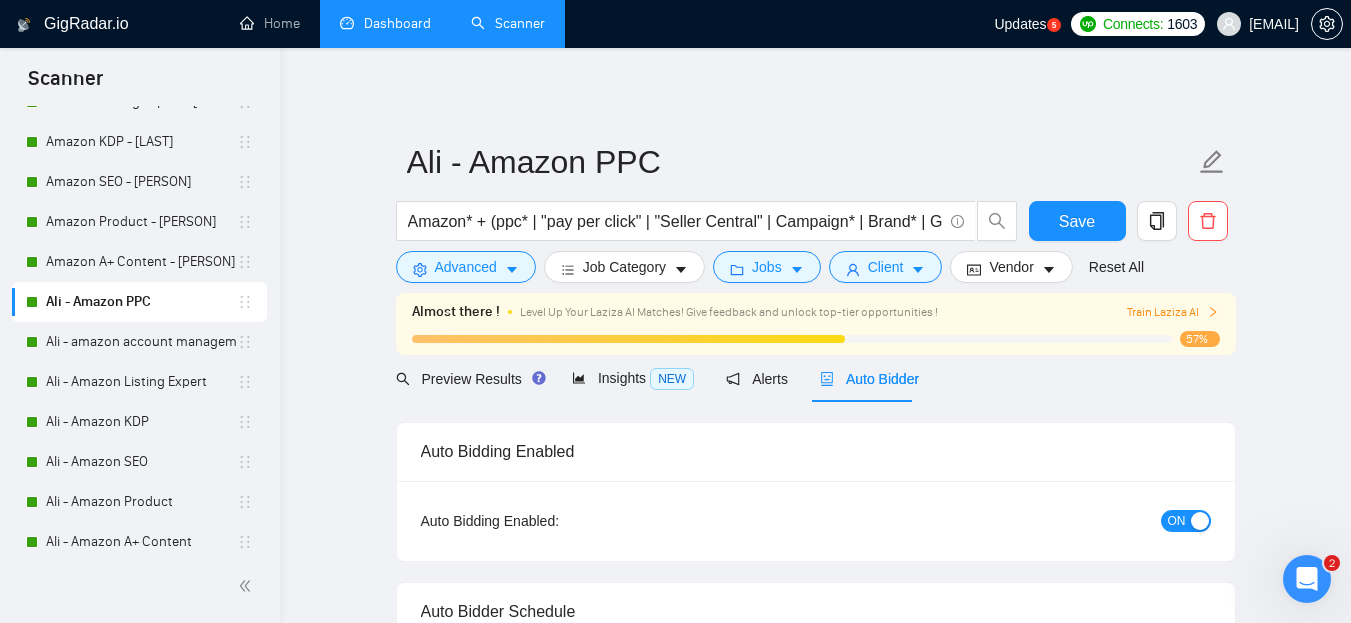 click at bounding box center (1200, 521) 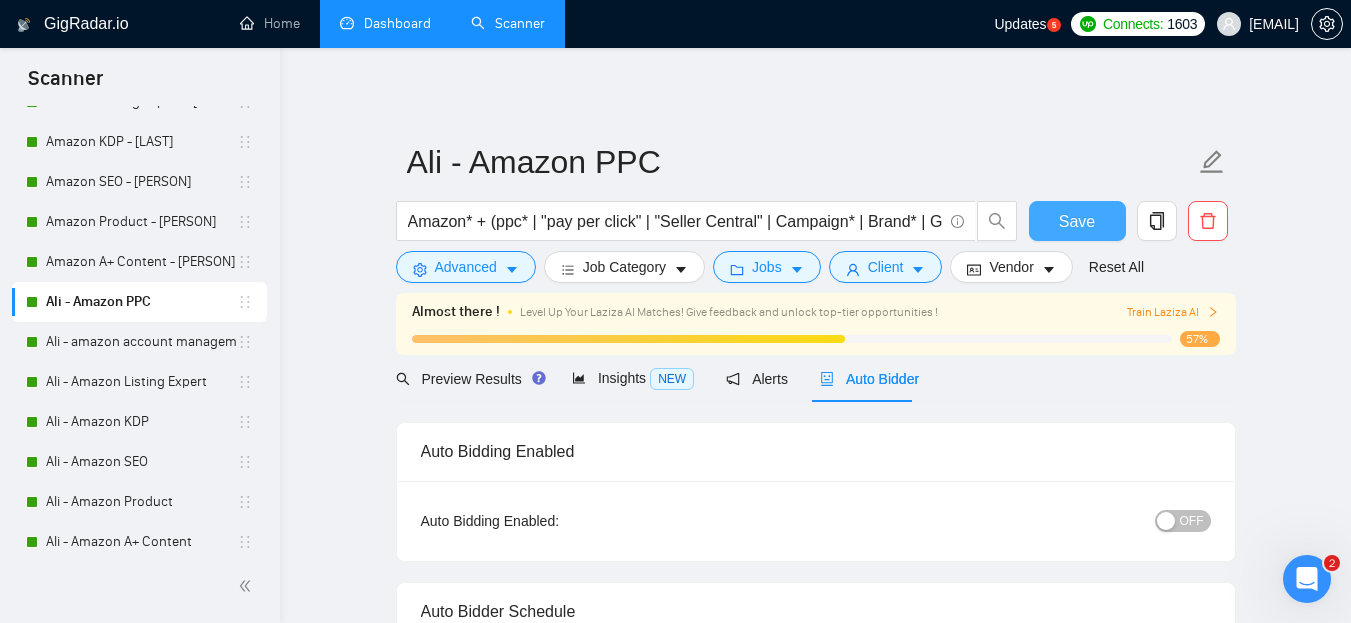 click on "Save" at bounding box center [1077, 221] 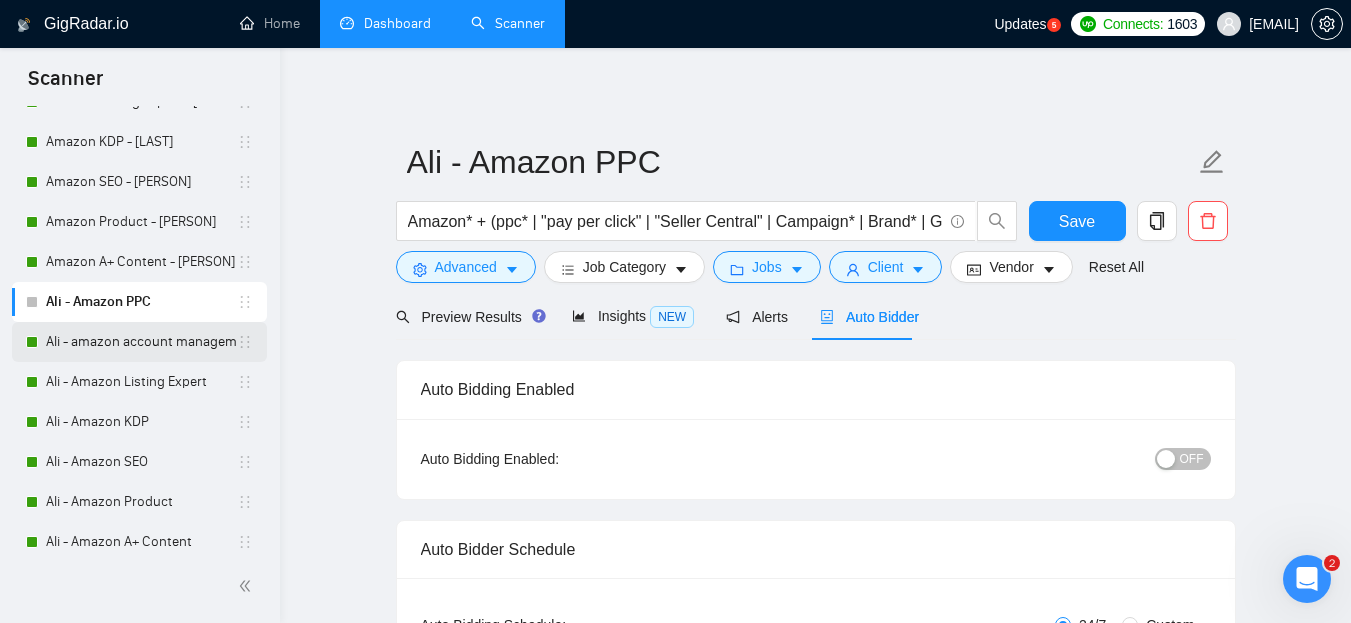 click on "Ali - amazon account management" at bounding box center [141, 342] 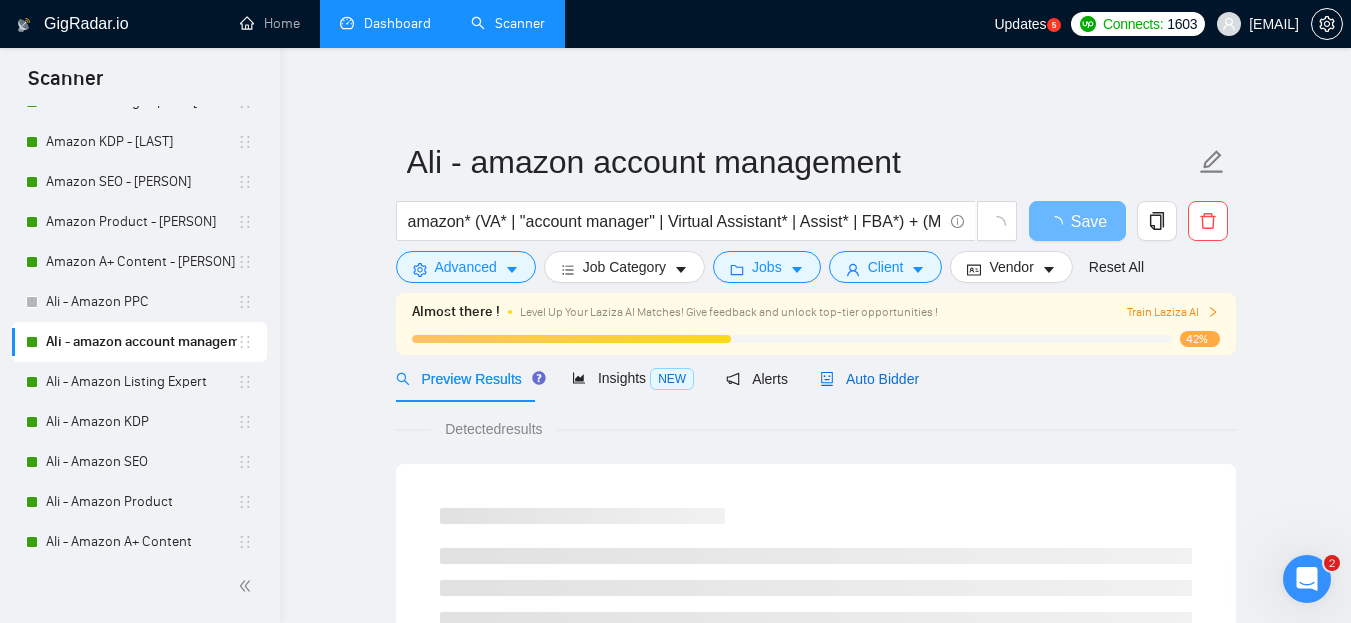 click on "Auto Bidder" at bounding box center [869, 379] 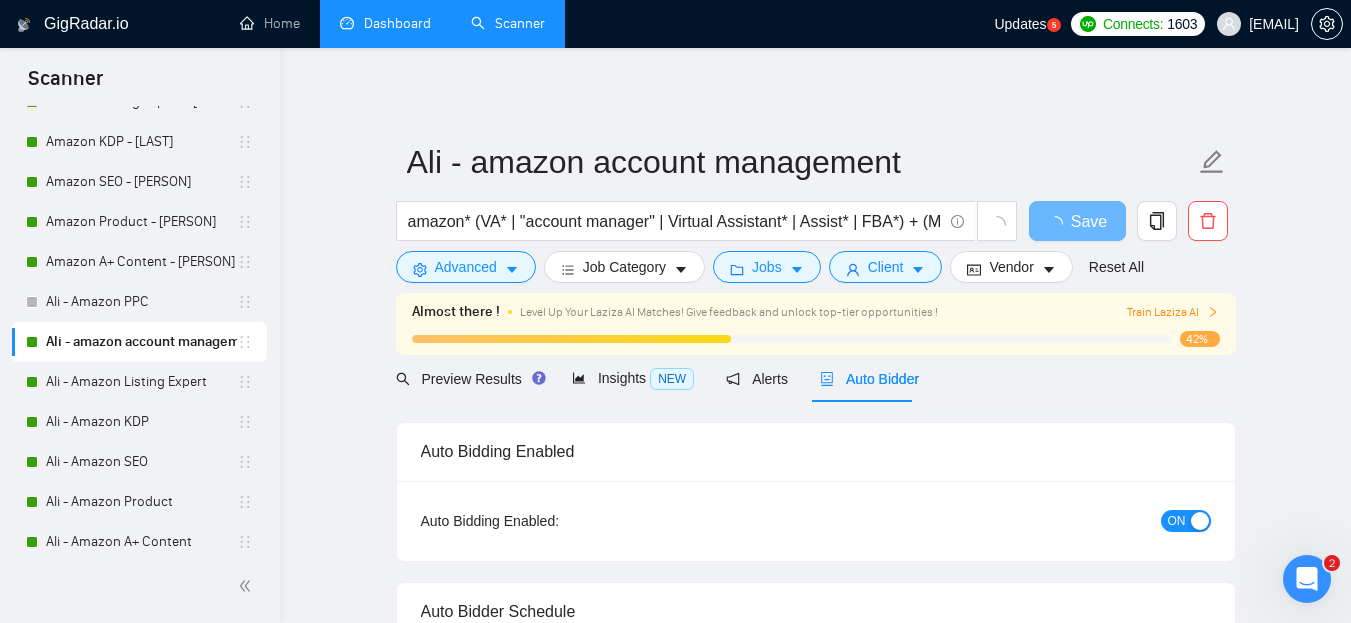 click on "ON" at bounding box center (1177, 521) 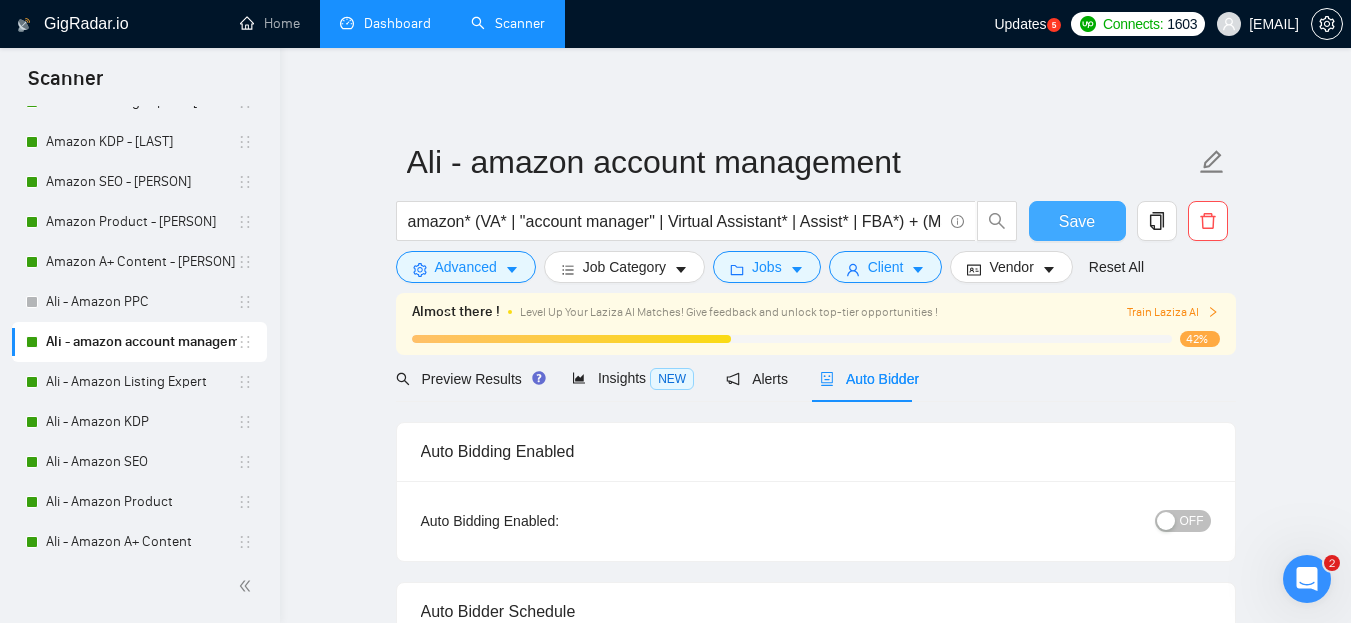 click on "Save" at bounding box center [1077, 221] 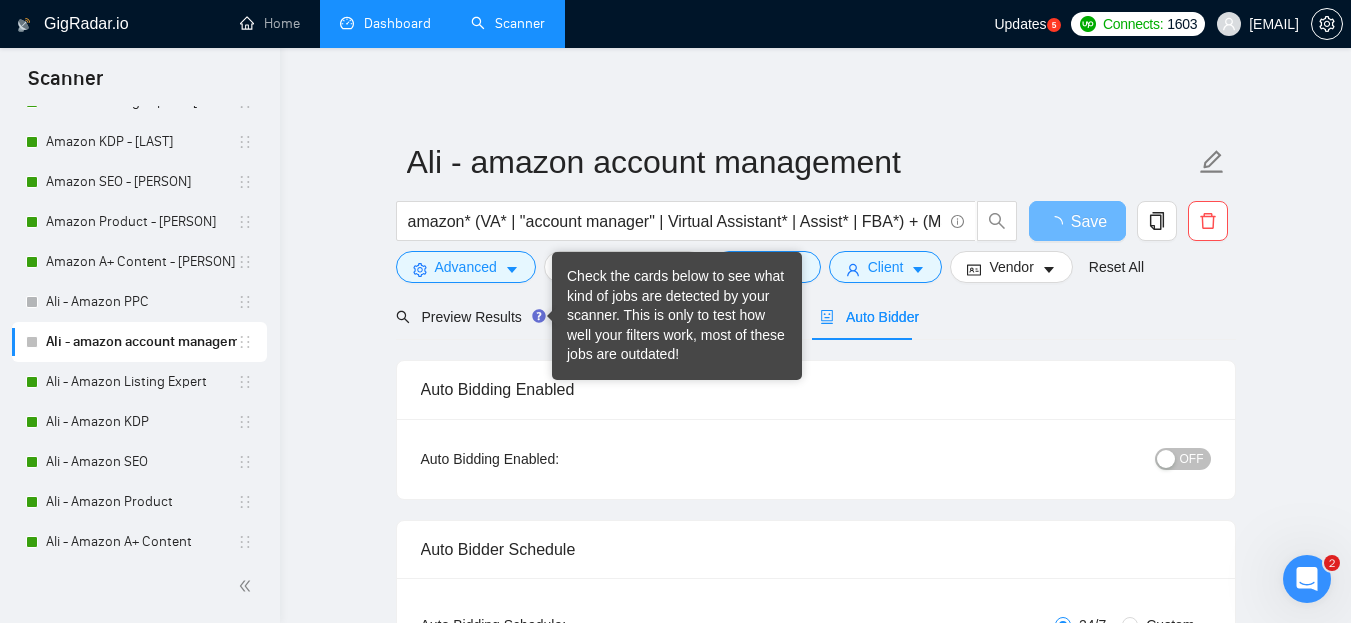 click on "OFF" at bounding box center [1192, 459] 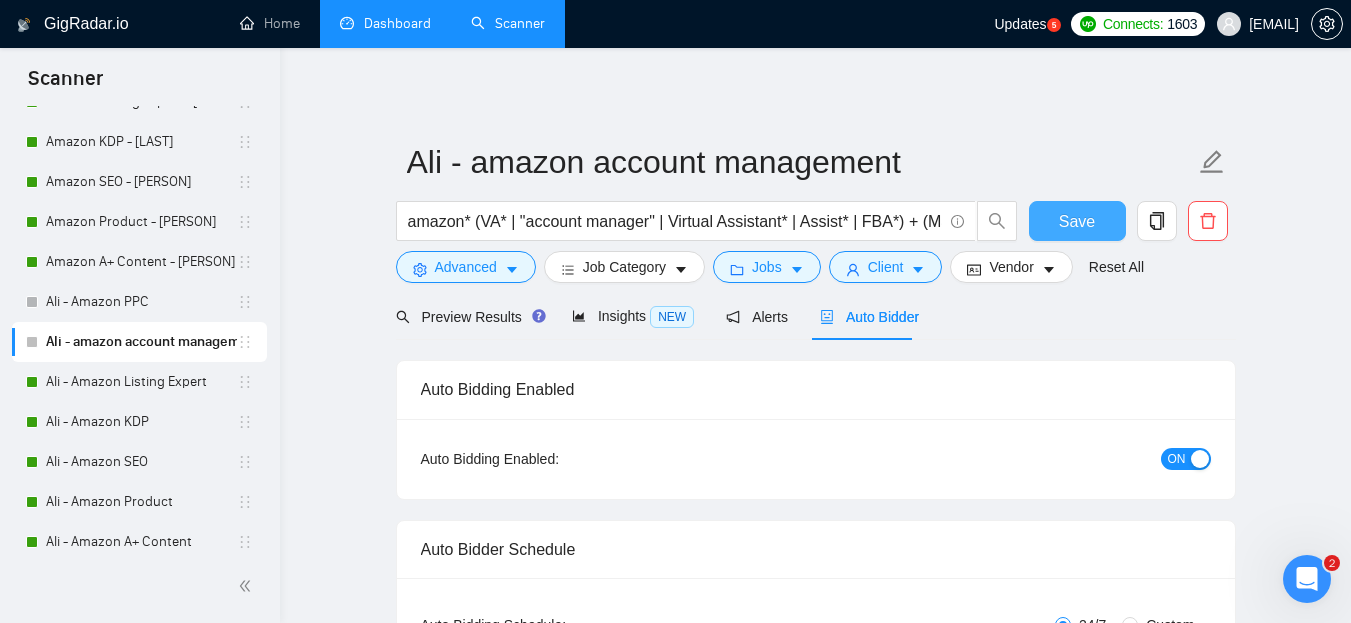 click on "Save" at bounding box center (1077, 221) 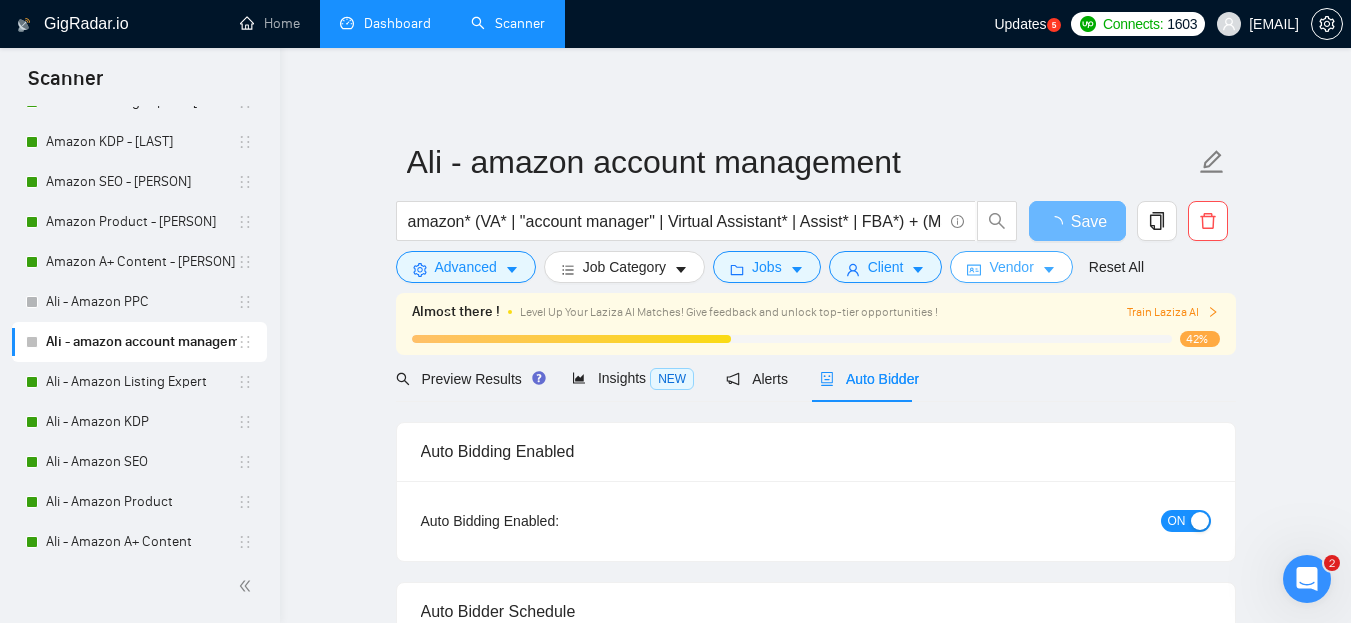 click on "Ali - Amazon PPC" at bounding box center [141, 302] 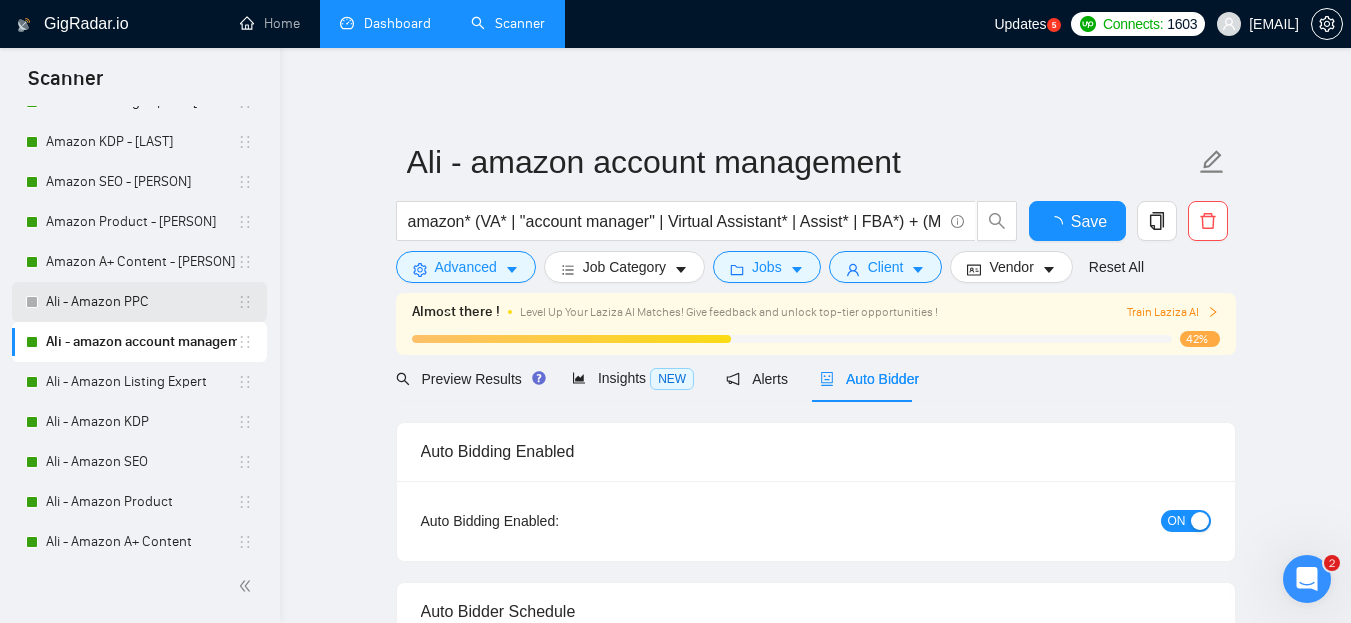 click on "Ali - Amazon PPC" at bounding box center [141, 302] 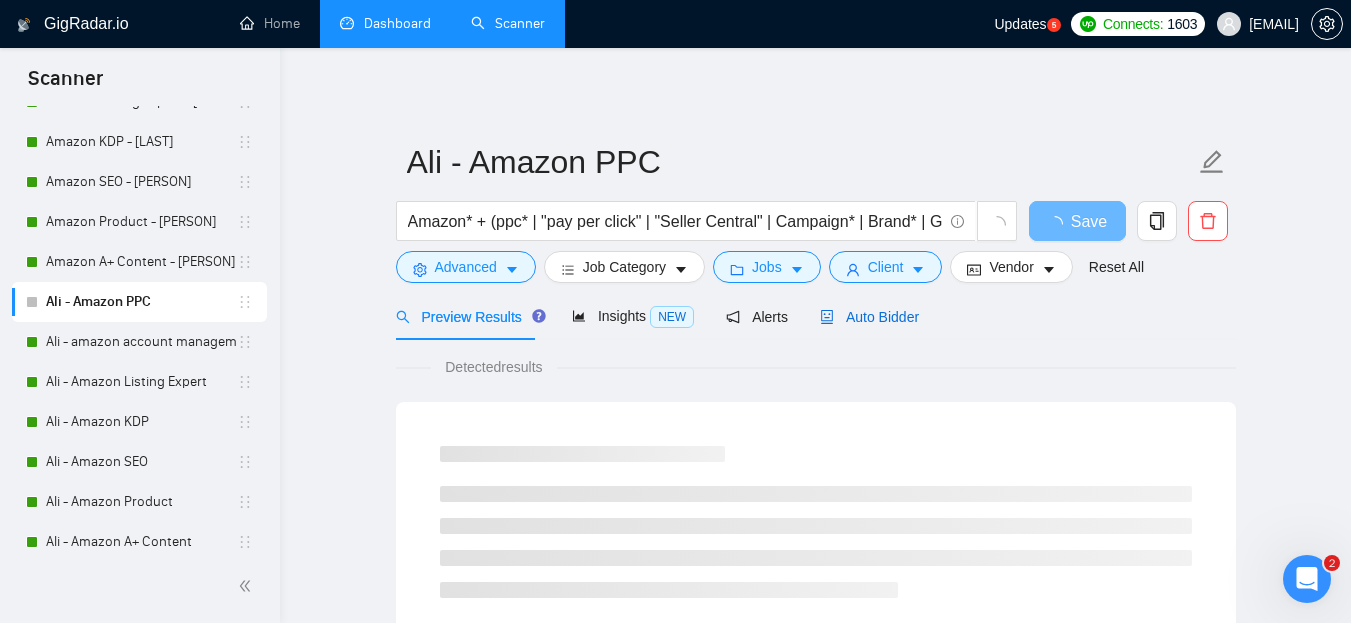 click on "Auto Bidder" at bounding box center (869, 317) 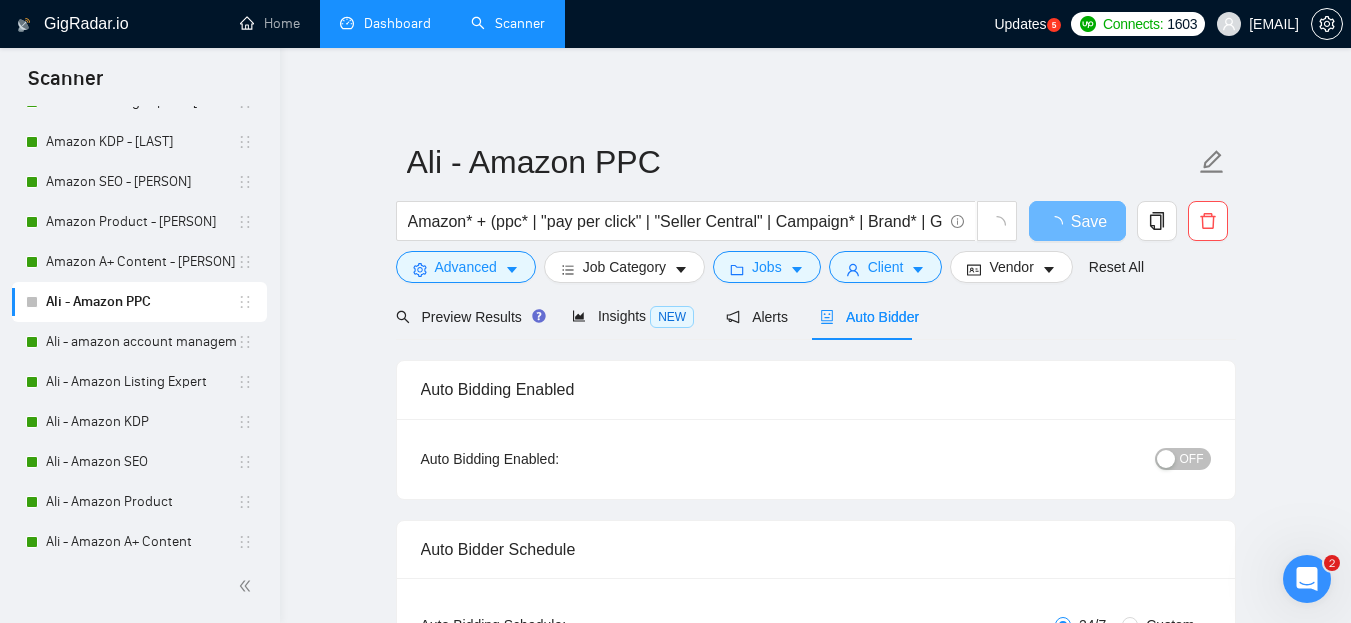 click on "OFF" at bounding box center [1192, 459] 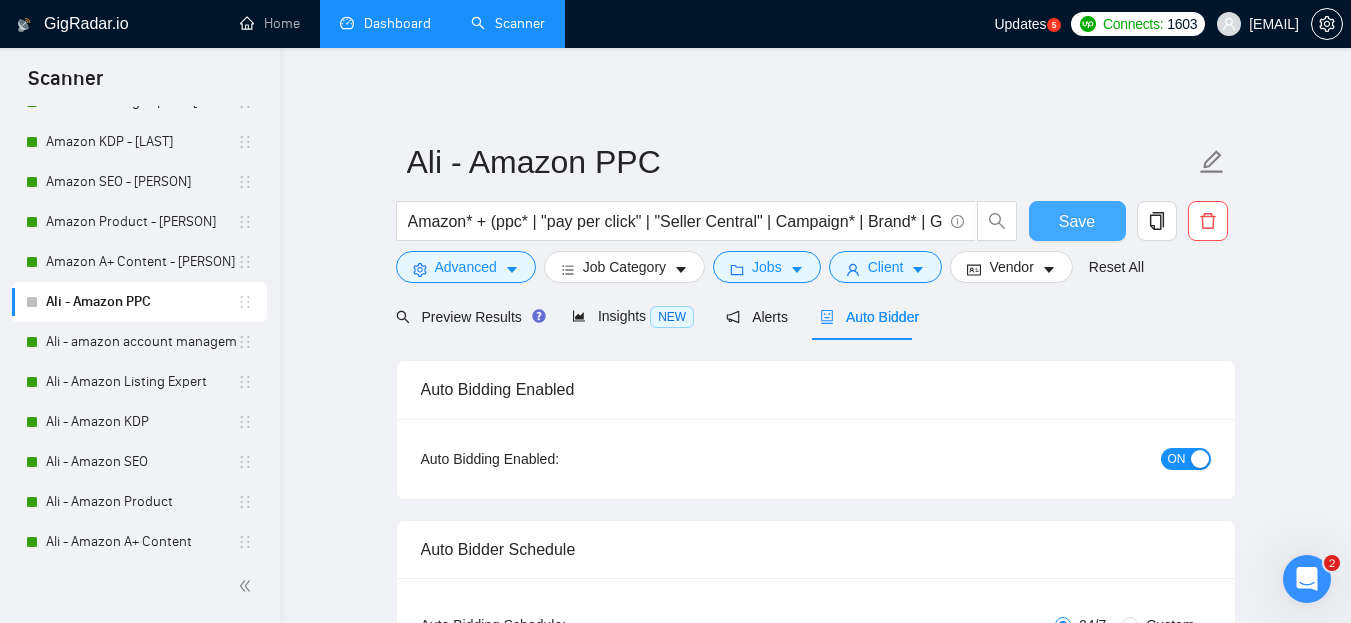 click on "Save" at bounding box center [1077, 221] 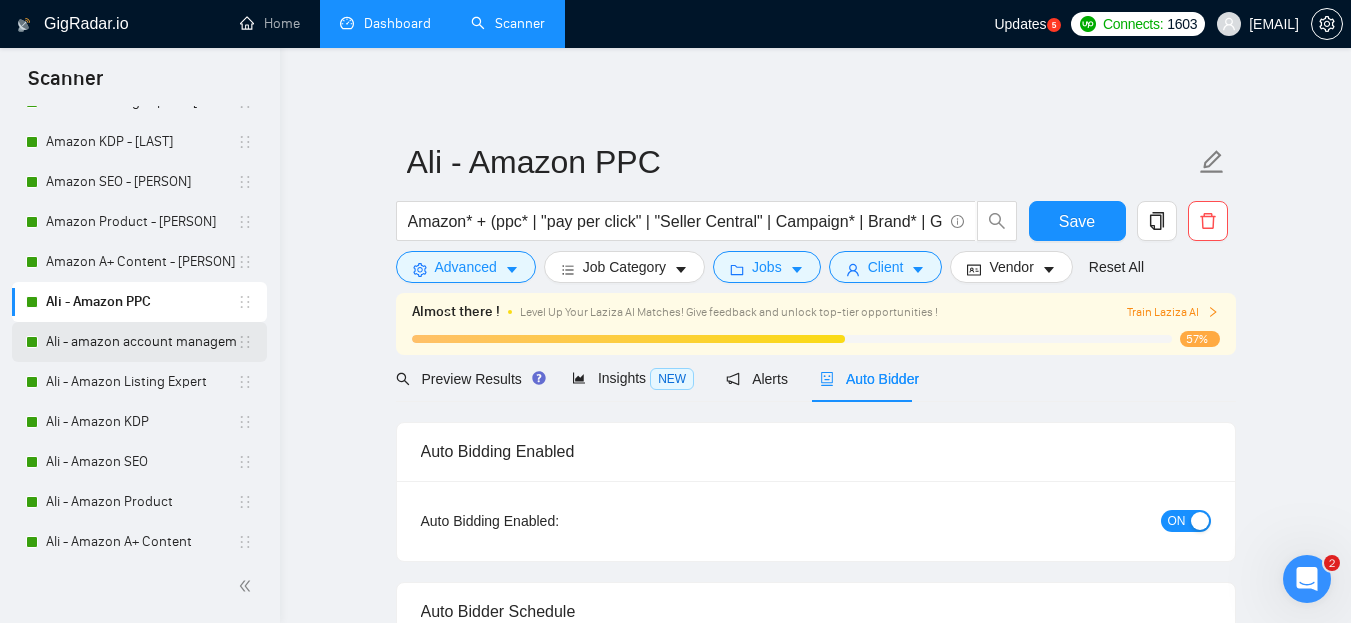 click on "Ali - amazon account management" at bounding box center (141, 342) 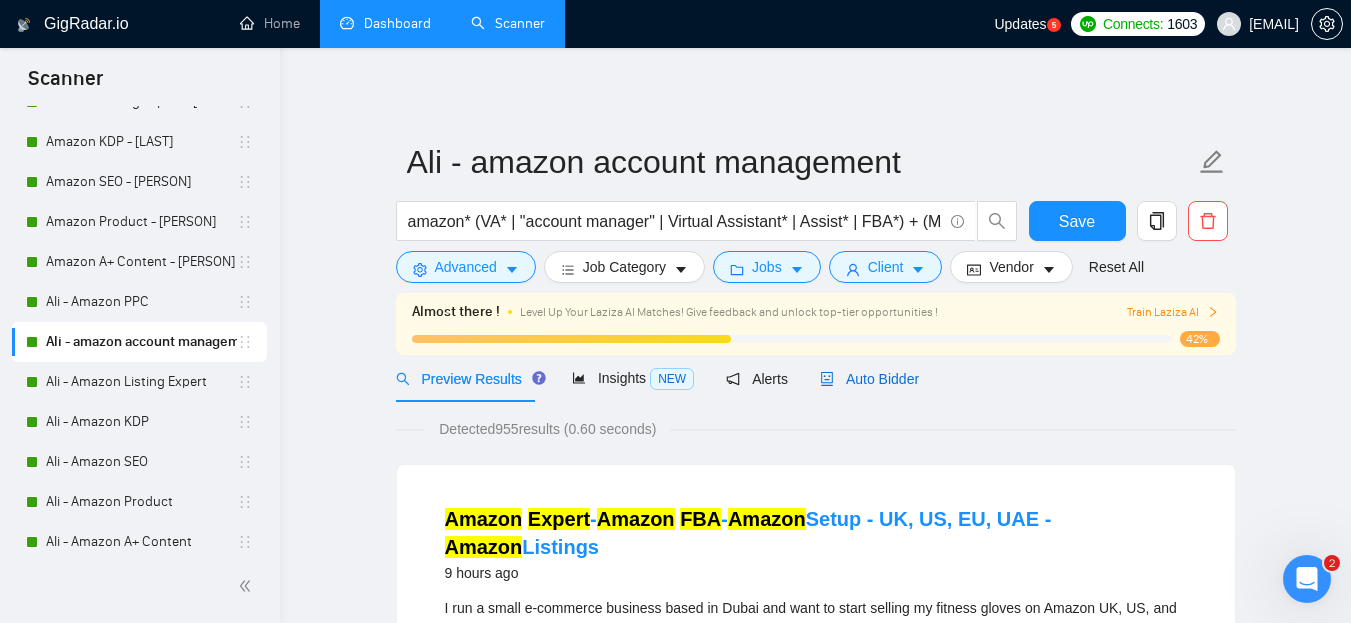 click on "Auto Bidder" at bounding box center [869, 379] 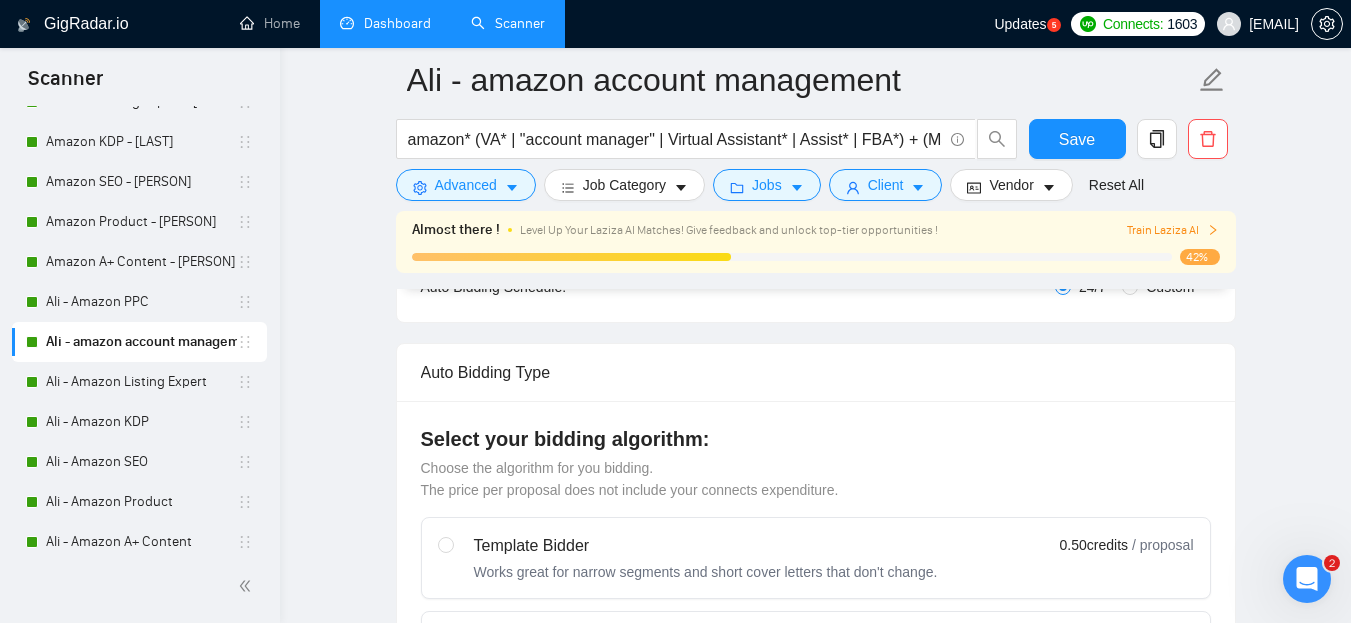 type 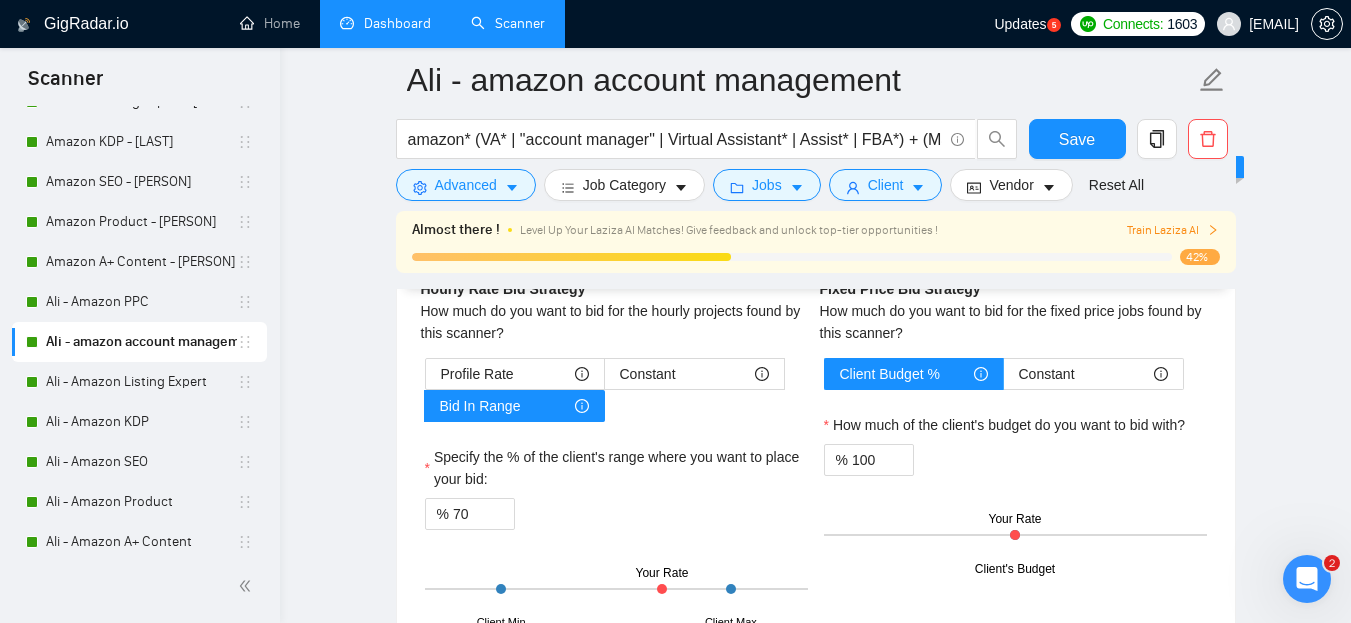 scroll, scrollTop: 3200, scrollLeft: 0, axis: vertical 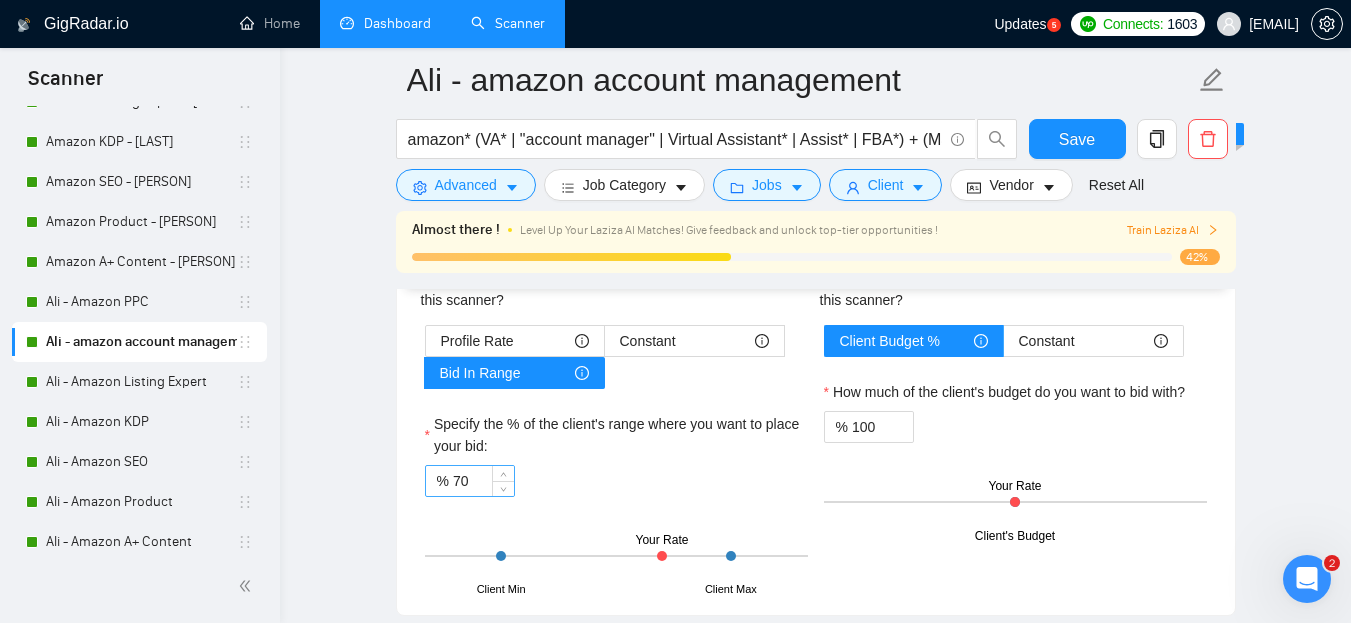 click on "70" at bounding box center (483, 481) 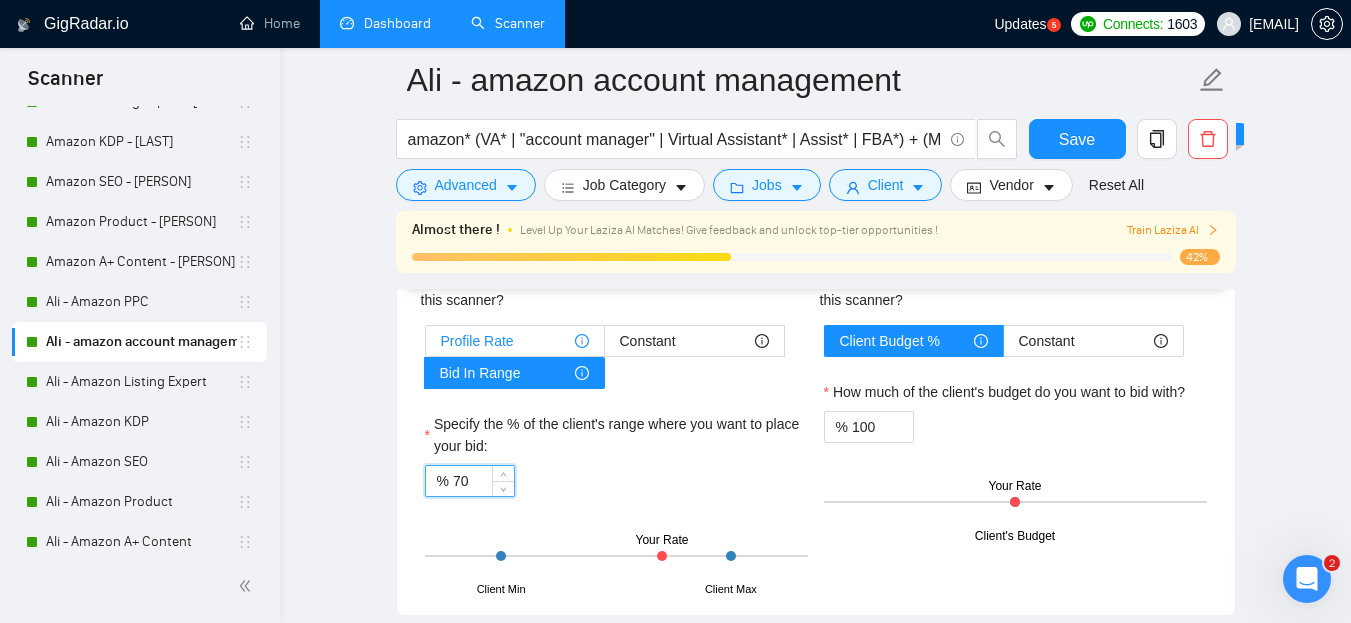 click on "Profile Rate" at bounding box center [477, 341] 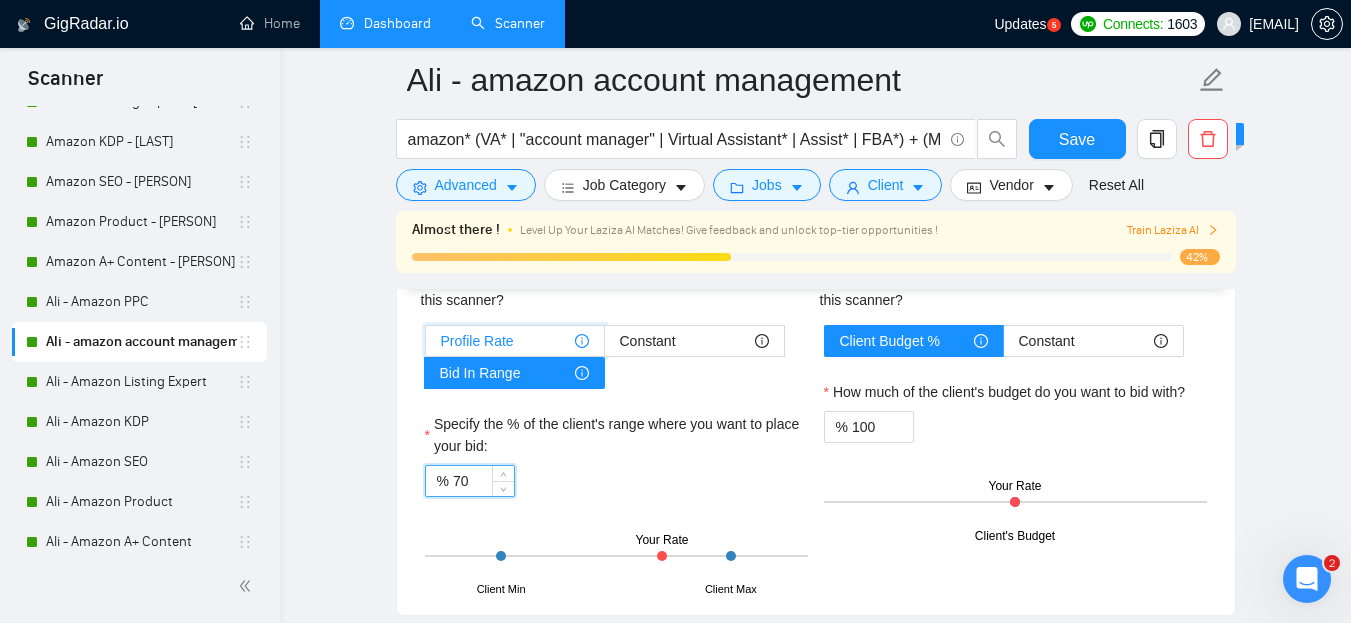 click on "Profile Rate" at bounding box center (426, 346) 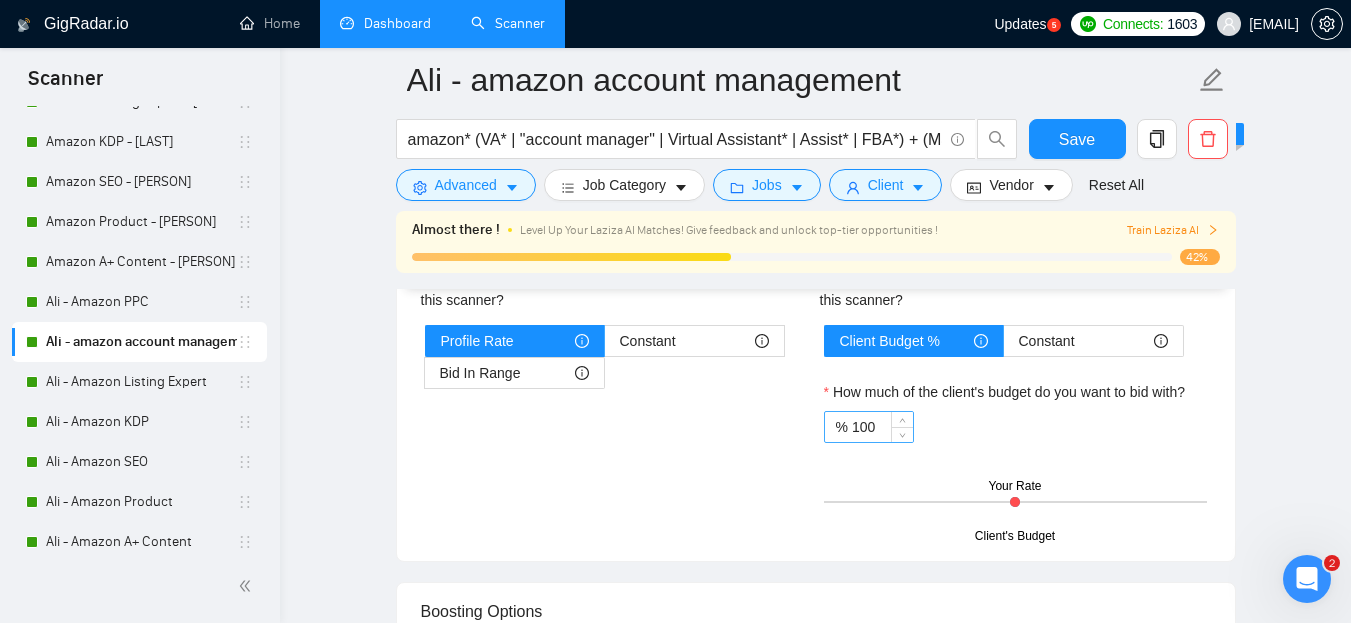 click on "100" at bounding box center (882, 427) 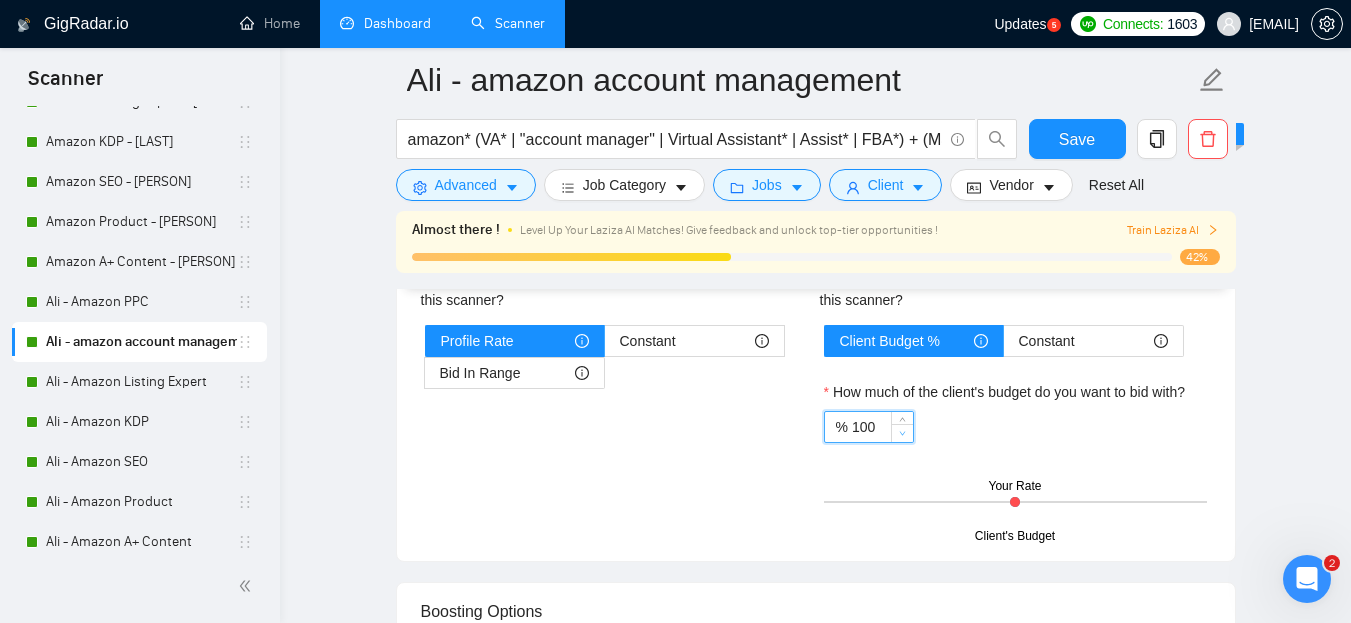 click 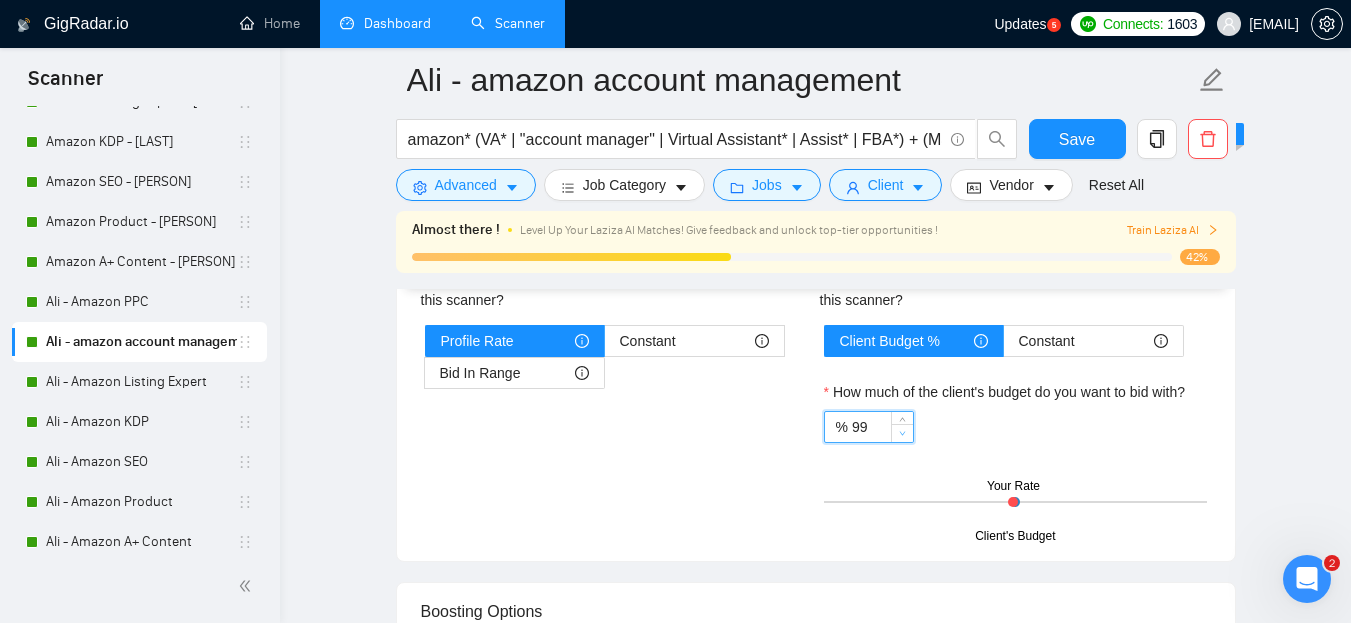 click 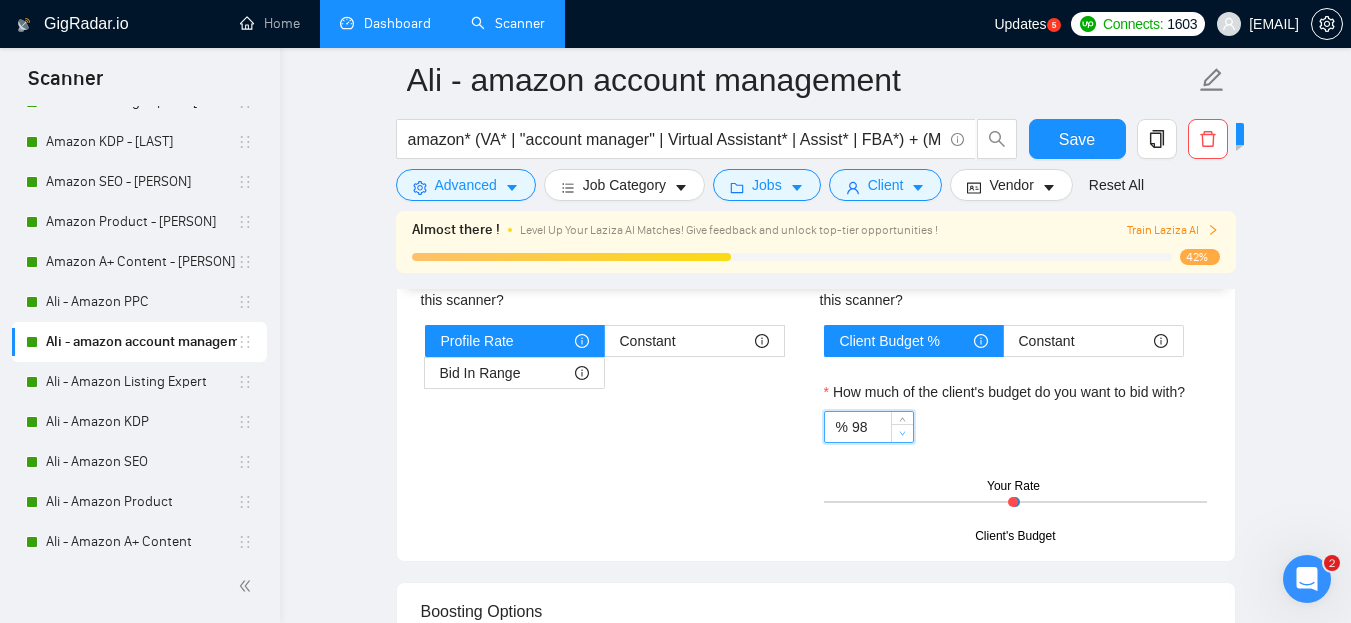 click 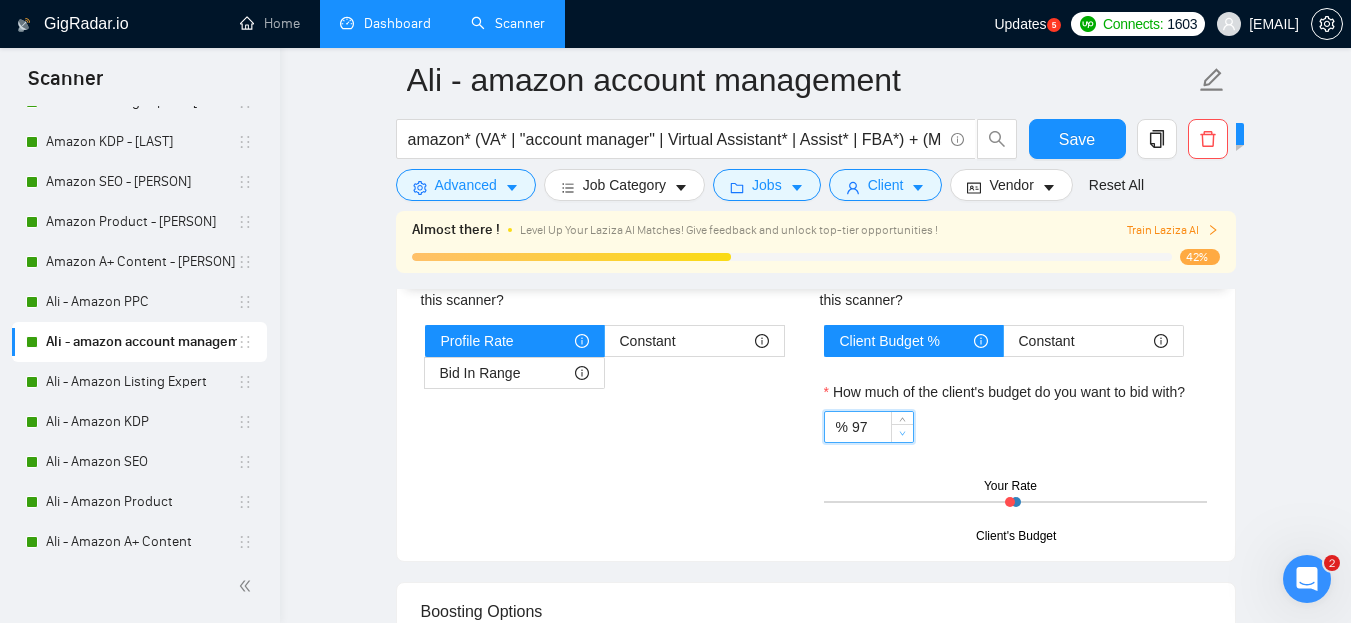 click 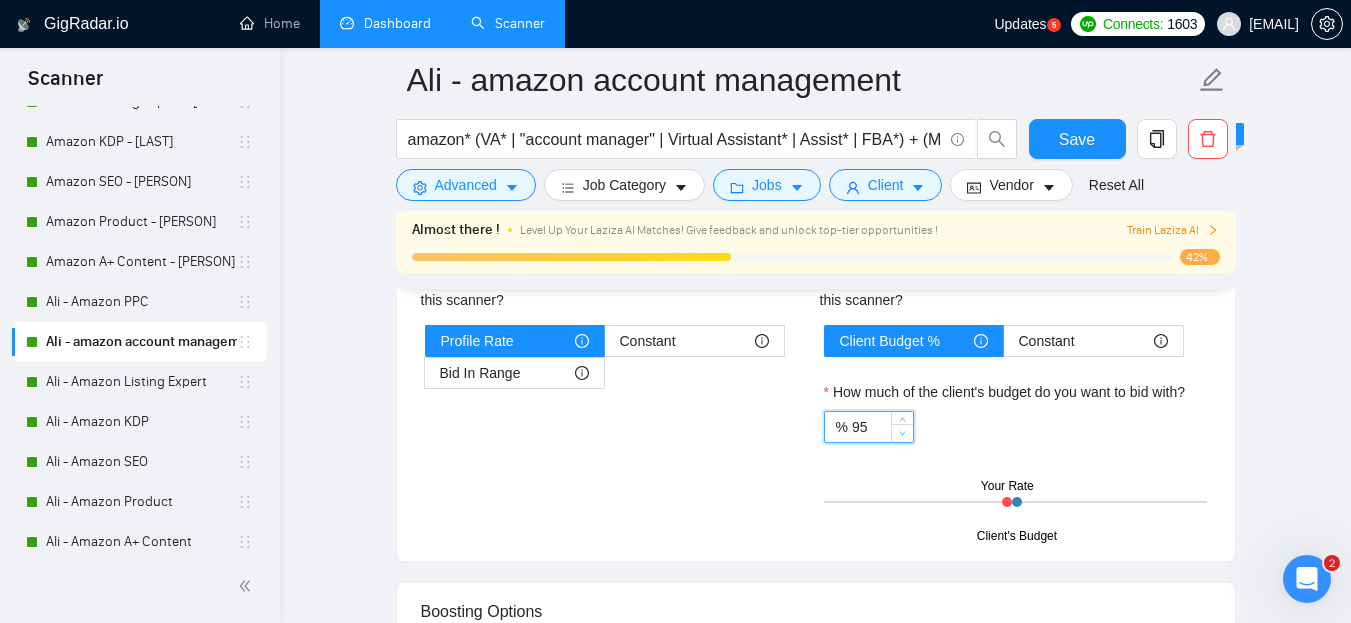 click 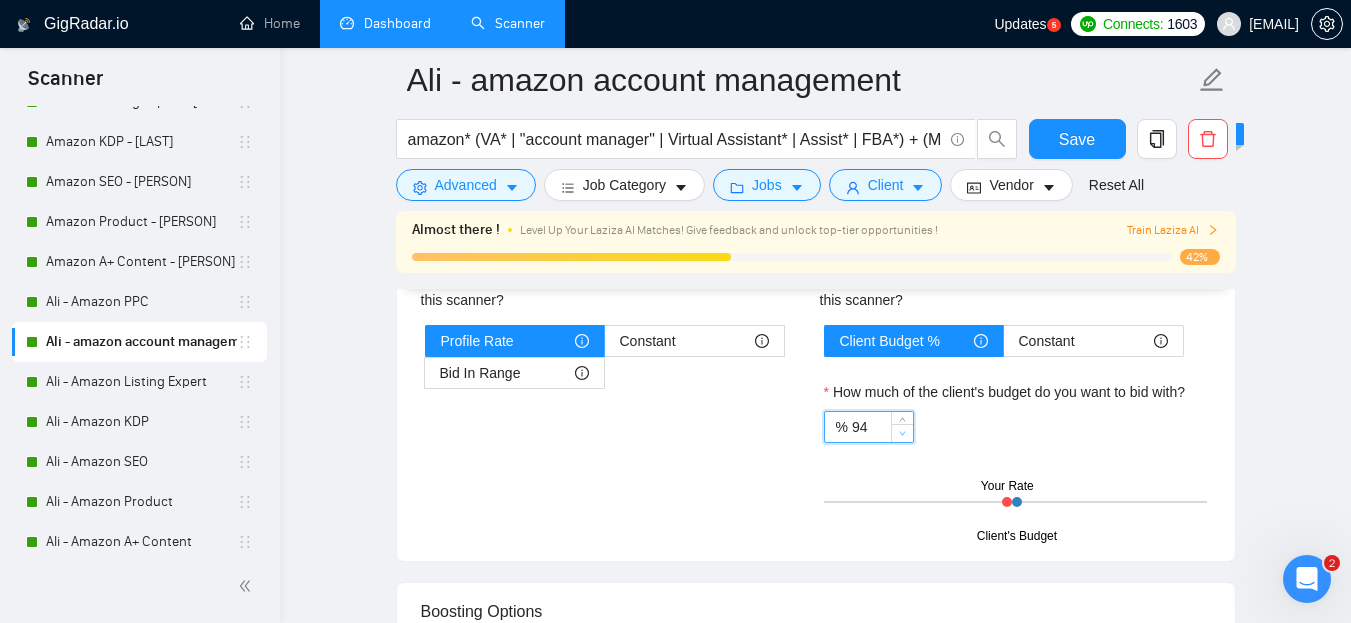 click 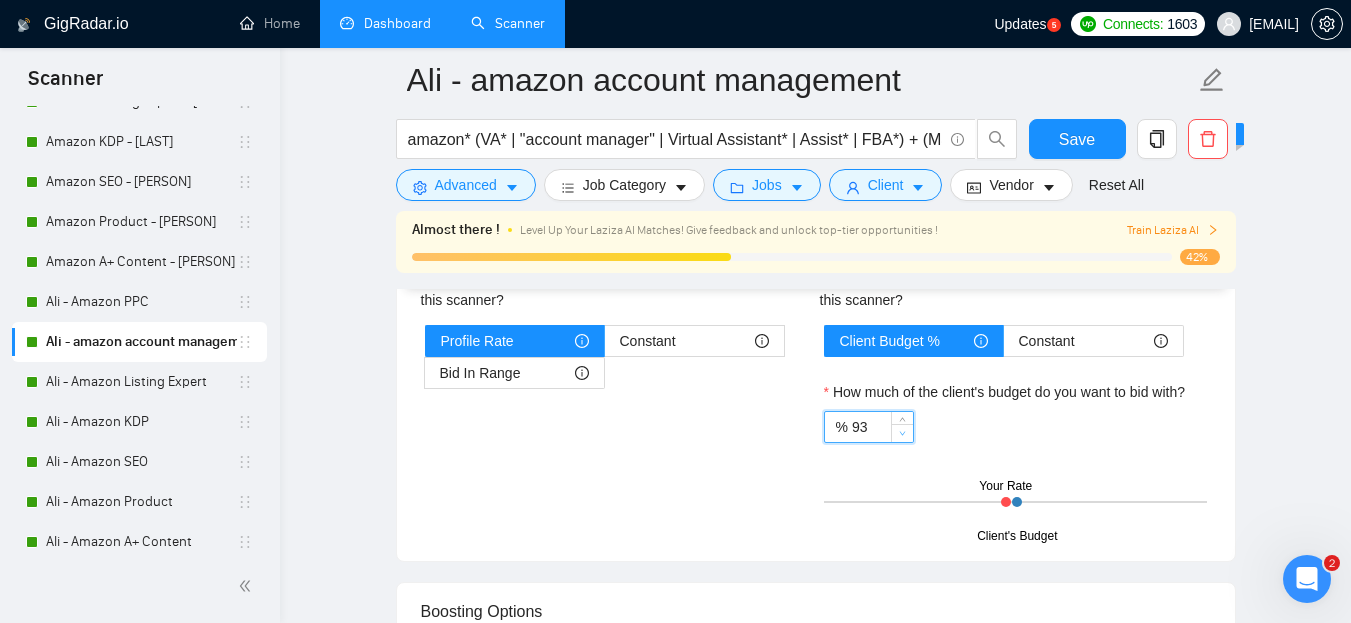 click 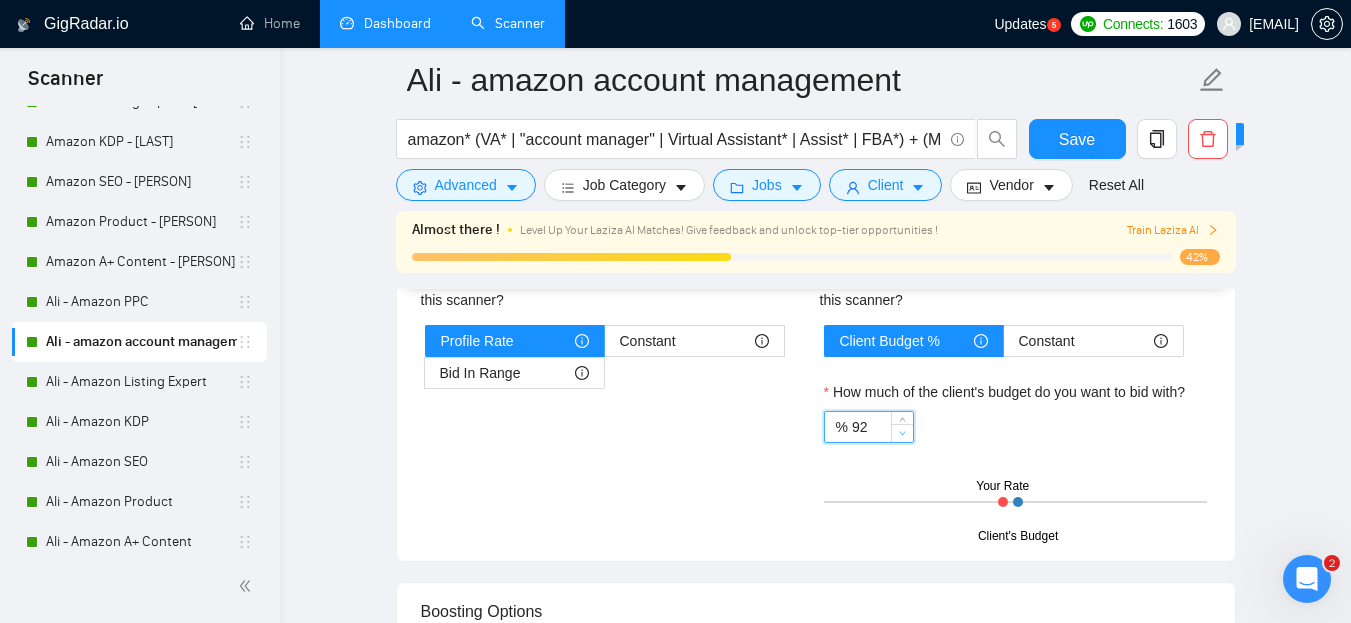 click 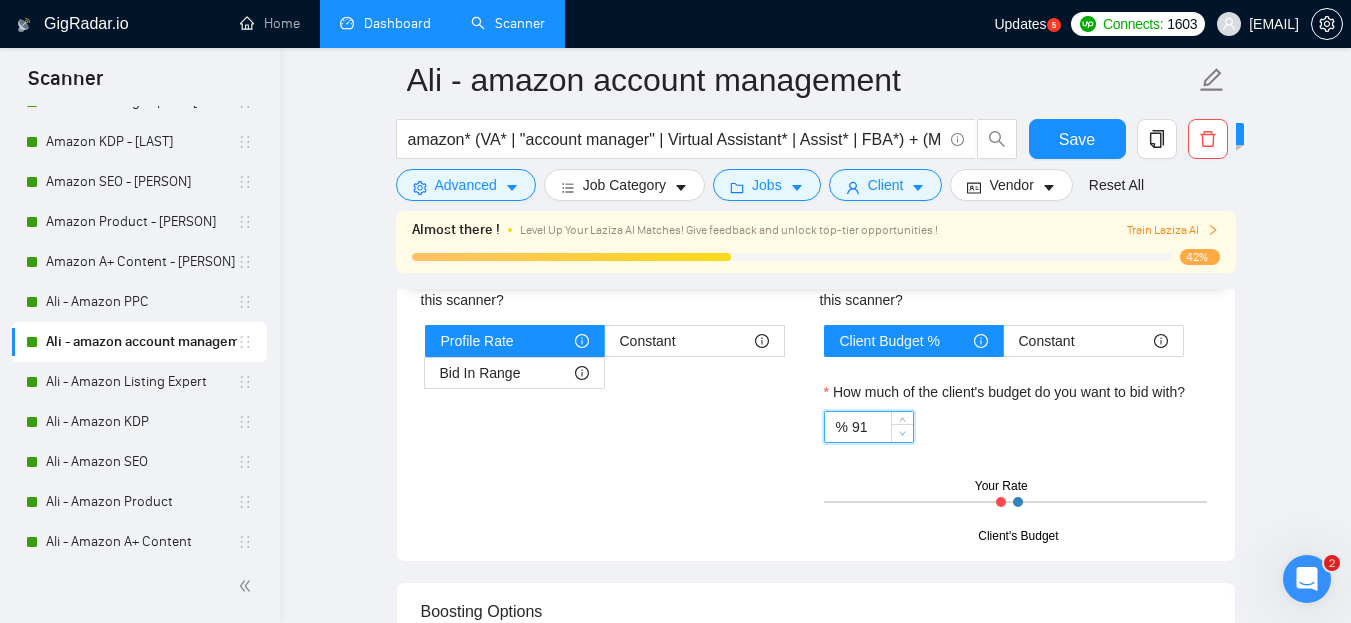 click at bounding box center (903, 434) 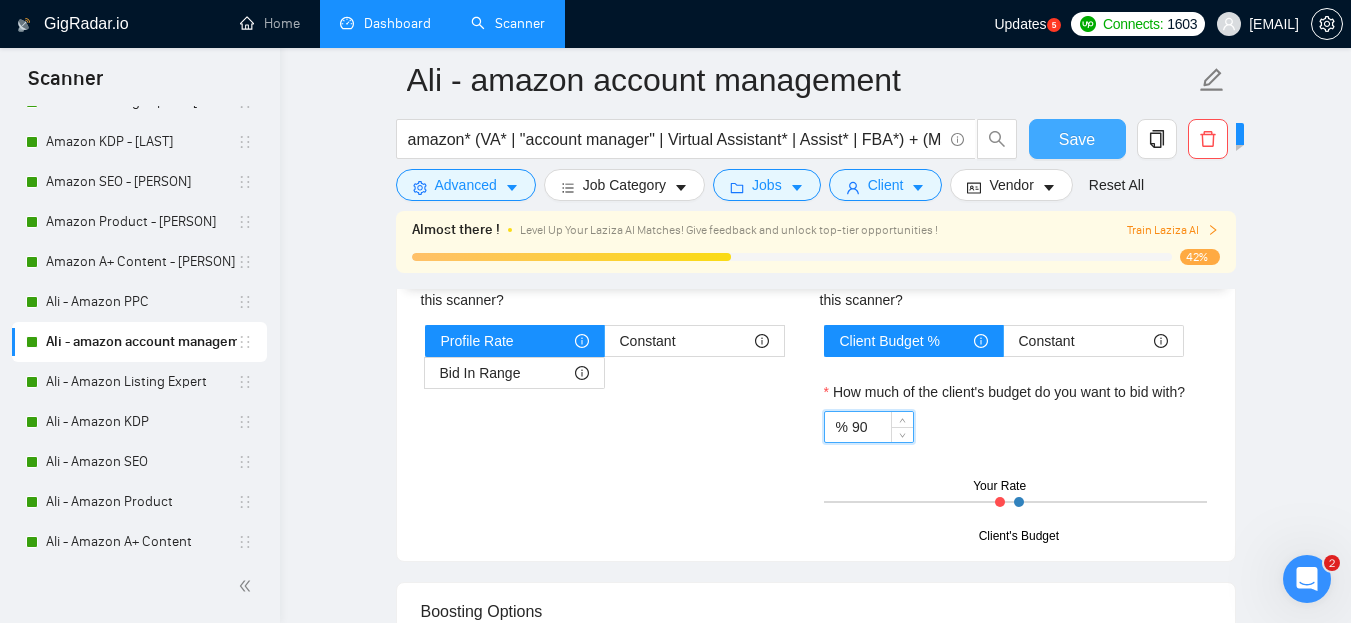 click on "Save" at bounding box center [1077, 139] 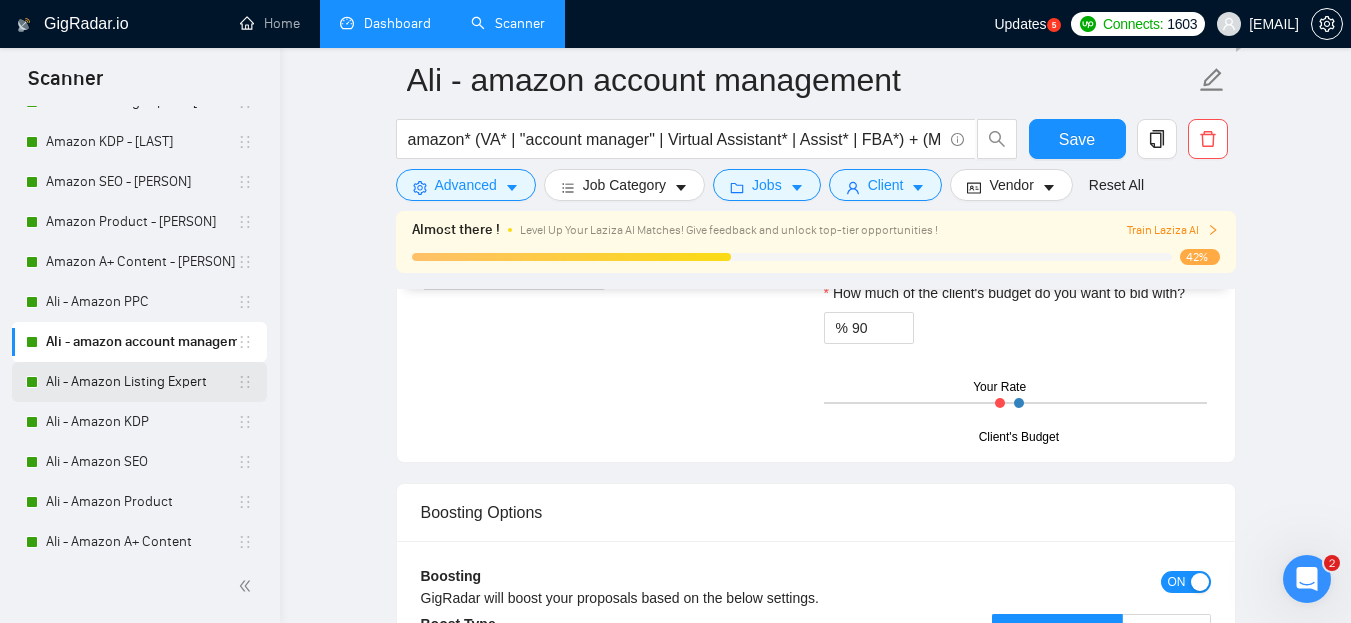 click on "Ali - Amazon Listing Expert" at bounding box center (141, 382) 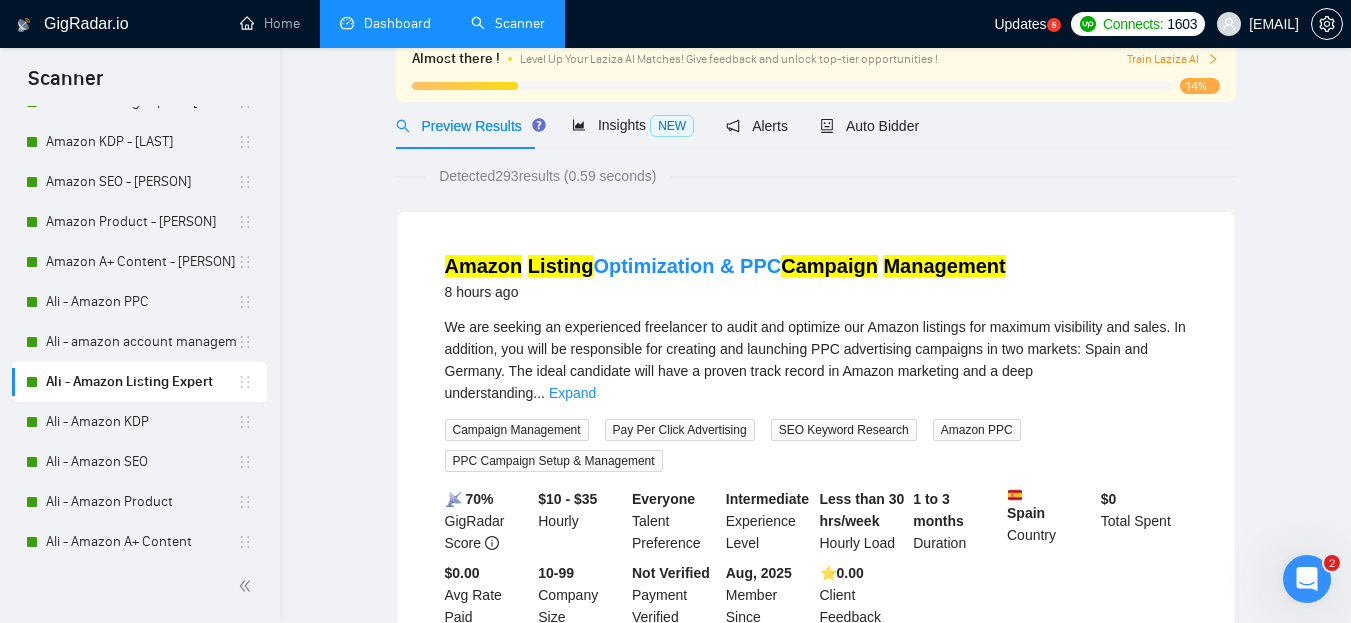 scroll, scrollTop: 0, scrollLeft: 0, axis: both 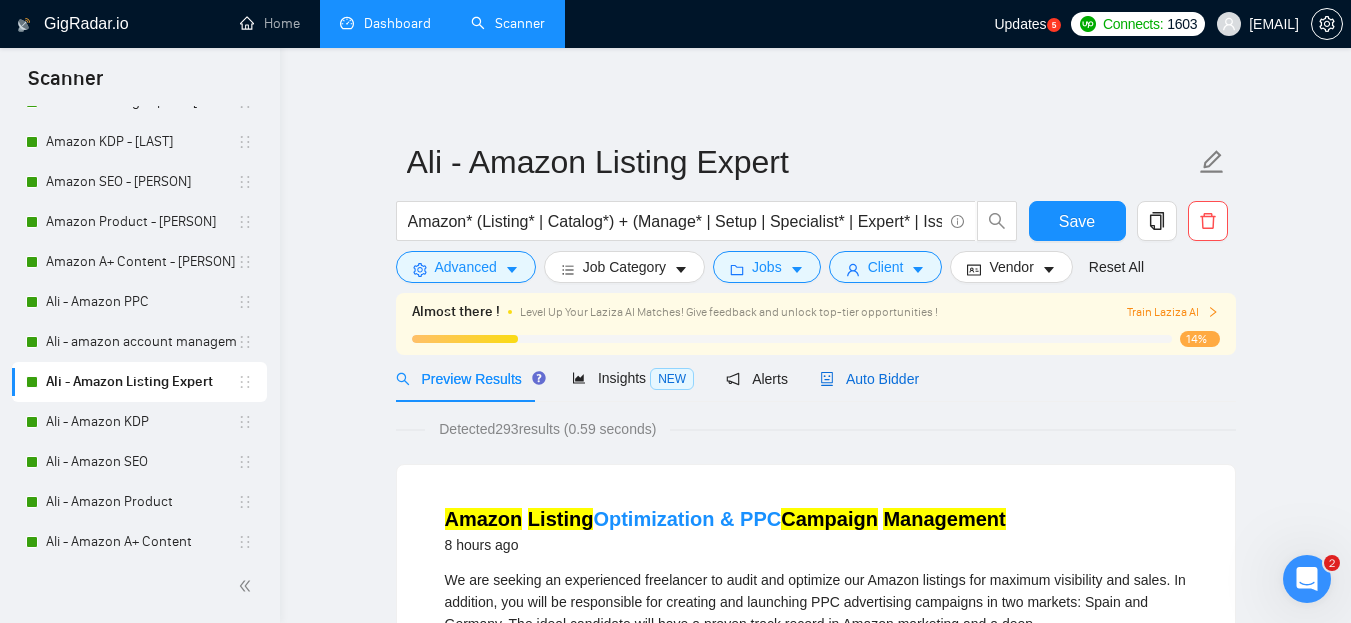click on "Auto Bidder" at bounding box center (869, 379) 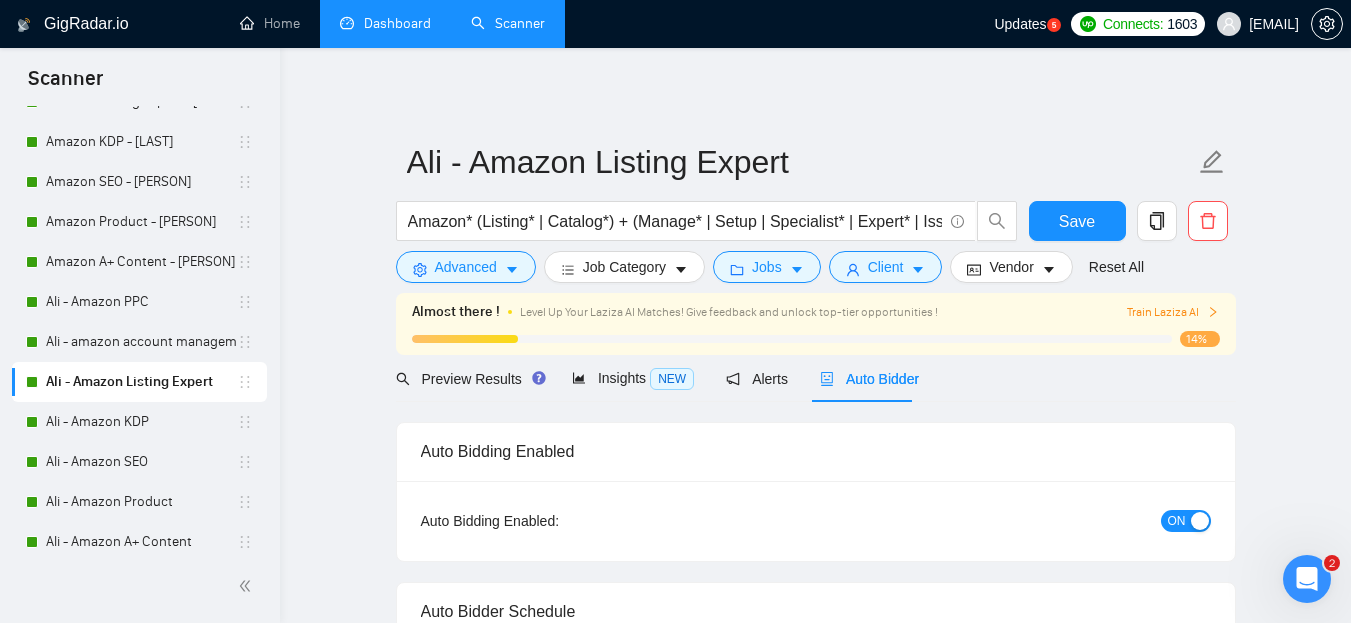 type 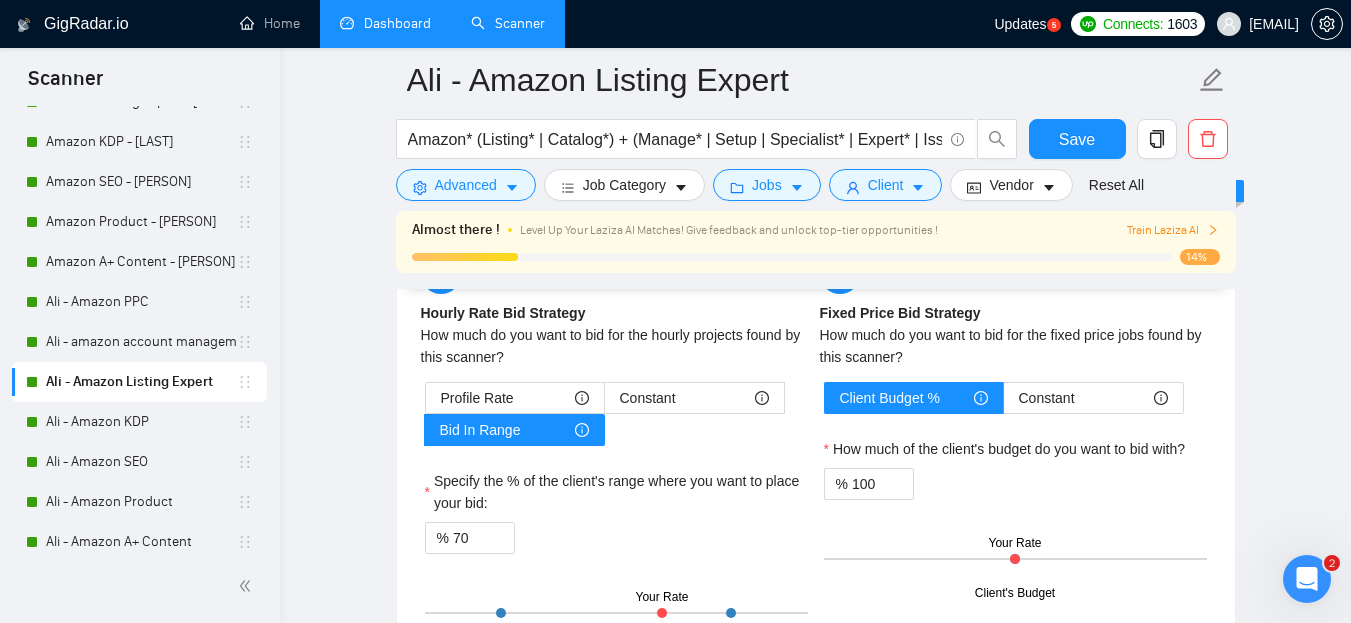 scroll, scrollTop: 3200, scrollLeft: 0, axis: vertical 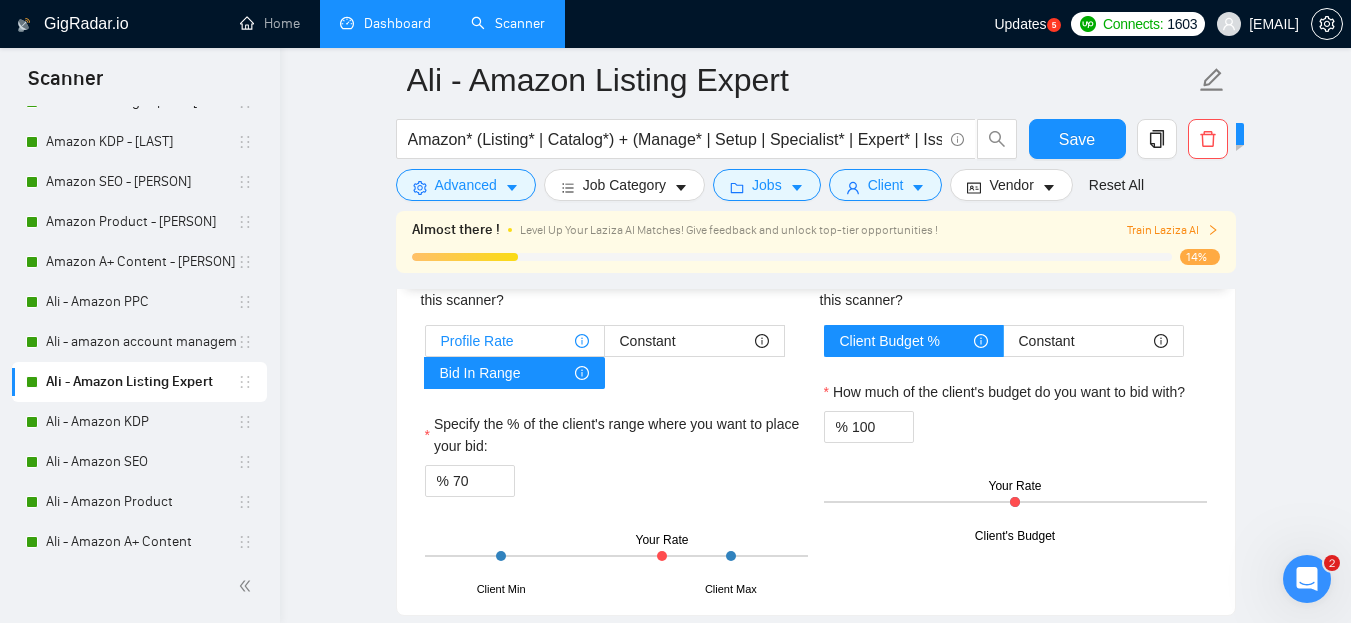 click on "Profile Rate" at bounding box center [477, 341] 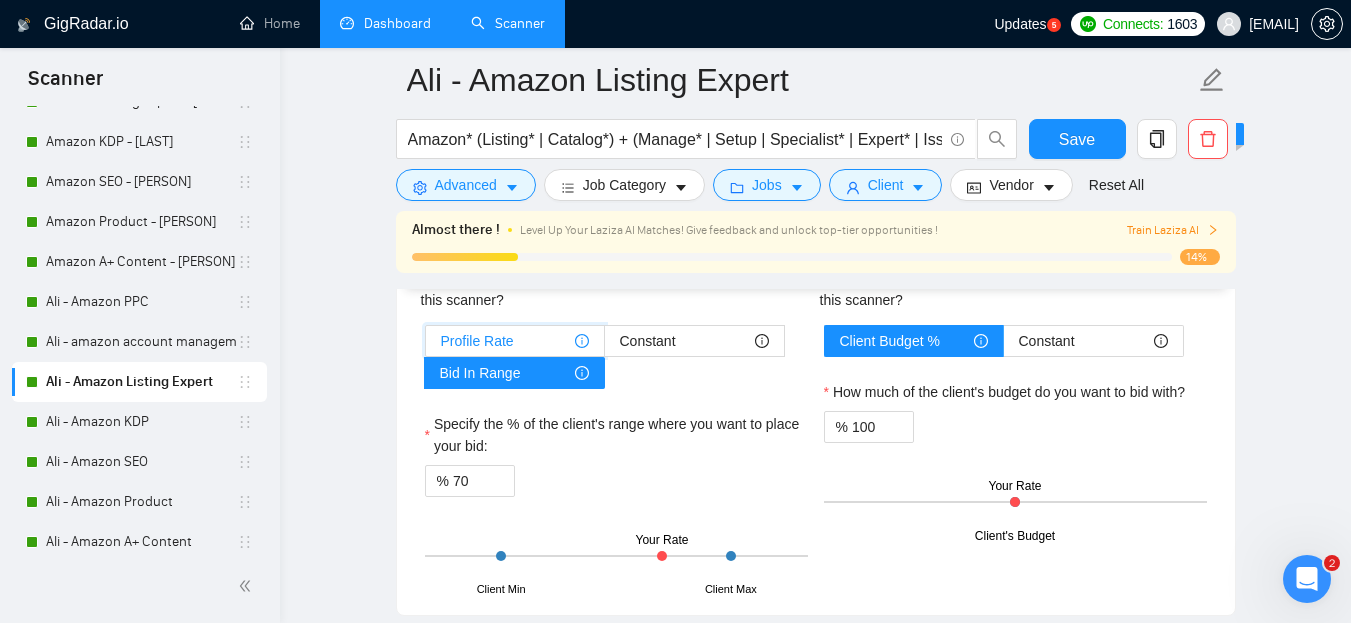 click on "Profile Rate" at bounding box center [426, 346] 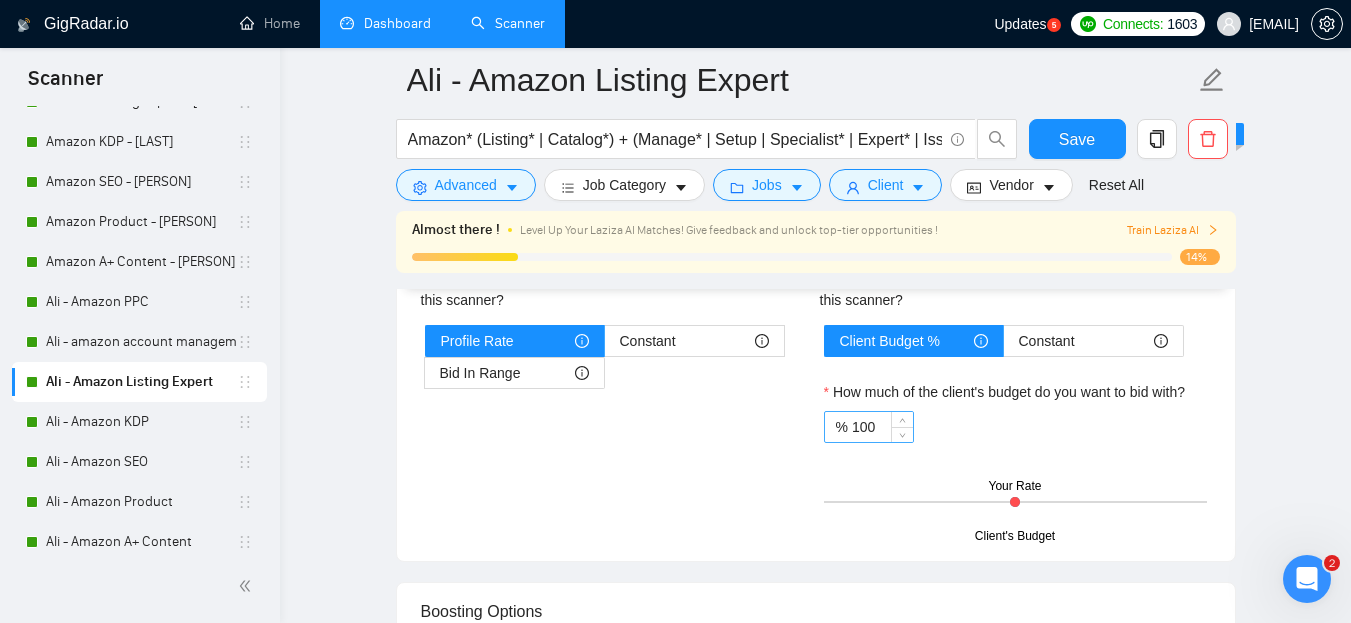 click on "100" at bounding box center [882, 427] 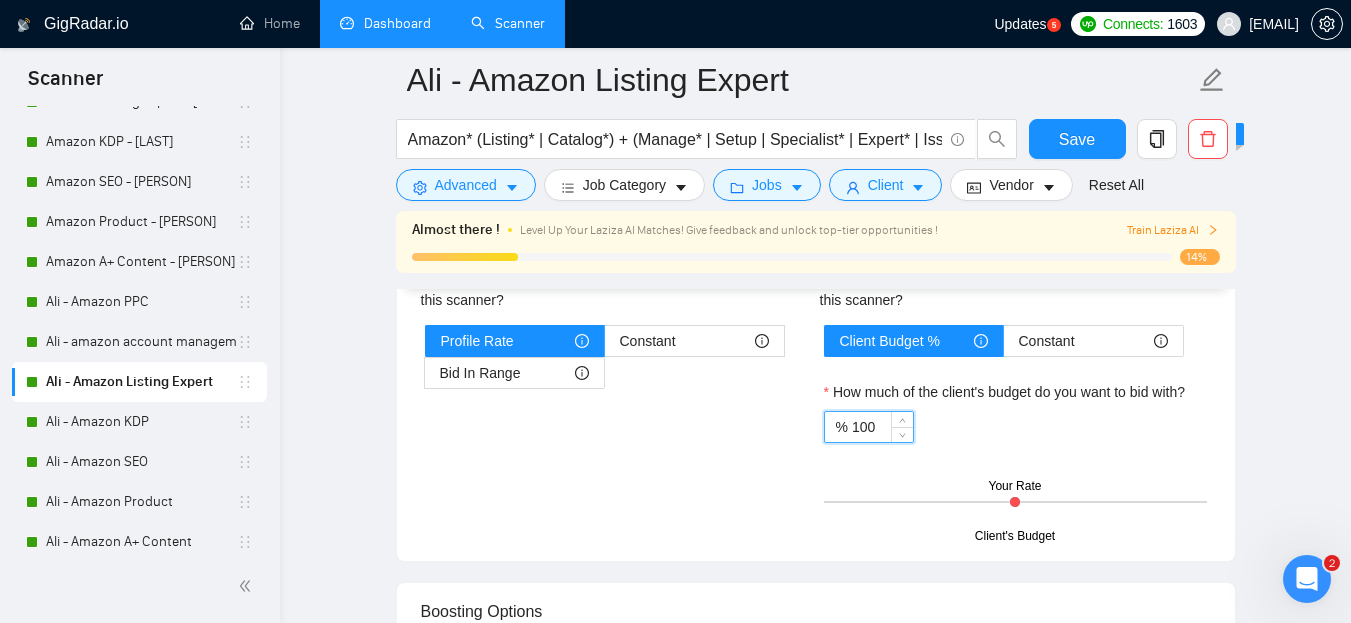 click on "100" at bounding box center (882, 427) 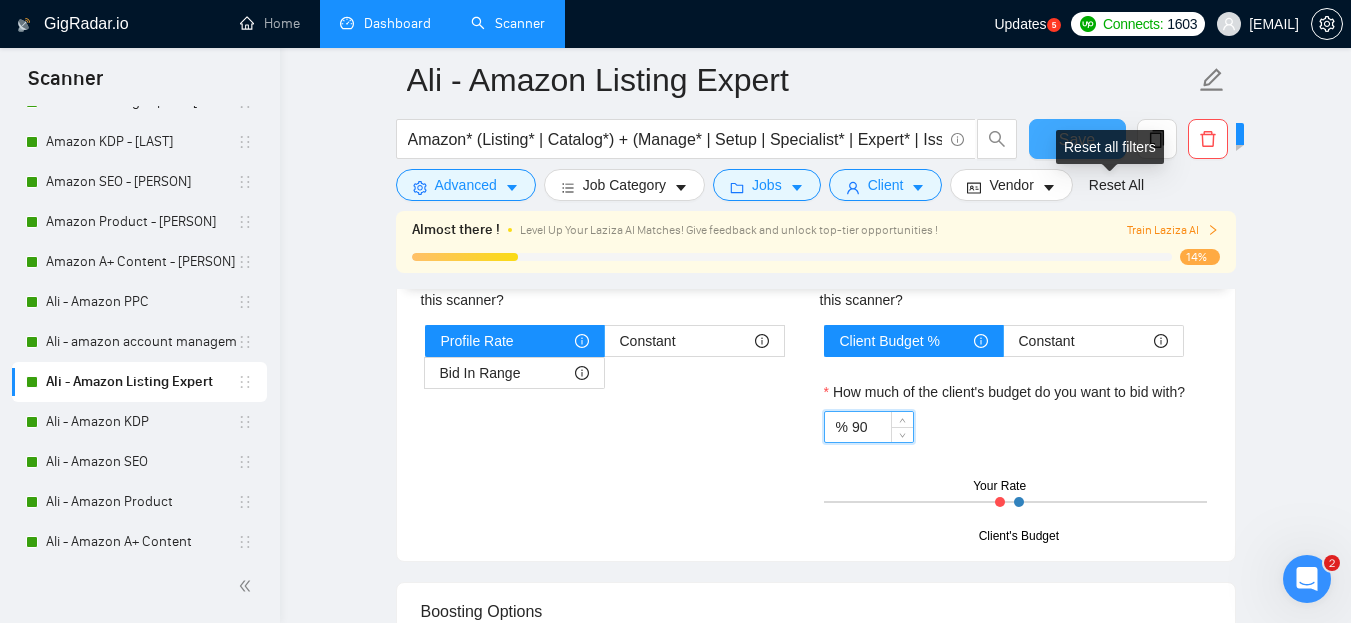 type on "90" 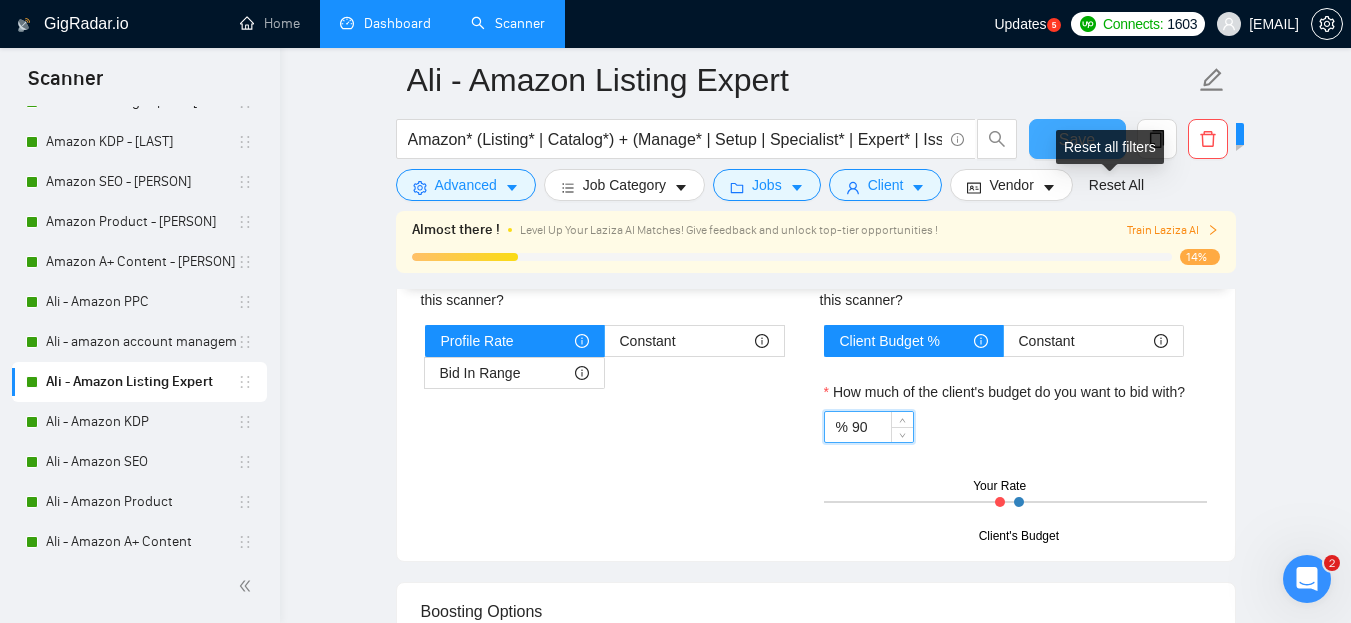 click on "Reset all filters" at bounding box center (1110, 147) 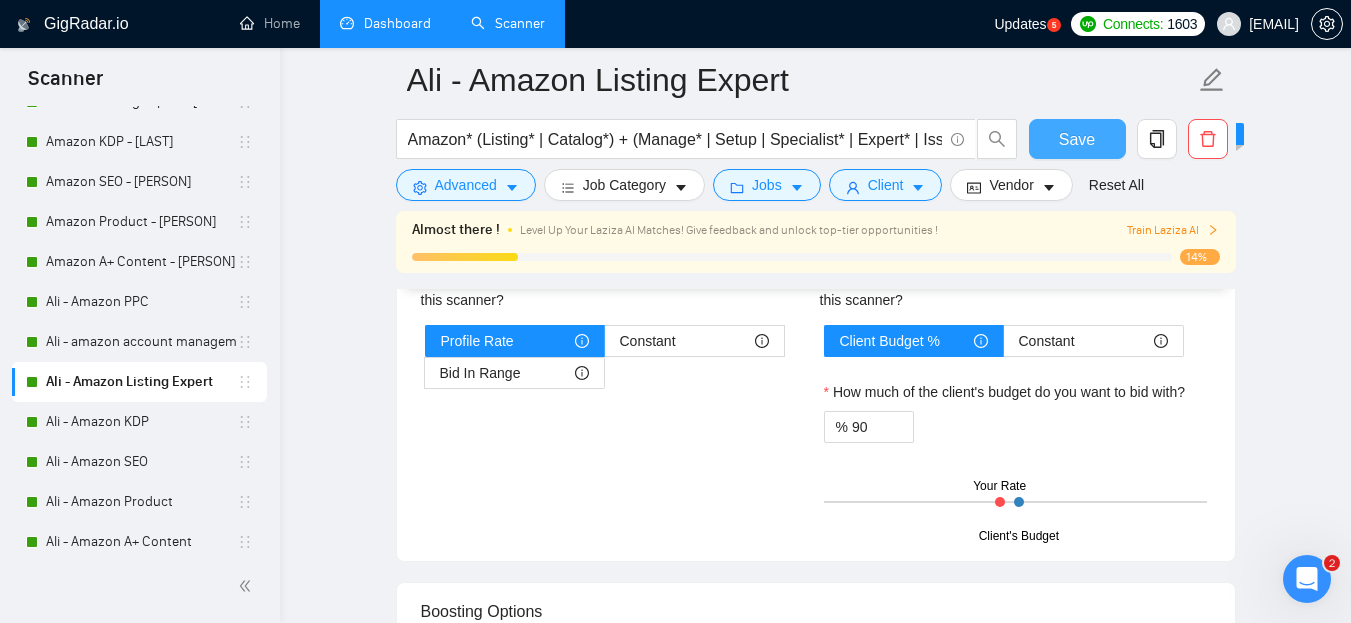 click on "Save" at bounding box center [1077, 139] 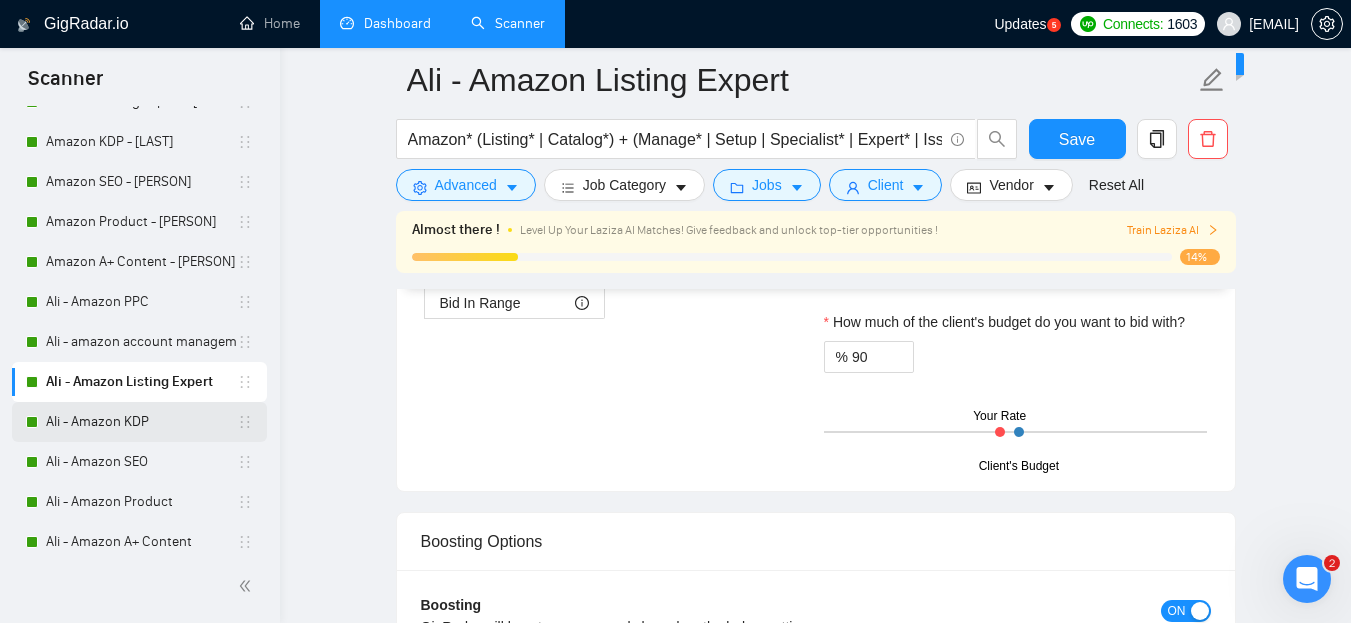 click on "Ali - Amazon KDP" at bounding box center [141, 422] 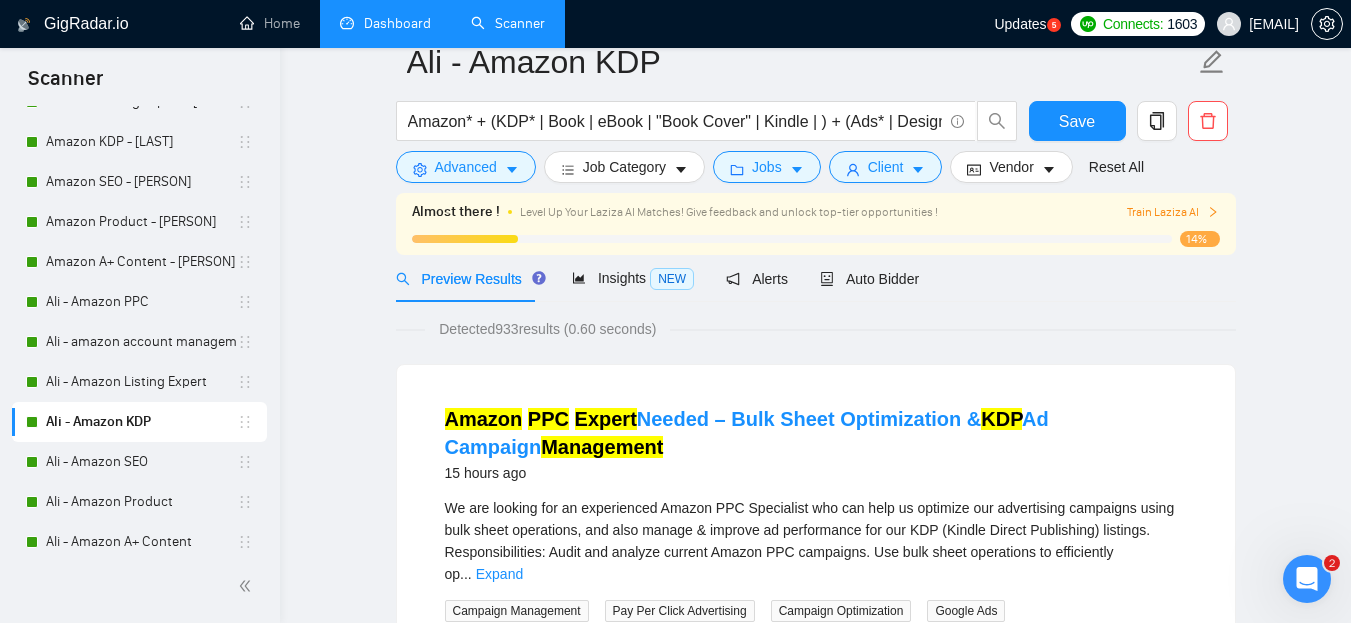 scroll, scrollTop: 0, scrollLeft: 0, axis: both 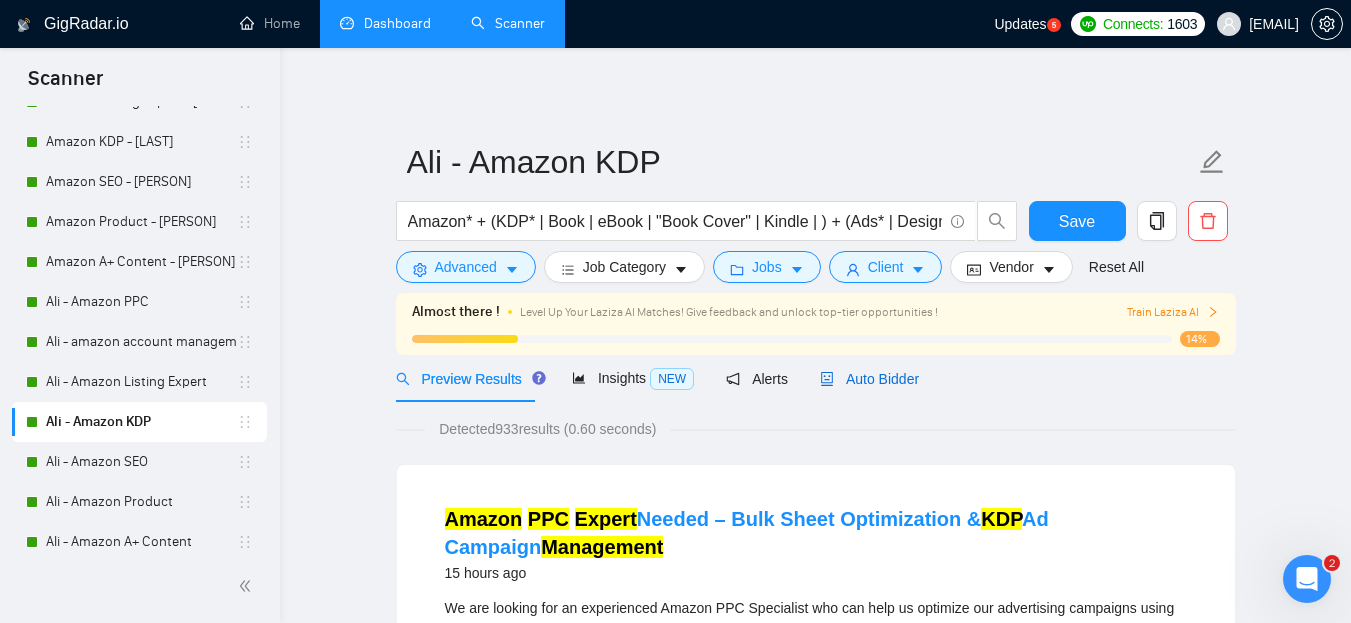 click on "Auto Bidder" at bounding box center [869, 379] 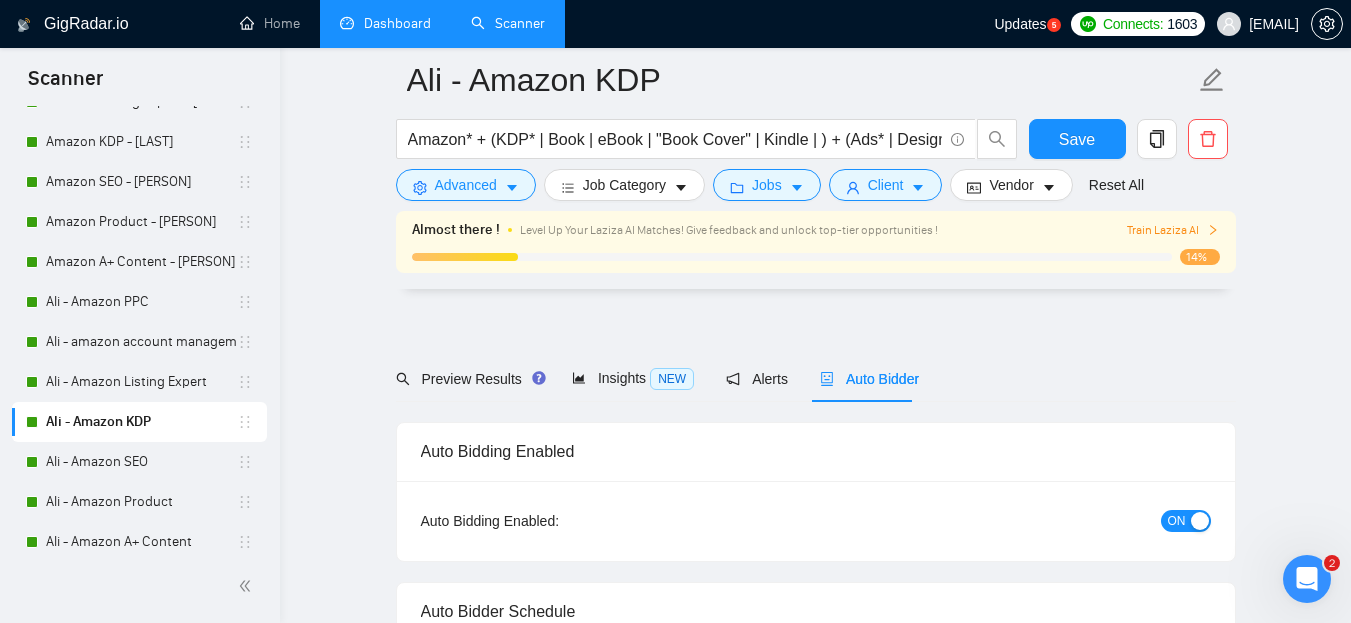type 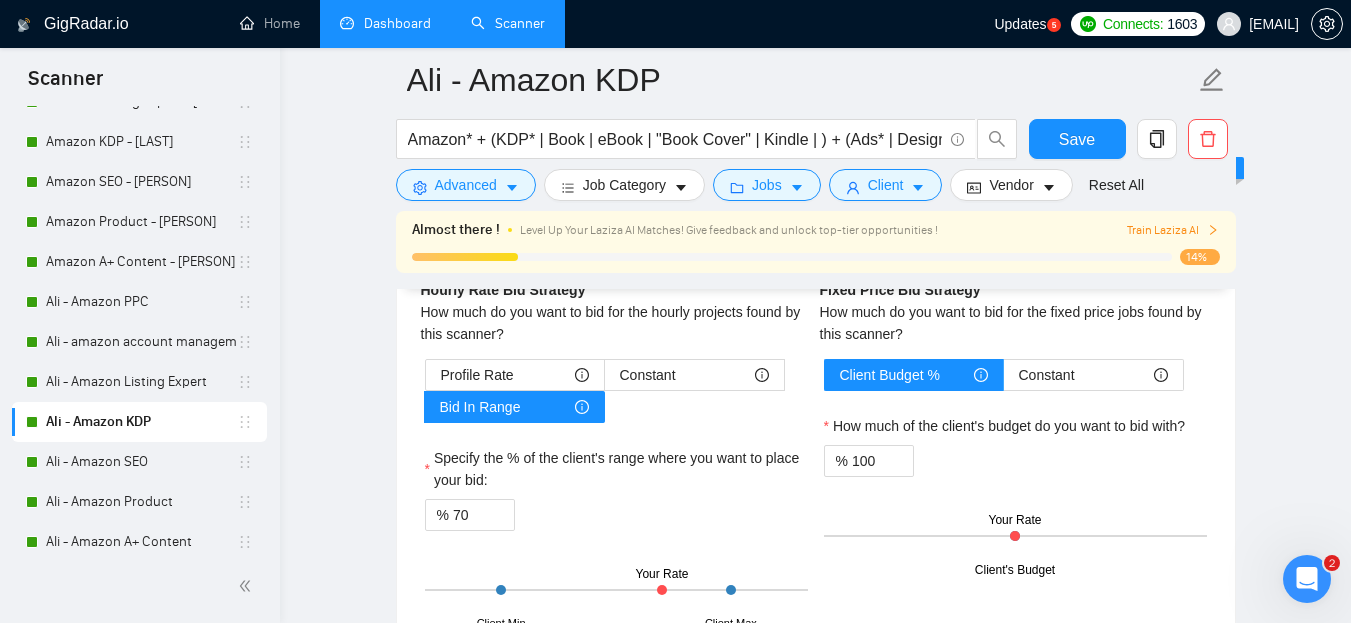 scroll, scrollTop: 3200, scrollLeft: 0, axis: vertical 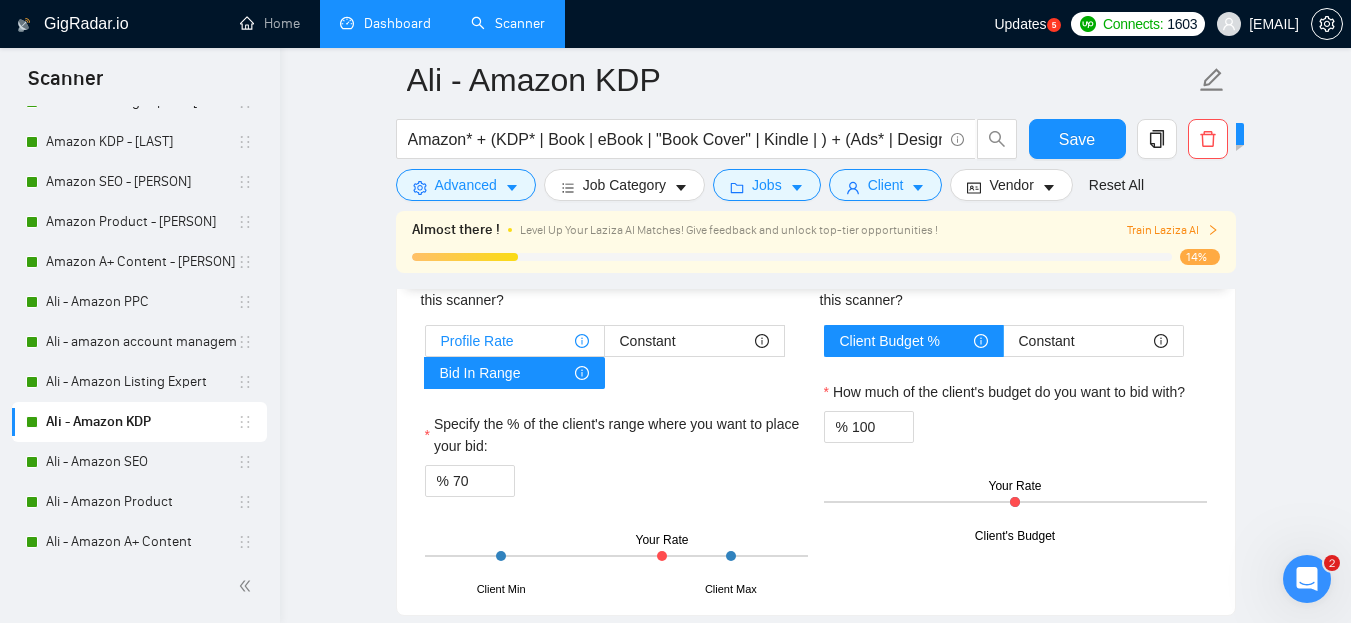 click on "Profile Rate" at bounding box center [477, 341] 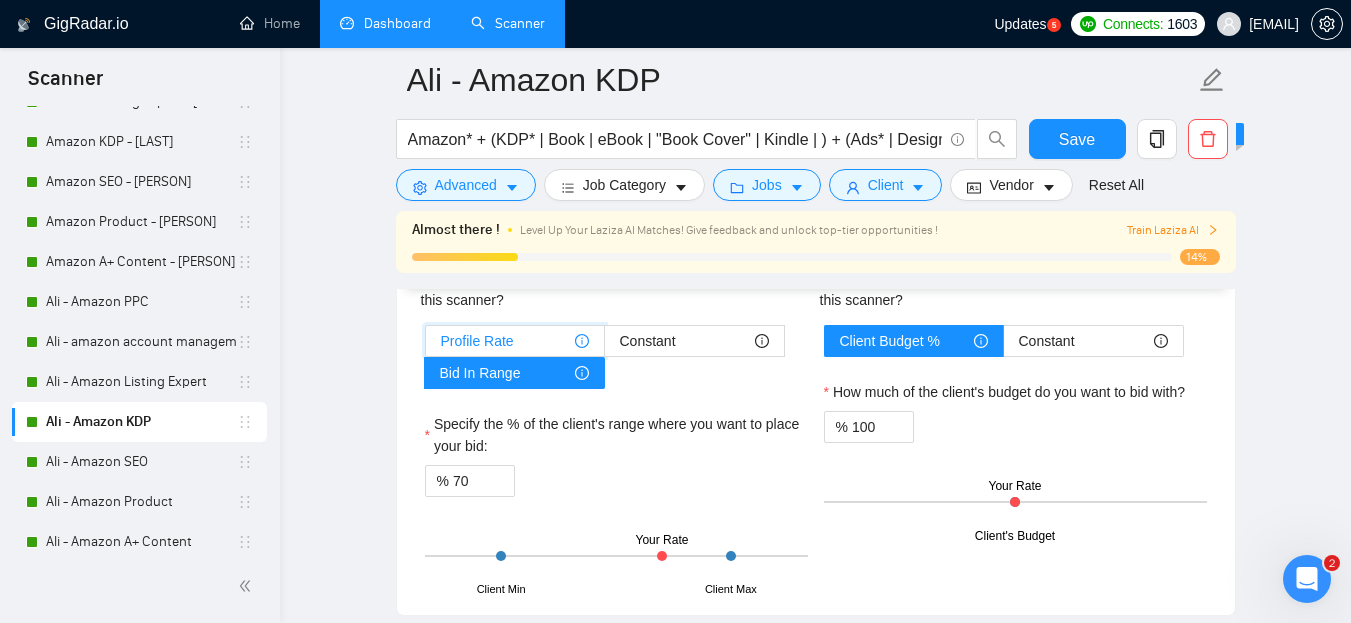 click on "Profile Rate" at bounding box center (426, 346) 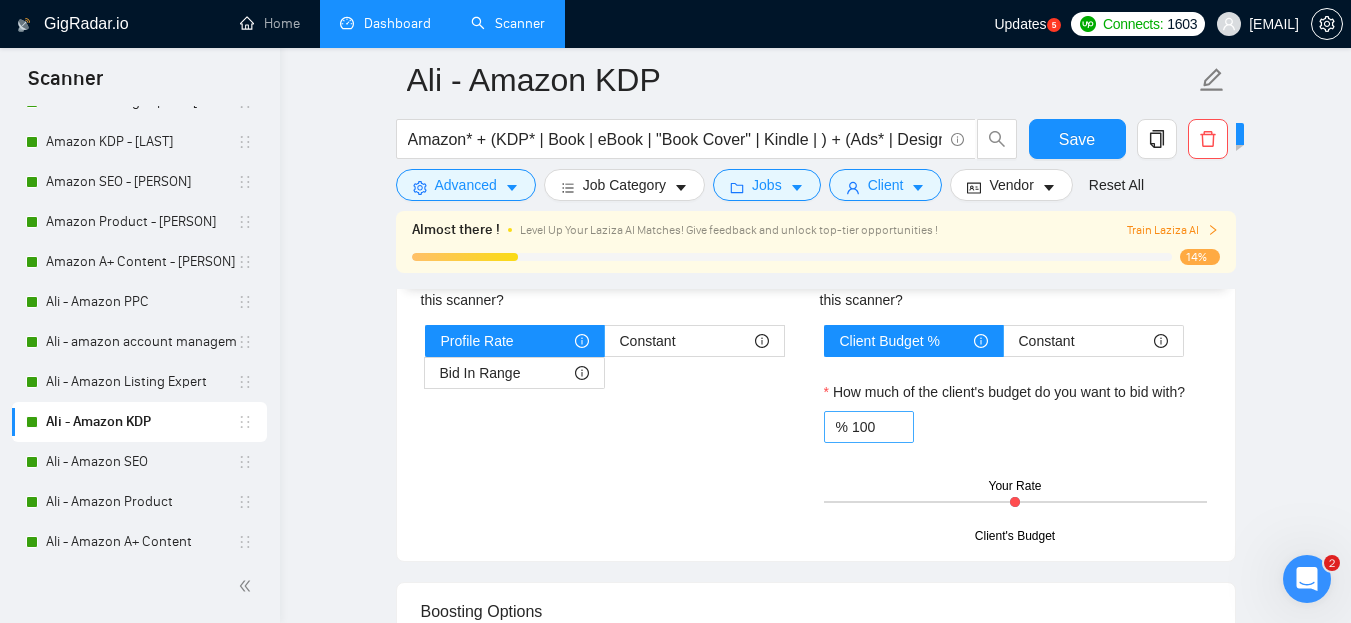 click on "% 100" at bounding box center [869, 427] 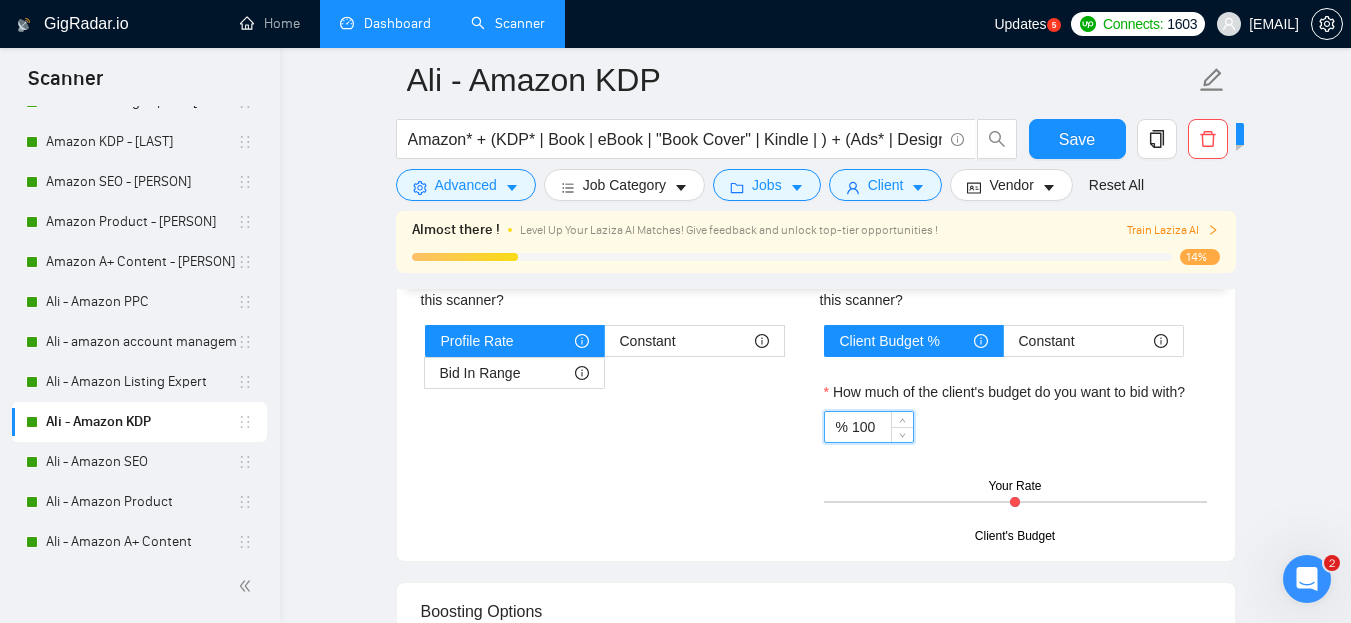 click on "100" at bounding box center (882, 427) 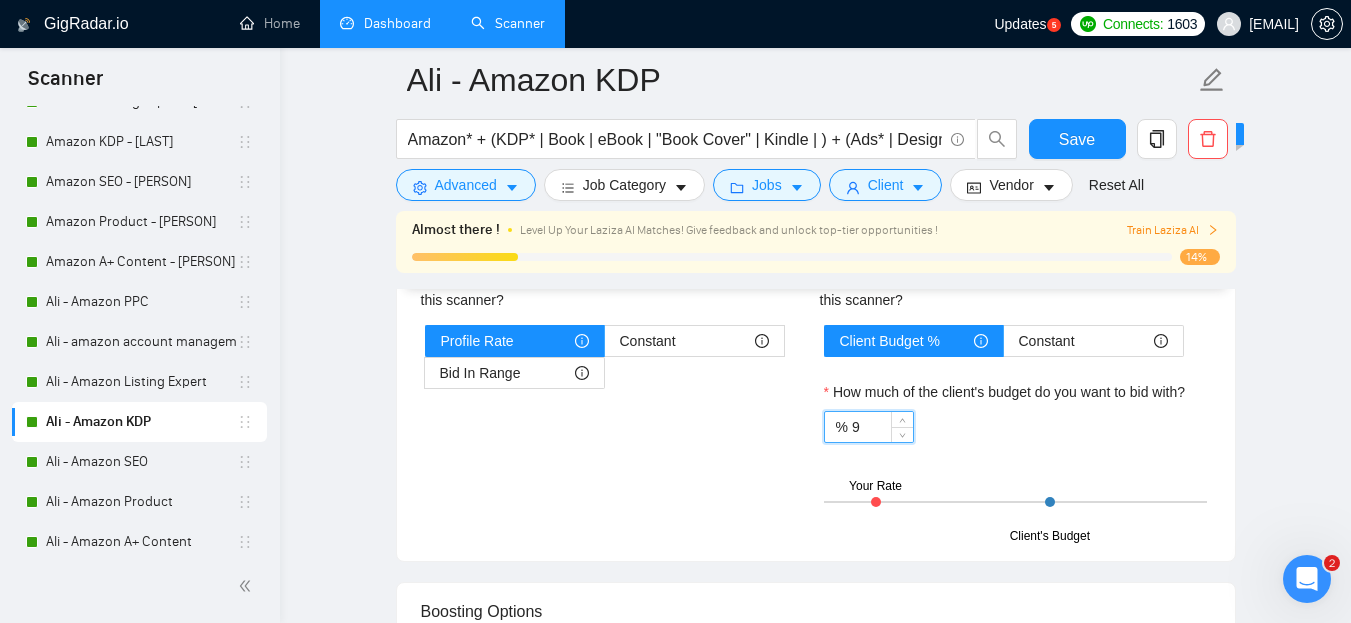 type on "90" 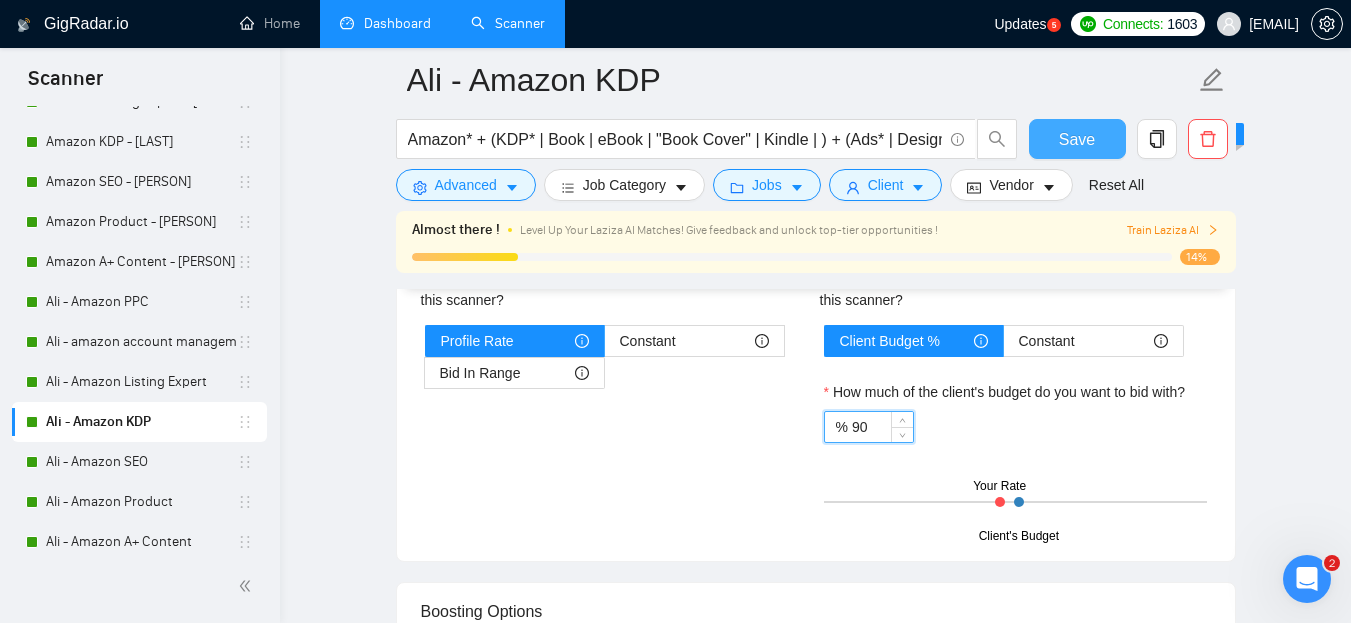 click on "Save" at bounding box center [1077, 139] 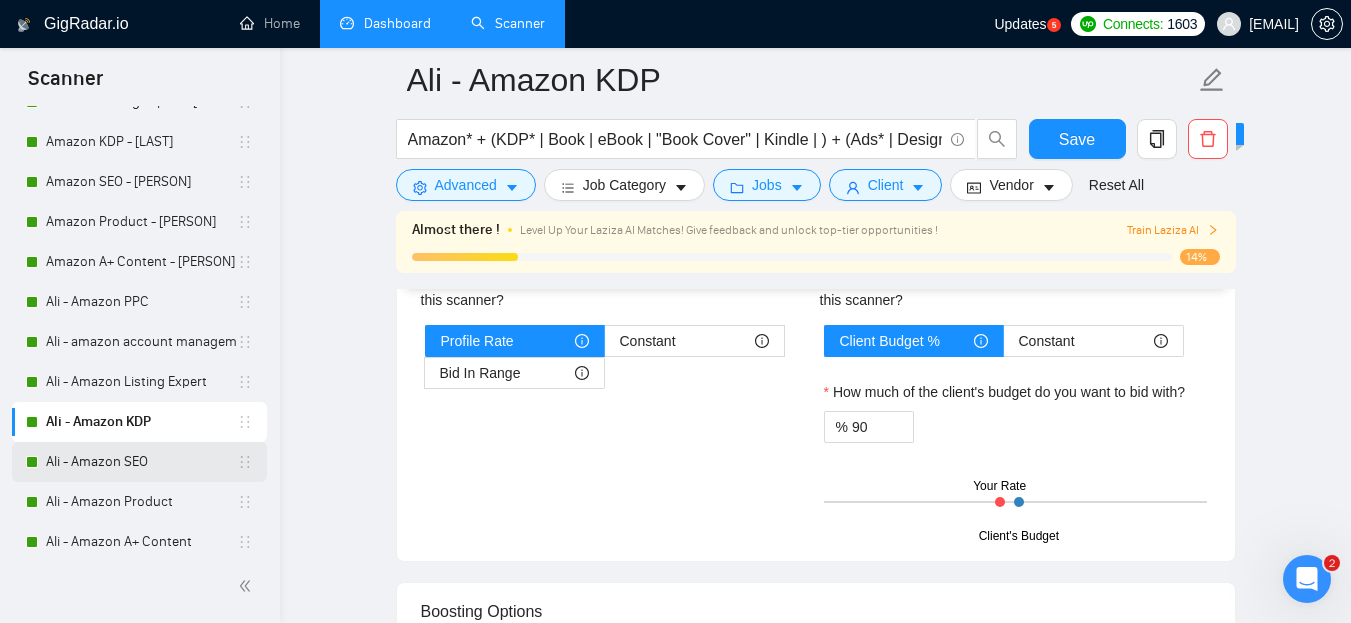 click on "Ali - Amazon SEO" at bounding box center (141, 462) 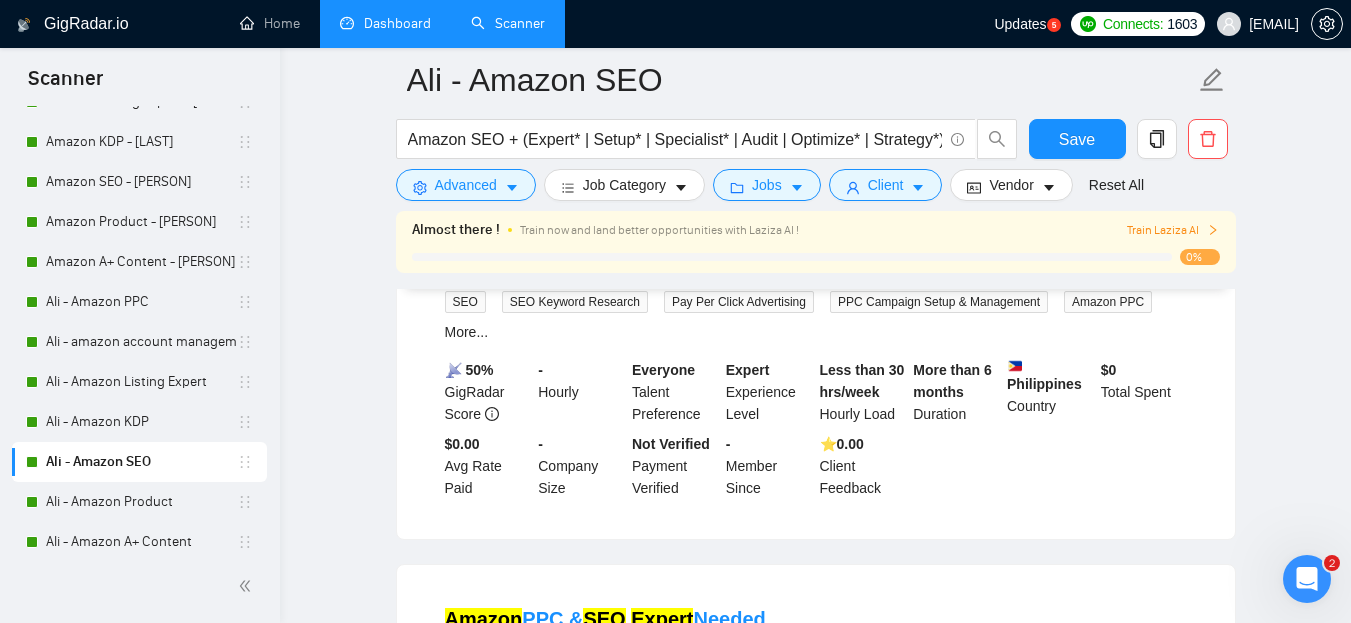 scroll, scrollTop: 100, scrollLeft: 0, axis: vertical 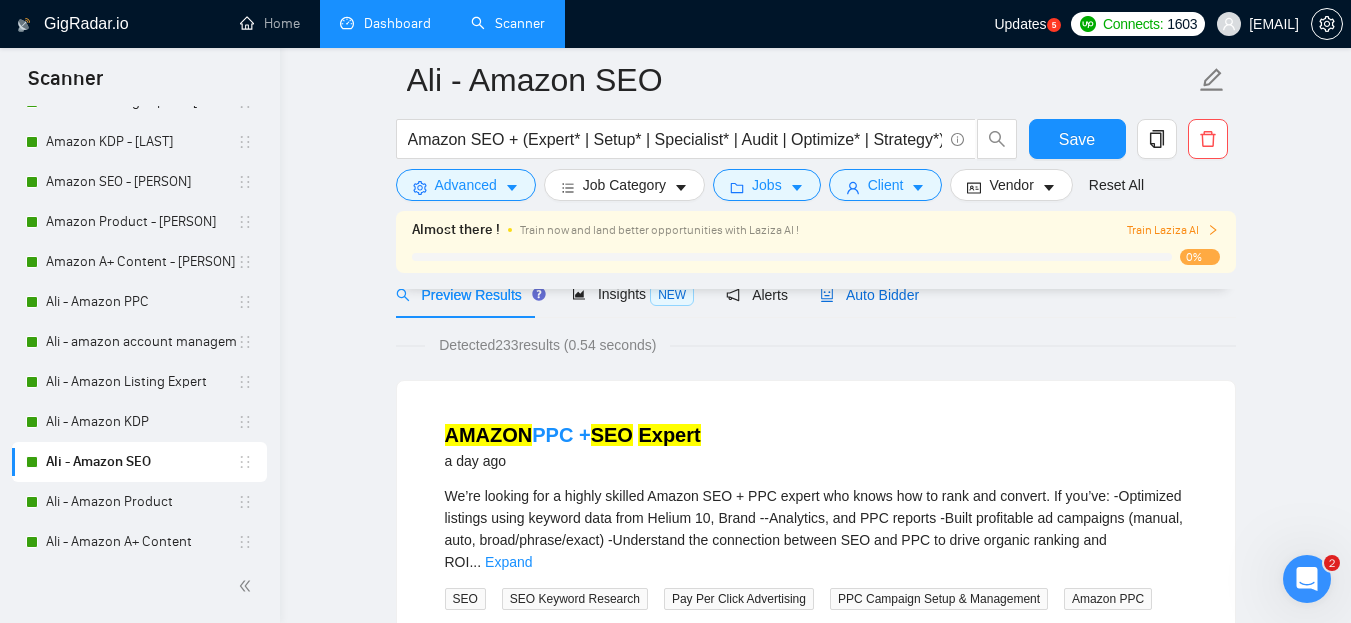 click on "Auto Bidder" at bounding box center [869, 295] 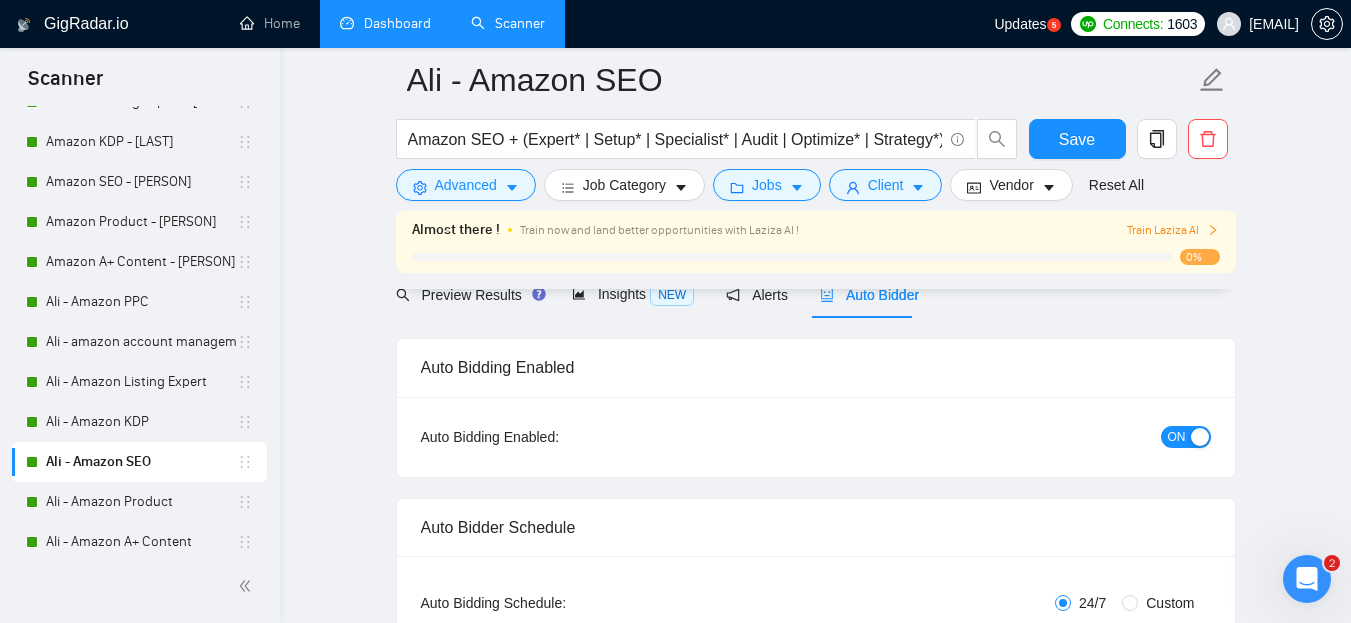 type 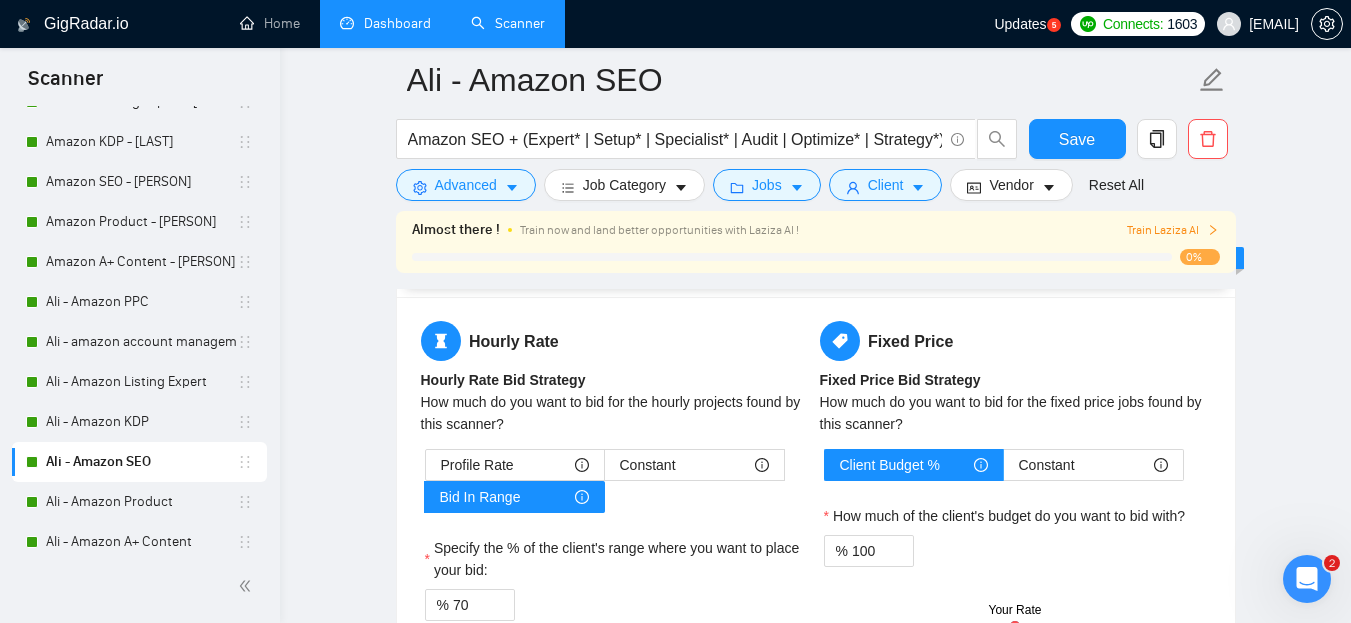 scroll, scrollTop: 3100, scrollLeft: 0, axis: vertical 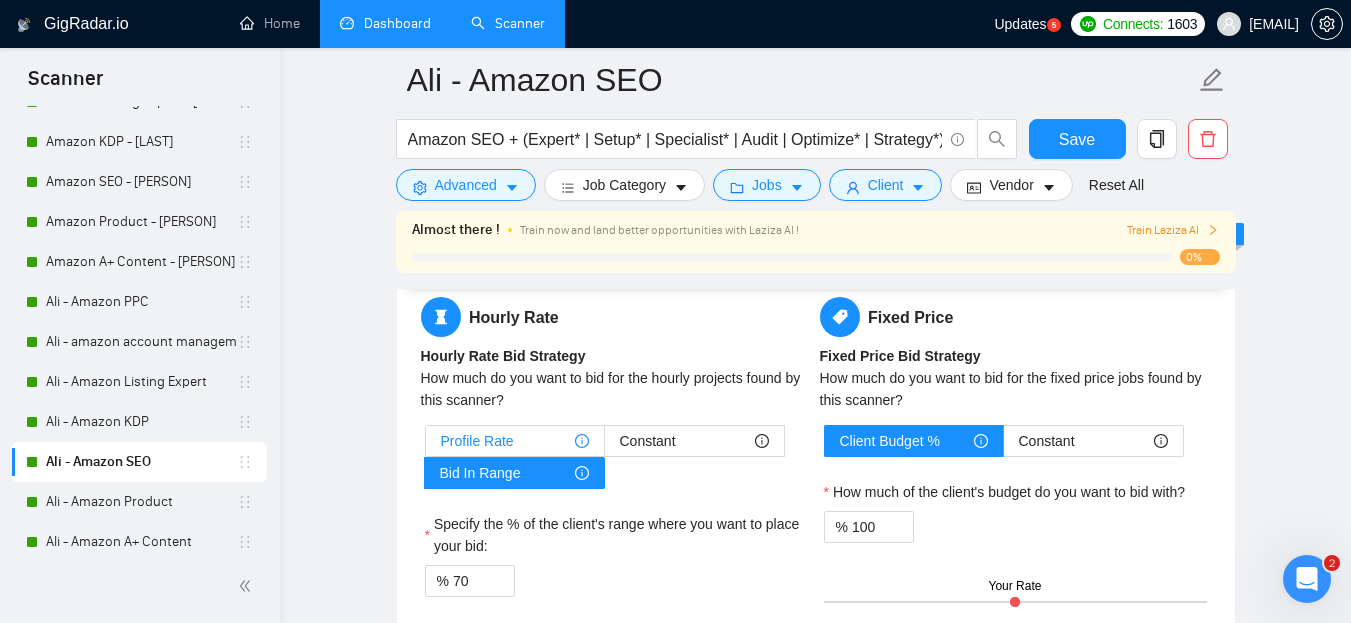click on "Profile Rate" at bounding box center (515, 441) 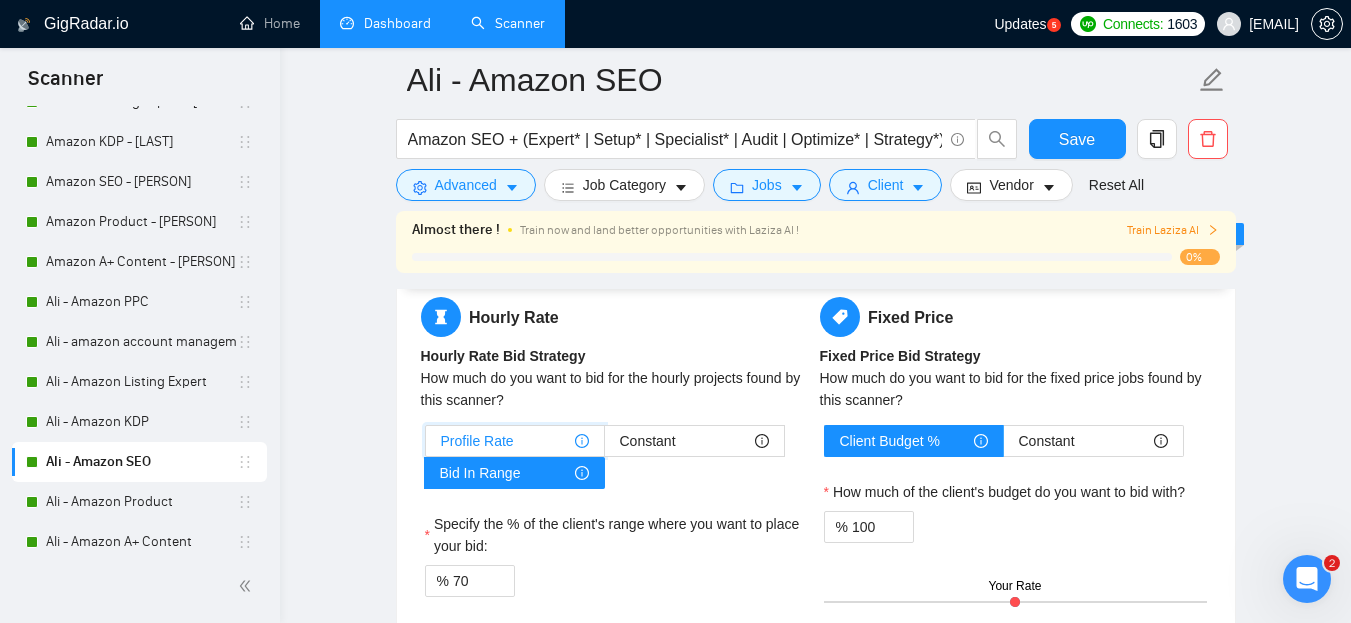 click on "Profile Rate" at bounding box center (426, 446) 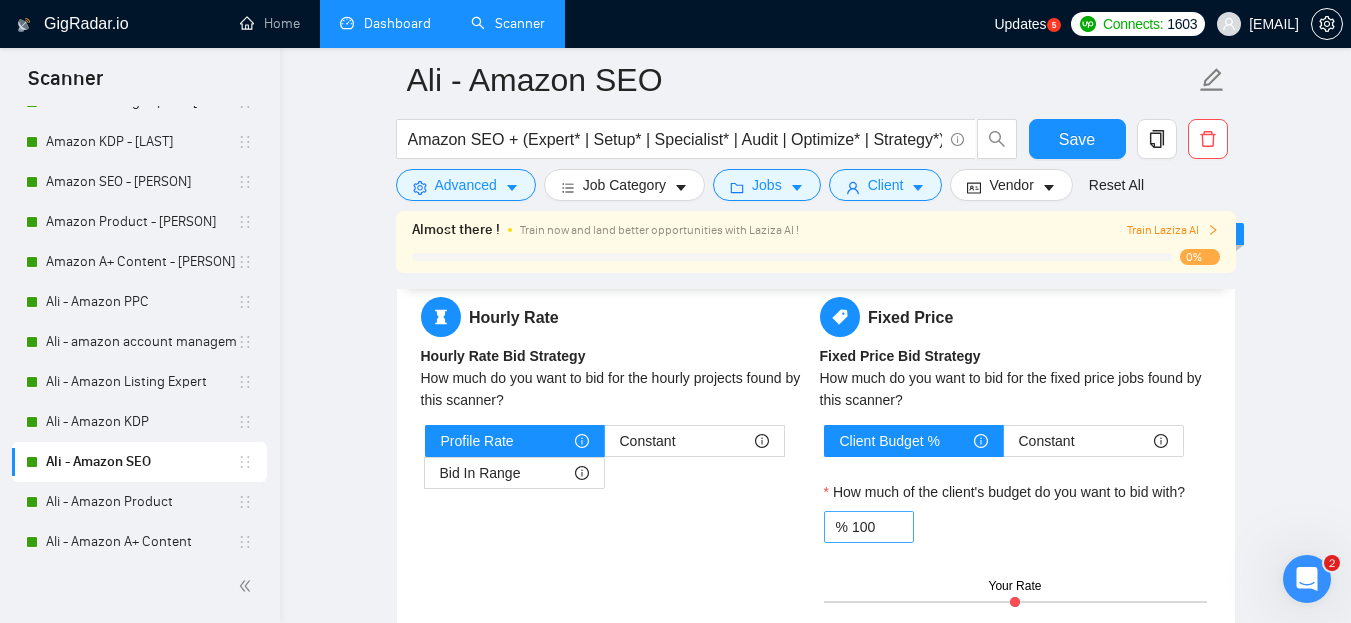 click on "% 100" at bounding box center (869, 527) 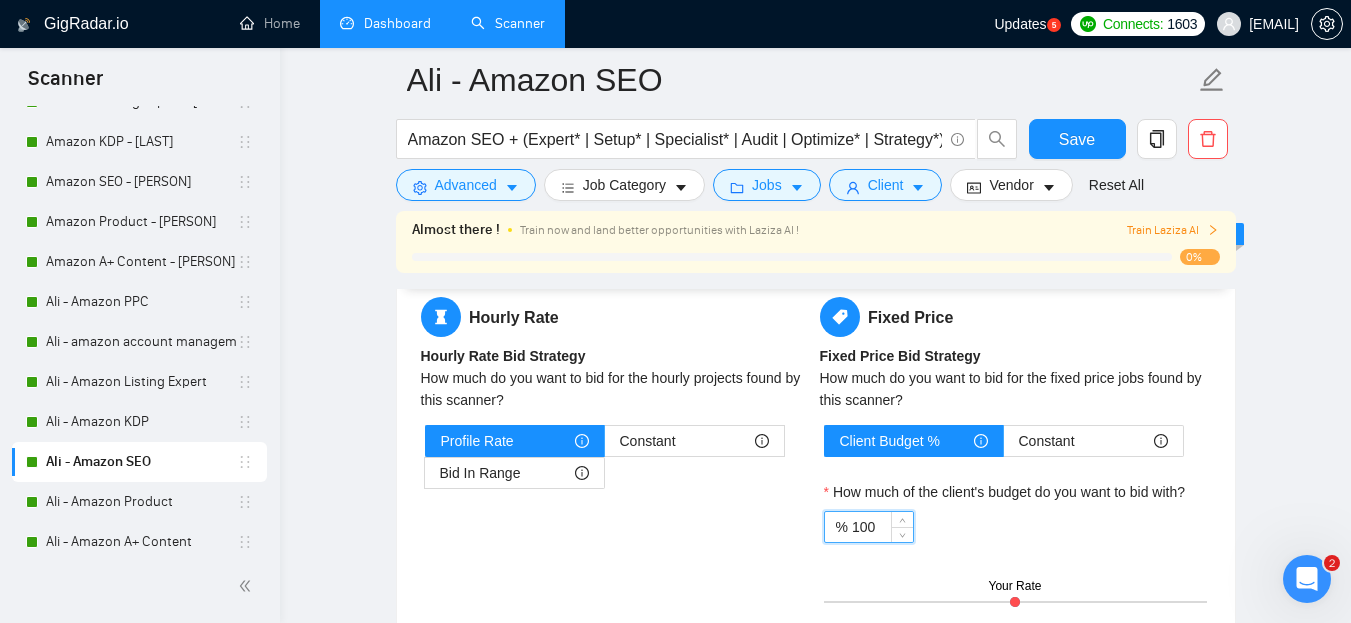 click on "100" at bounding box center [882, 527] 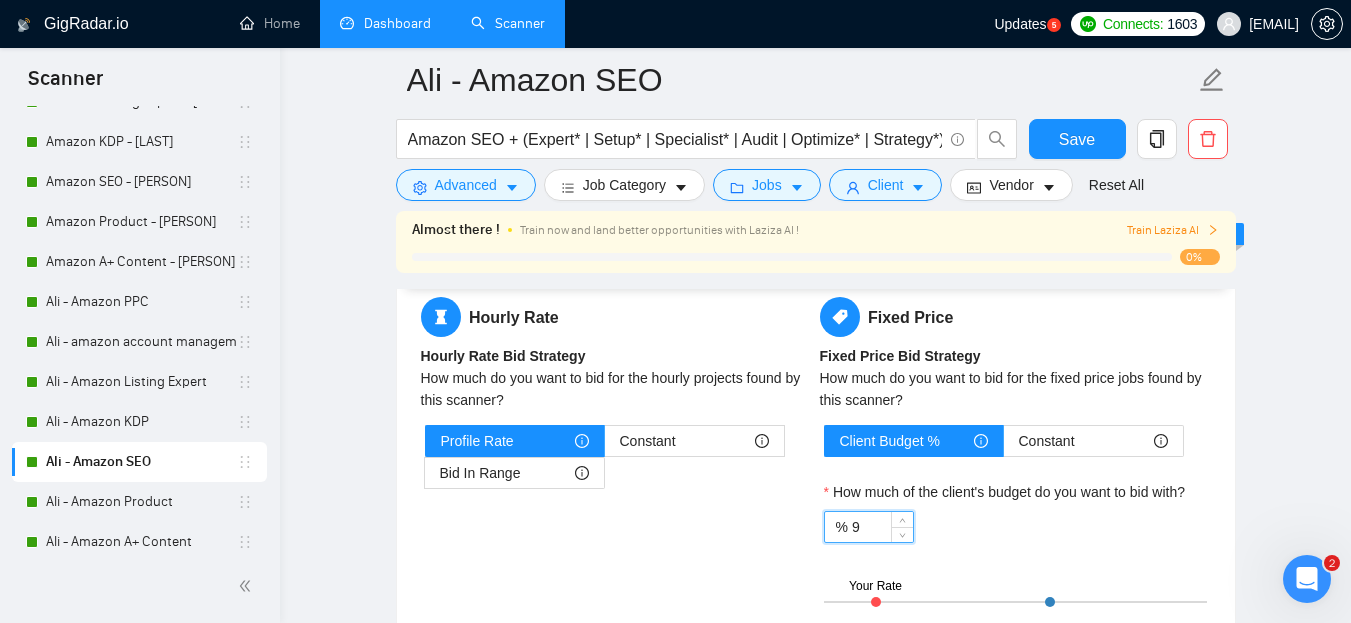 type on "90" 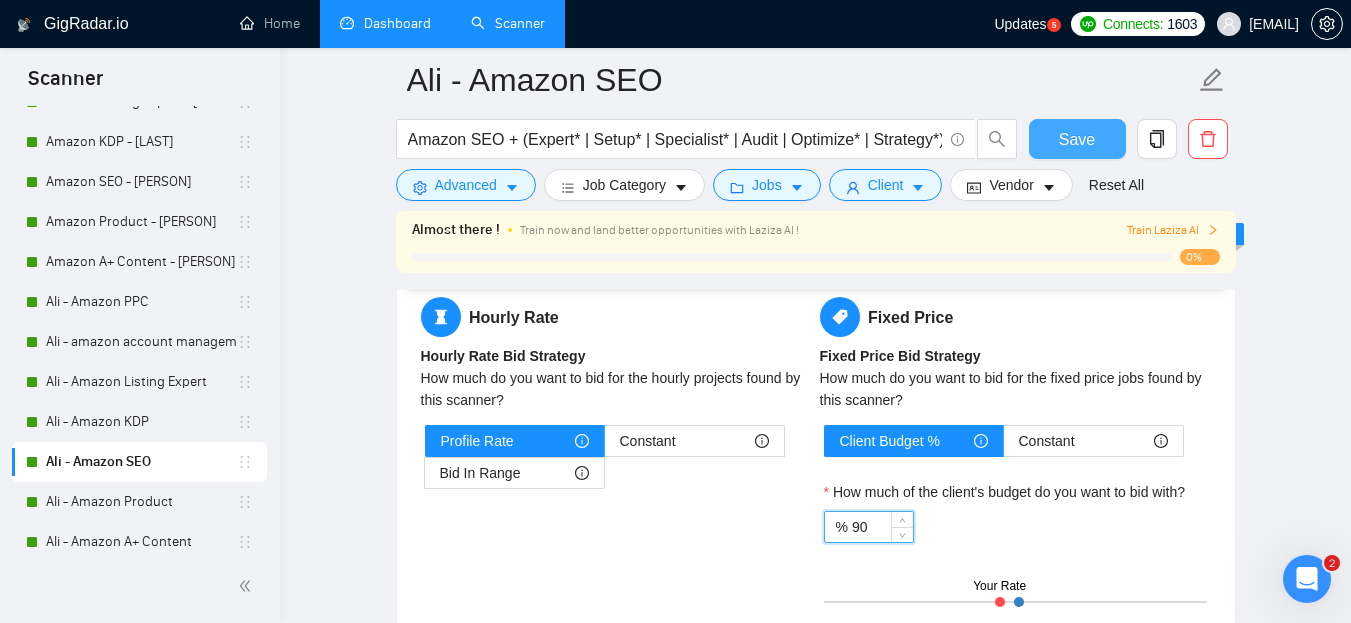 click on "Save" at bounding box center (1077, 139) 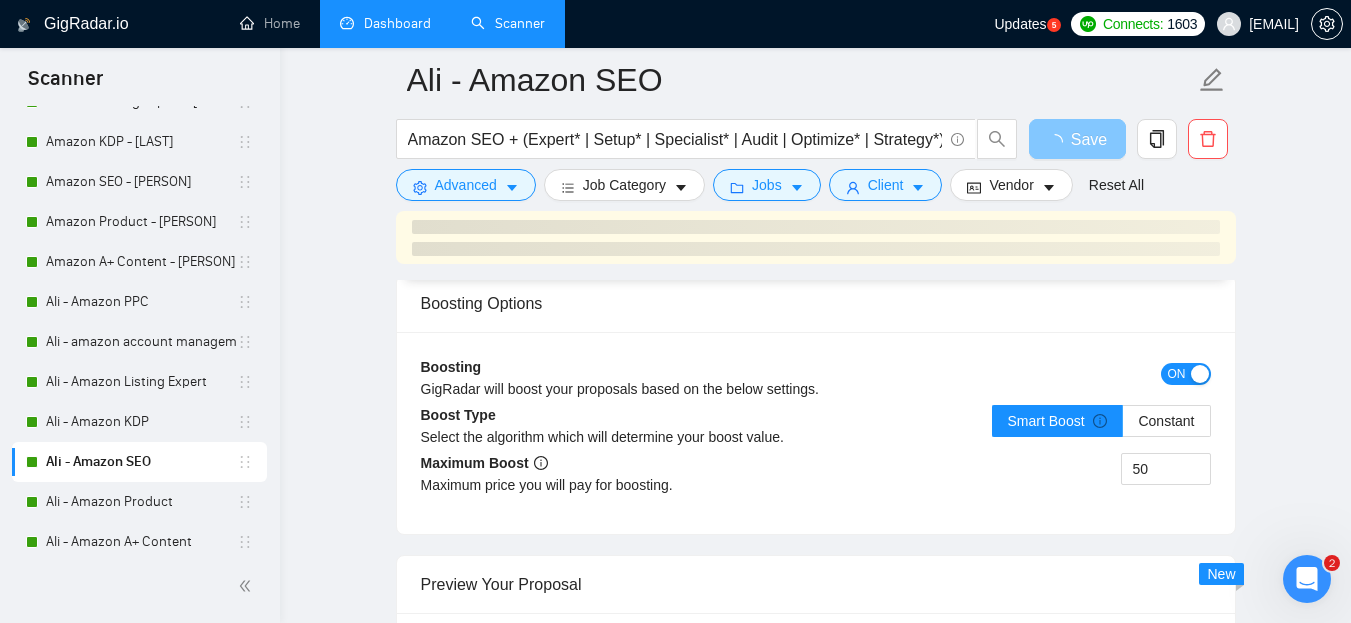 scroll, scrollTop: 3500, scrollLeft: 0, axis: vertical 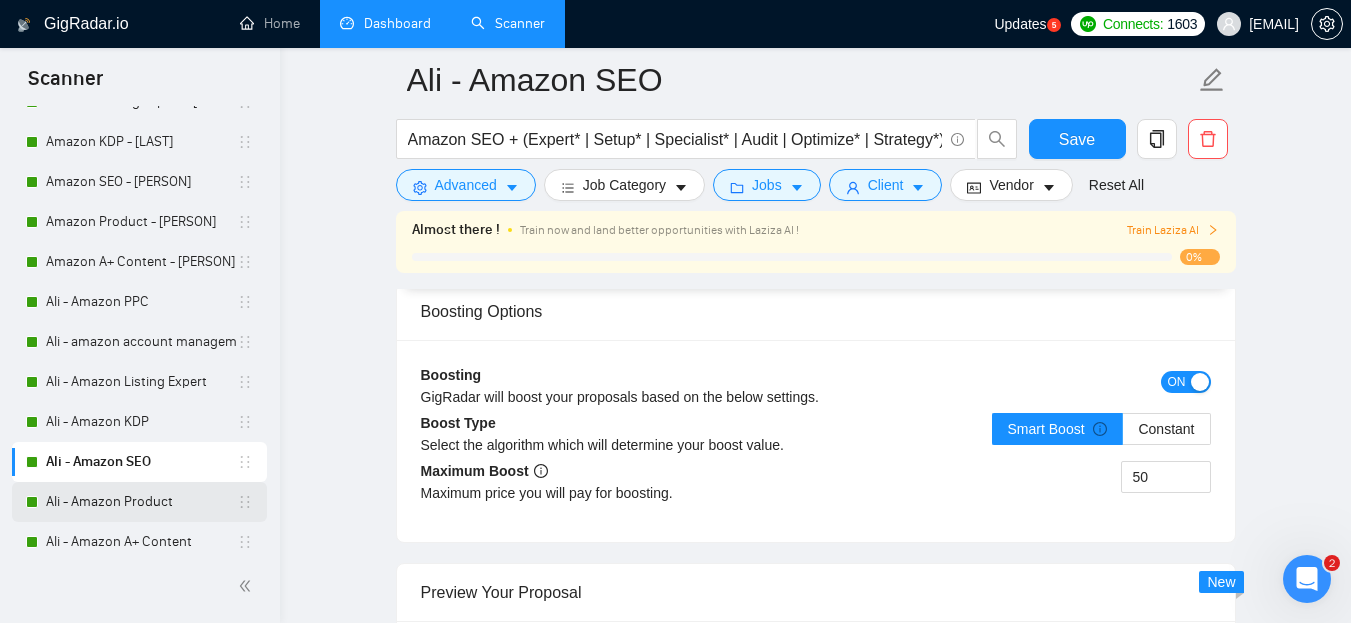 click on "Ali - Amazon Product" at bounding box center (141, 502) 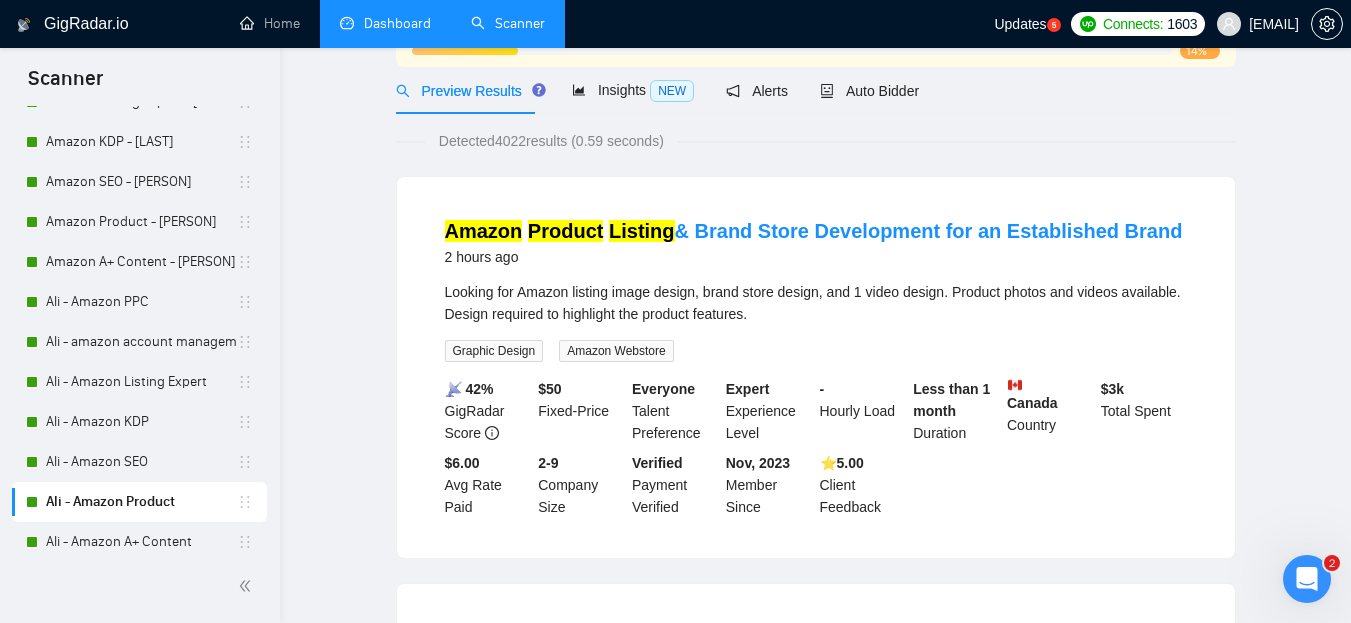 scroll, scrollTop: 0, scrollLeft: 0, axis: both 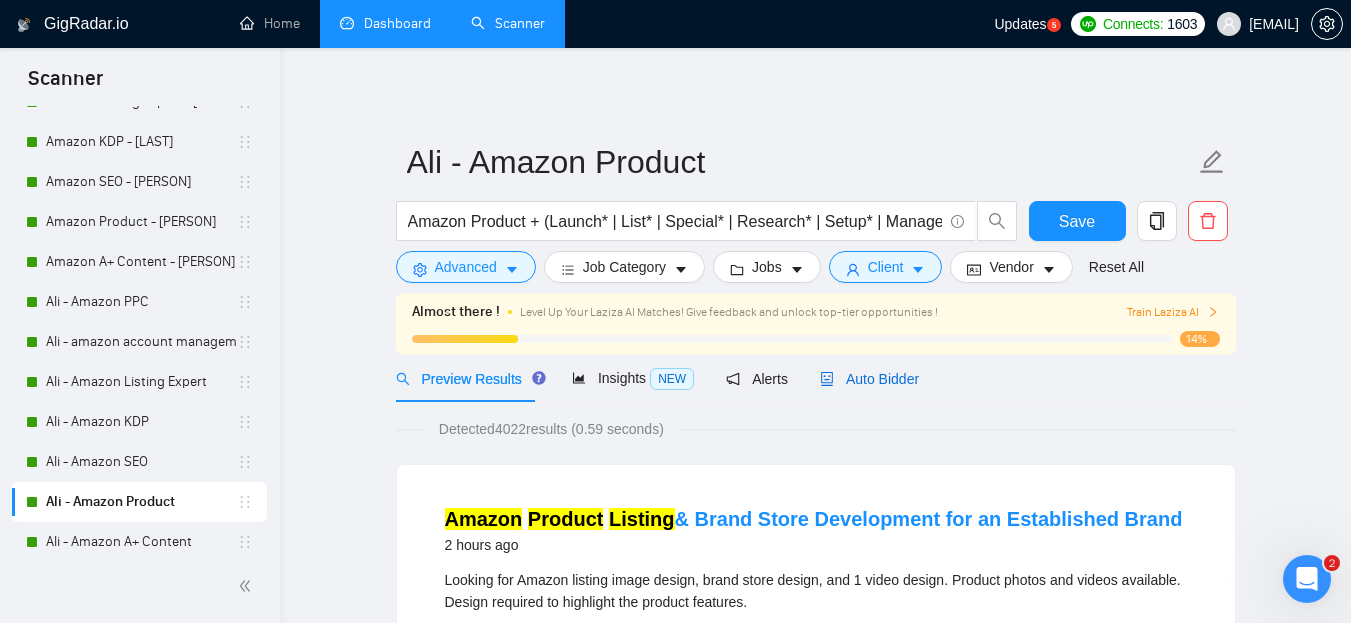 click on "Auto Bidder" at bounding box center [869, 379] 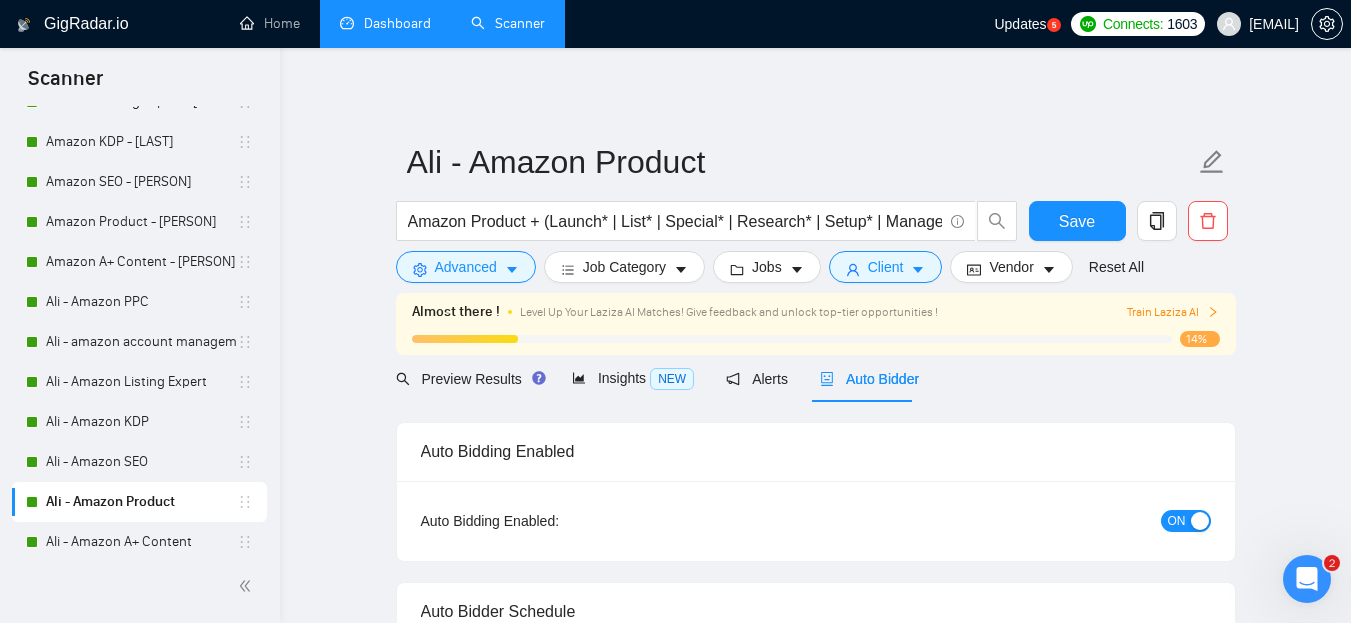 type 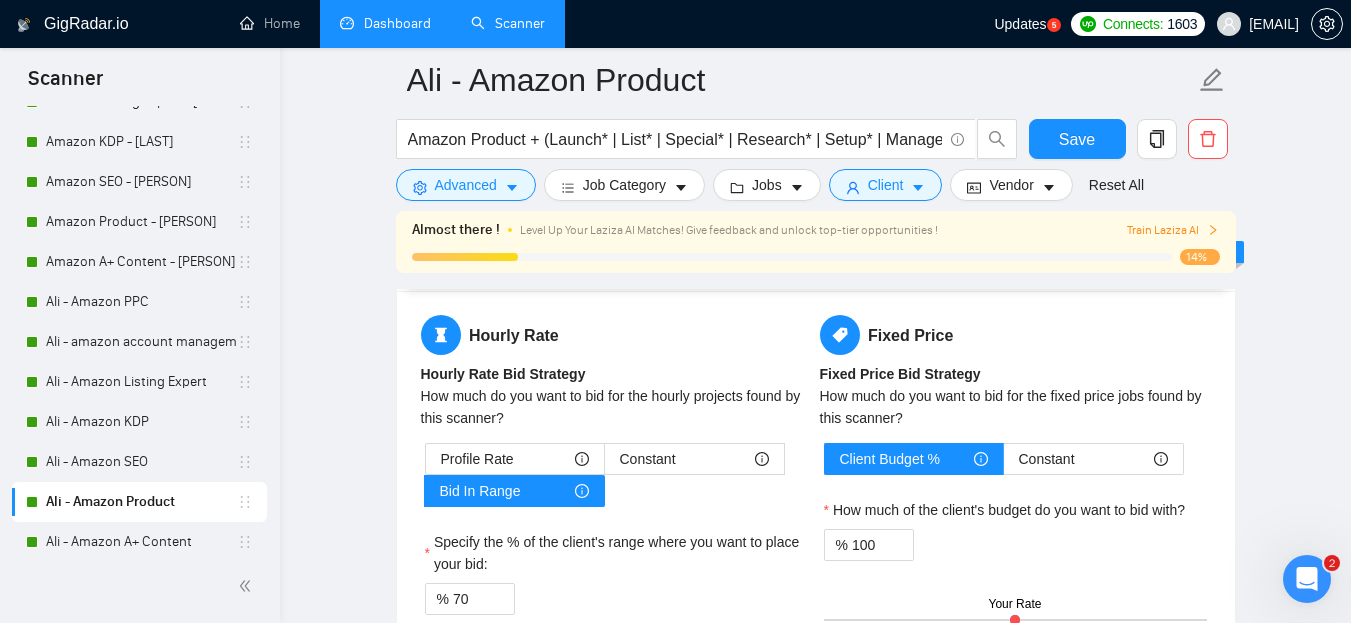 scroll, scrollTop: 3100, scrollLeft: 0, axis: vertical 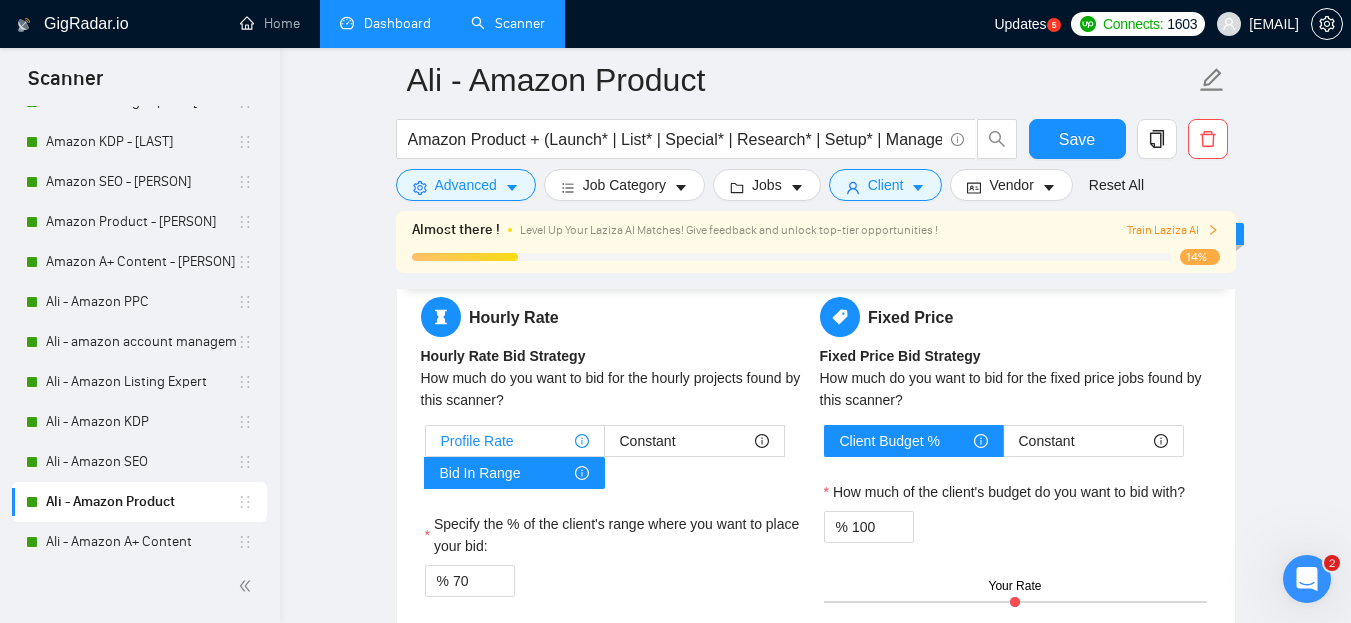 click on "Profile Rate" at bounding box center (477, 441) 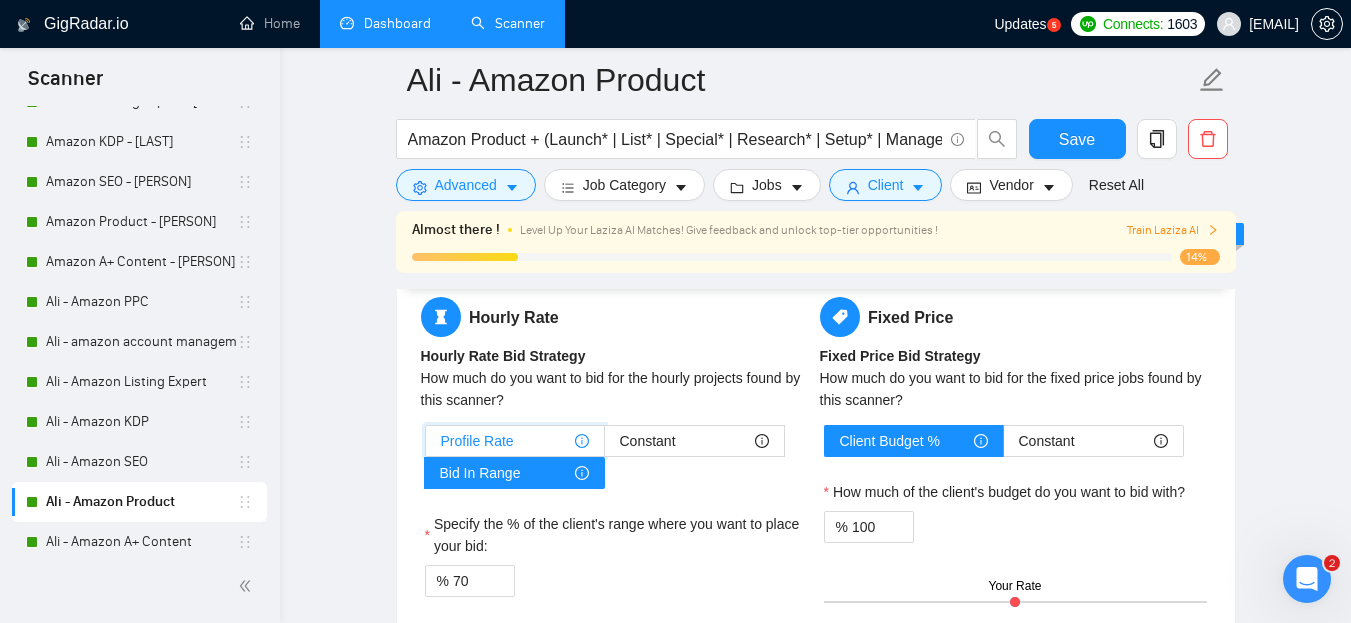 click on "Profile Rate" at bounding box center [426, 446] 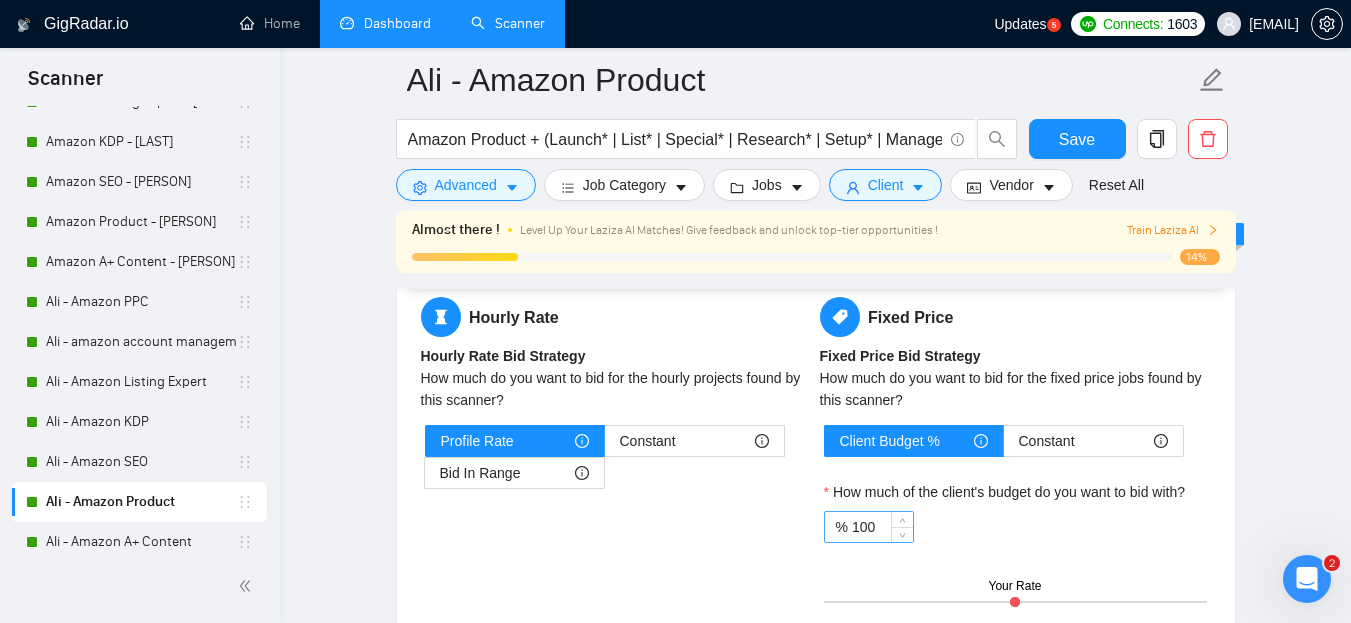 click on "100" at bounding box center (882, 527) 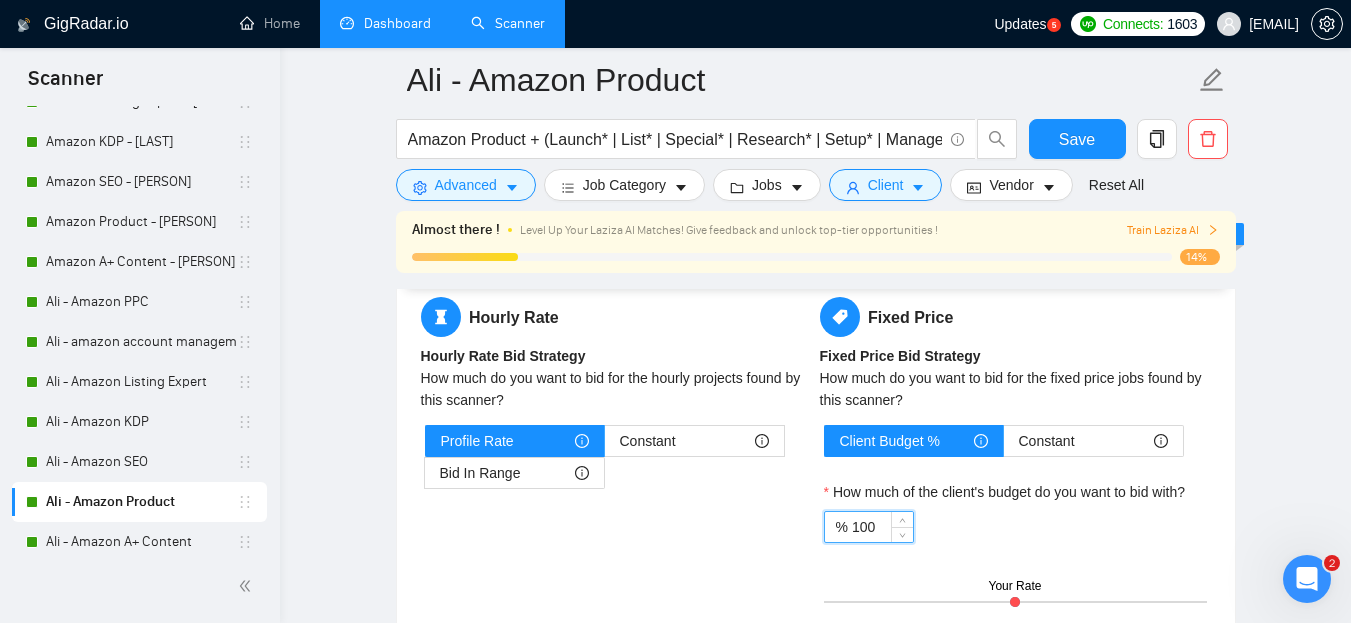 click on "100" at bounding box center (882, 527) 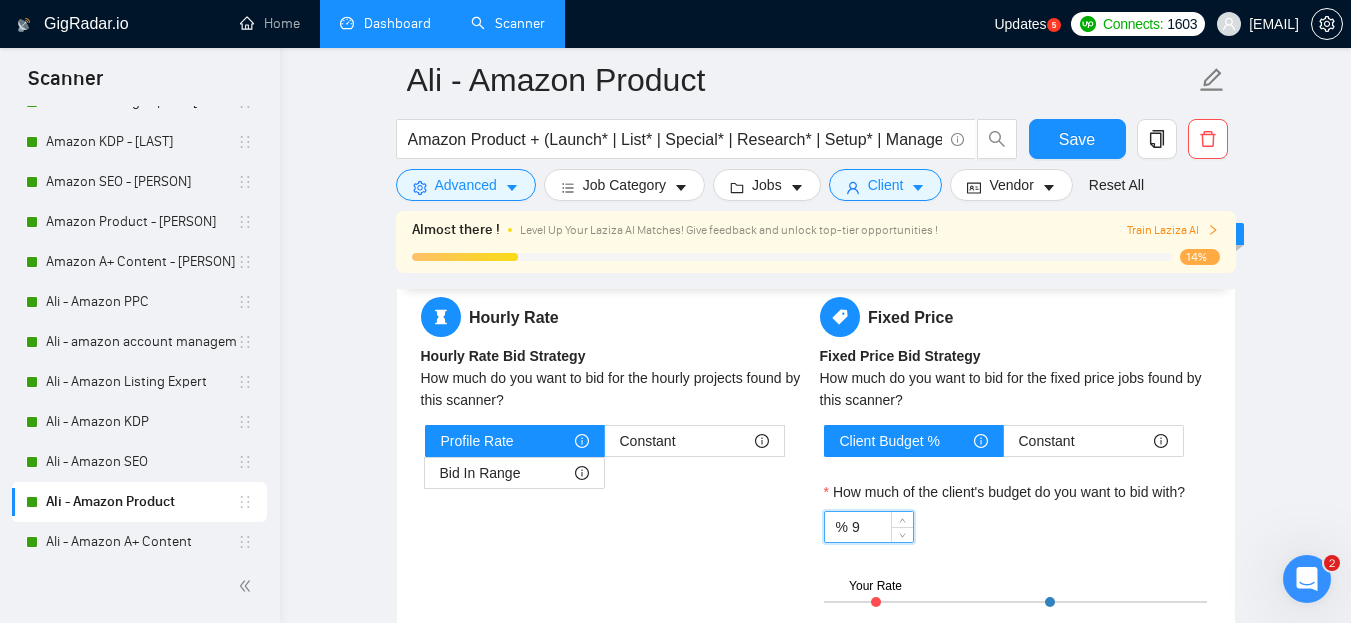 type on "90" 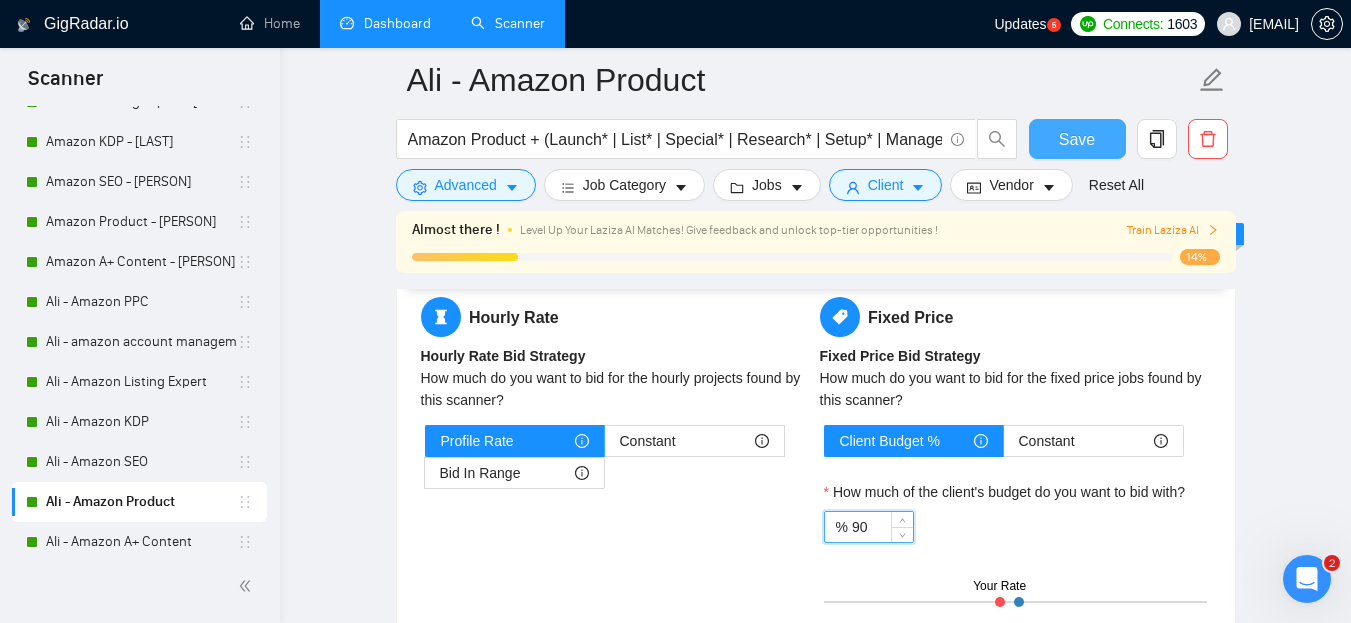 click on "Save" at bounding box center [1077, 139] 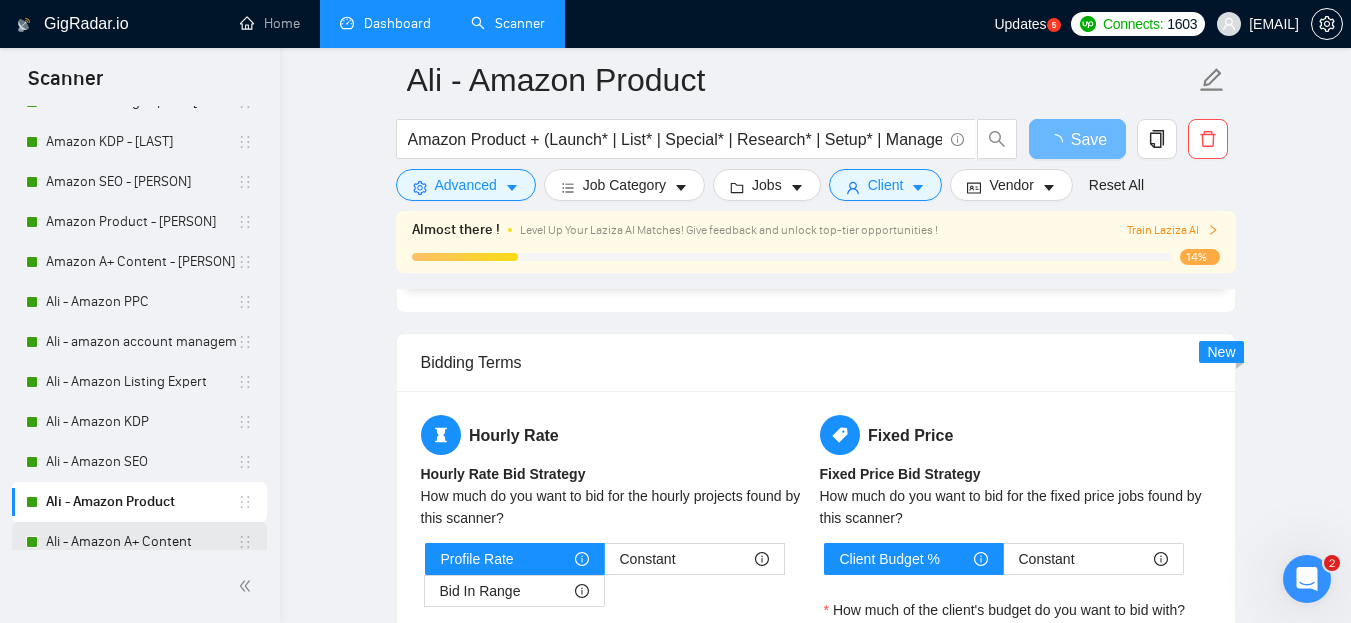 click on "Ali - Amazon A+ Content" at bounding box center (141, 542) 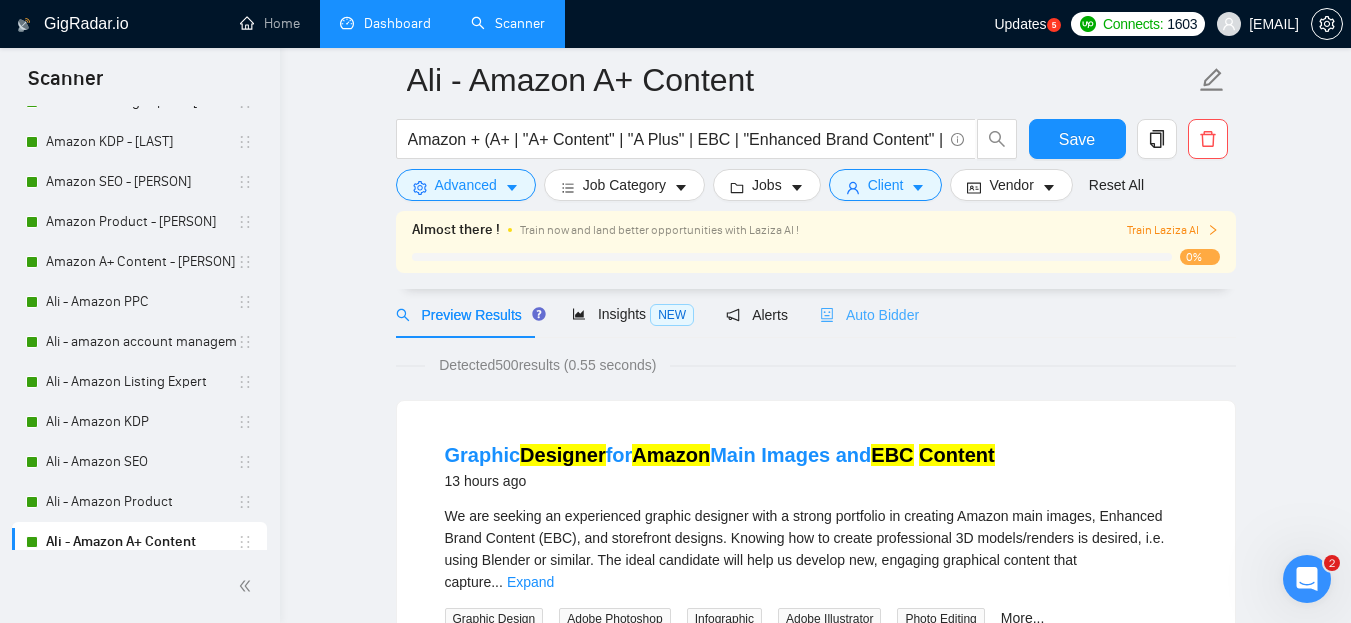 scroll, scrollTop: 100, scrollLeft: 0, axis: vertical 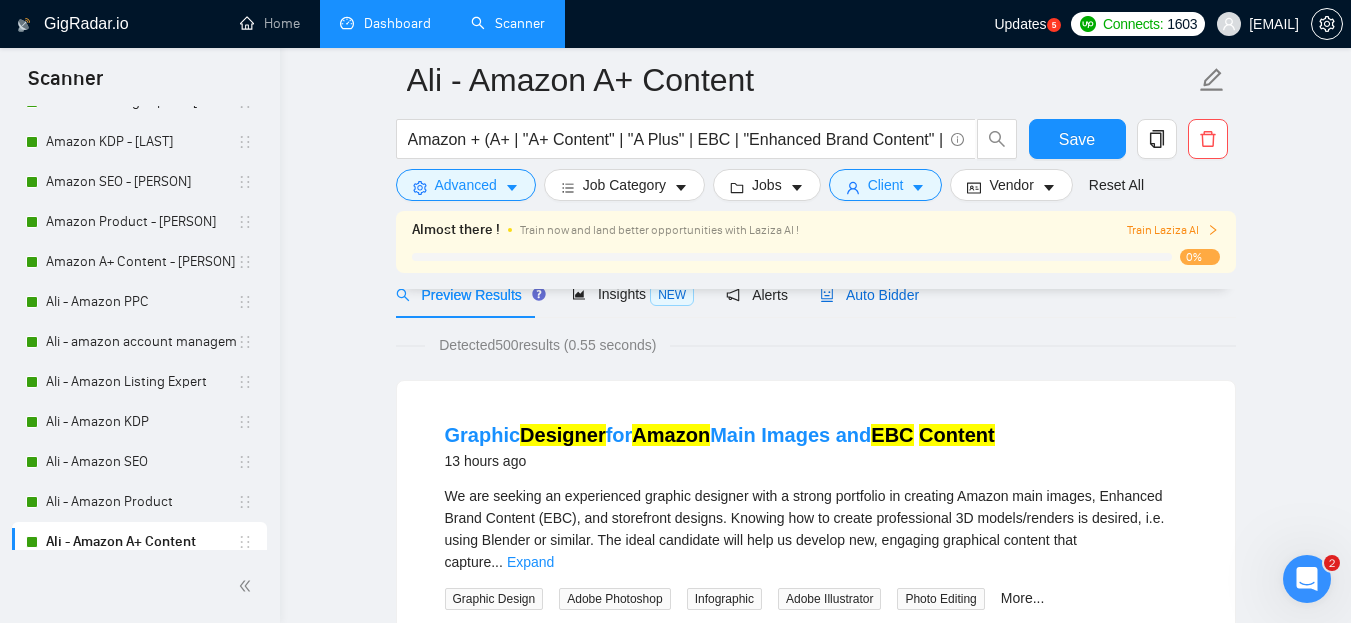 click on "Auto Bidder" at bounding box center (869, 295) 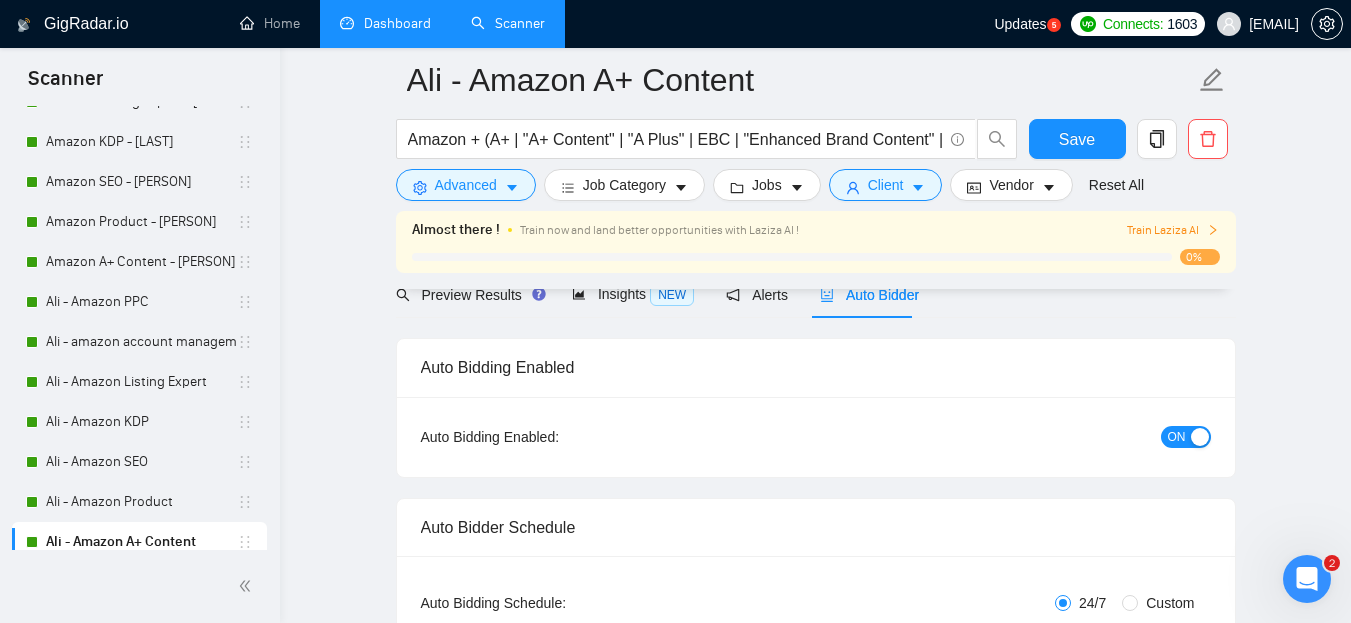 type 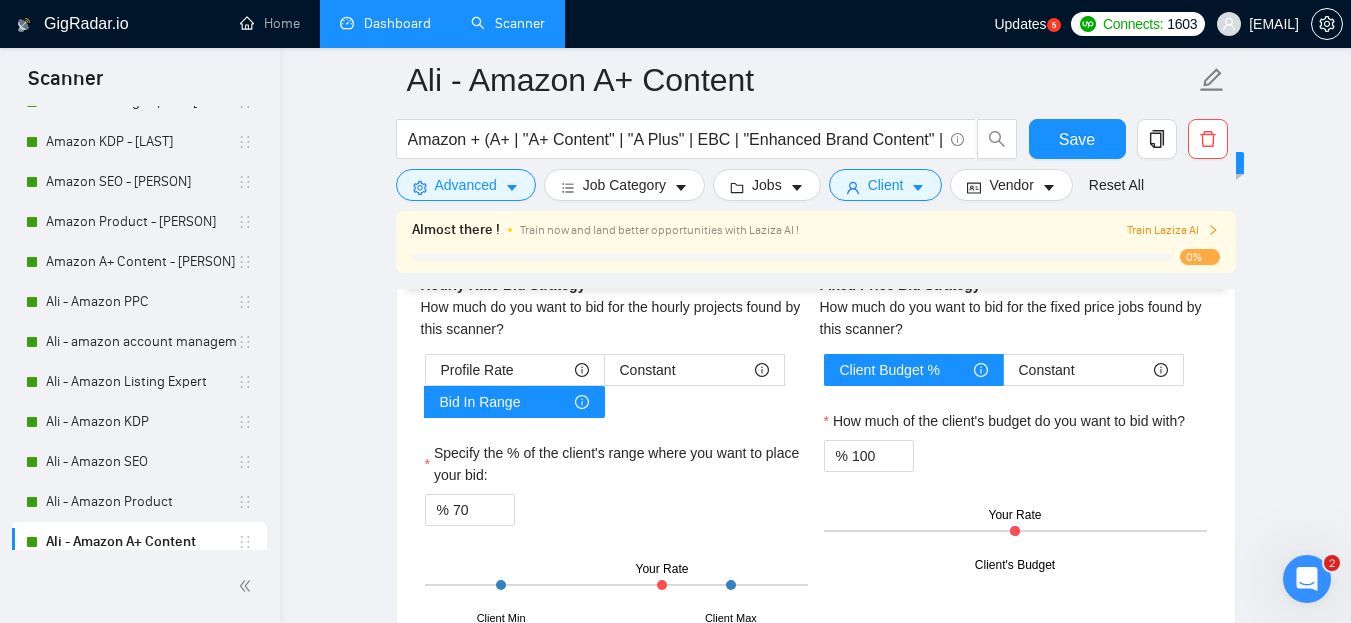 scroll, scrollTop: 3200, scrollLeft: 0, axis: vertical 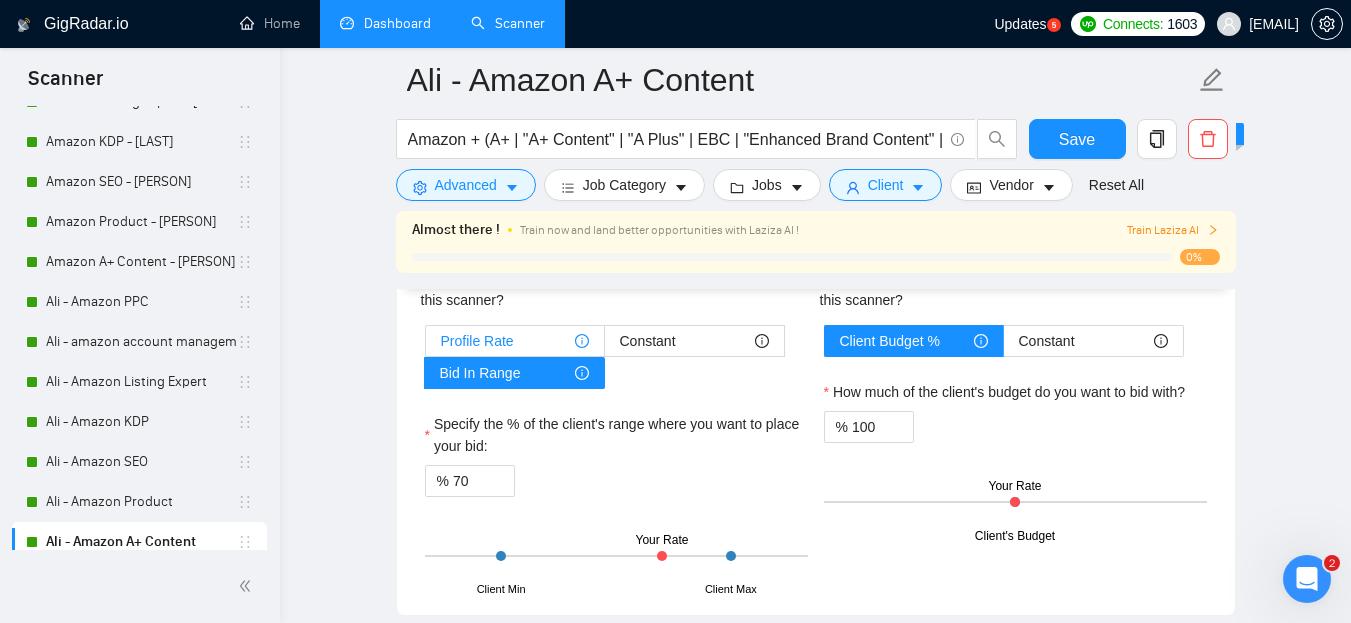 click on "Profile Rate" at bounding box center (515, 341) 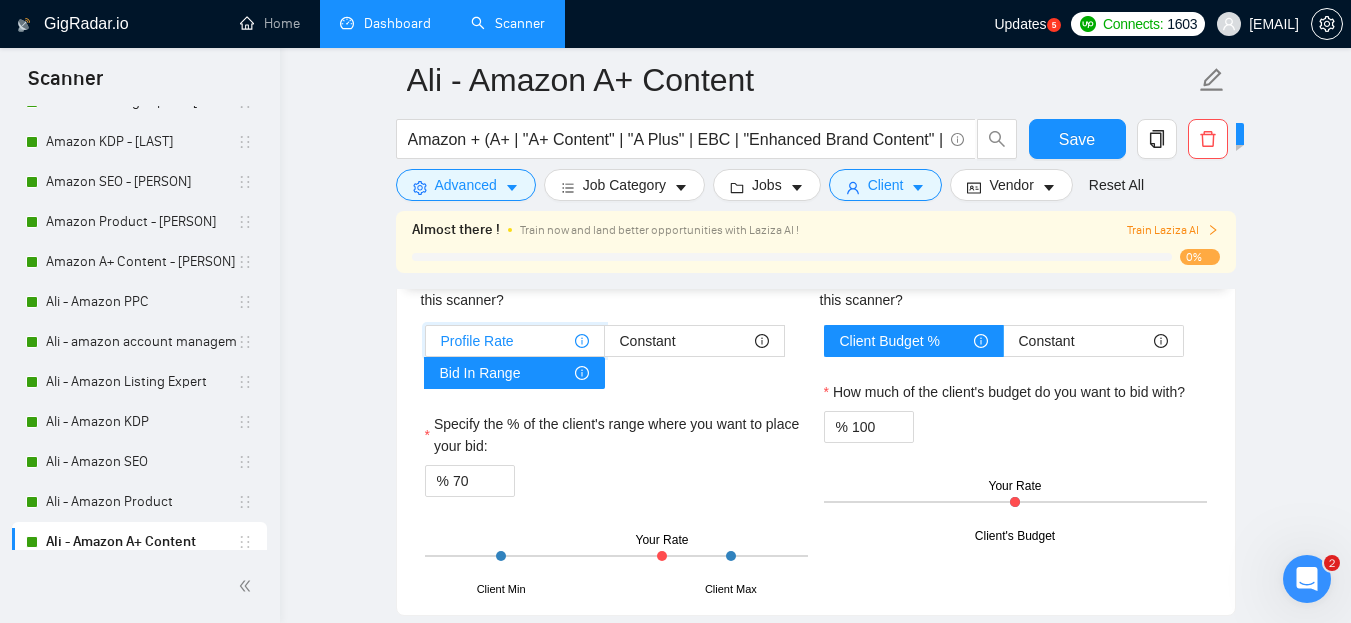 click on "Profile Rate" at bounding box center [426, 346] 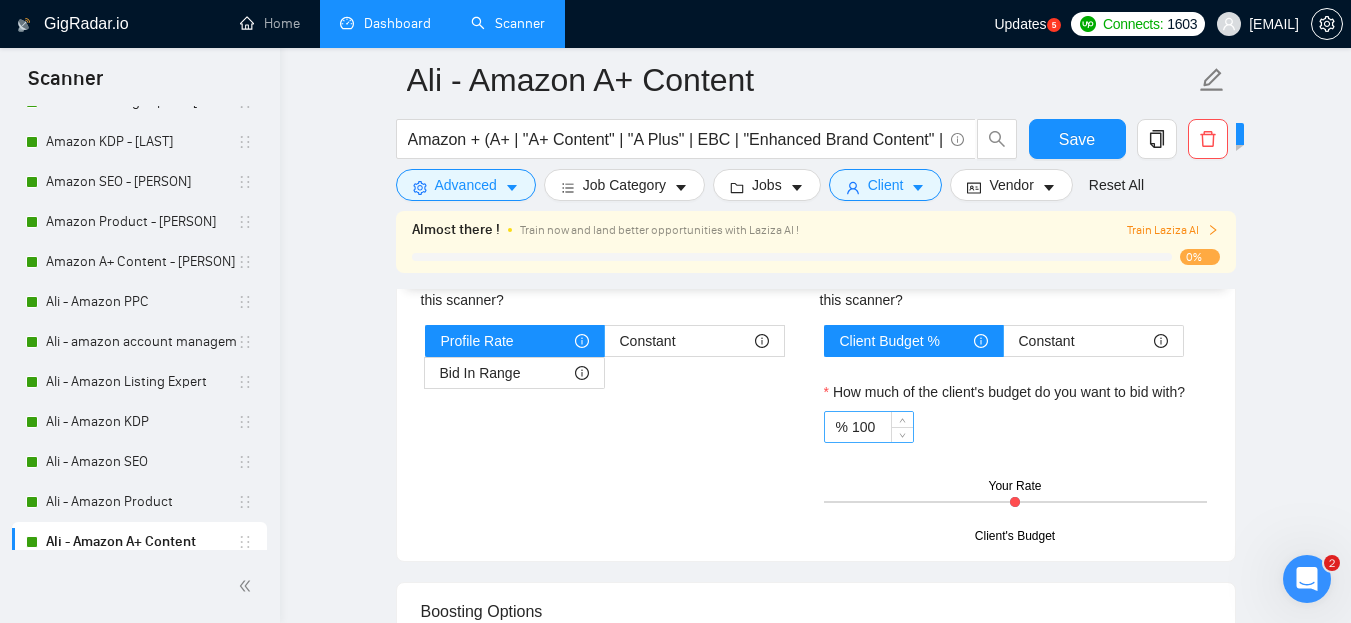 click on "100" at bounding box center (882, 427) 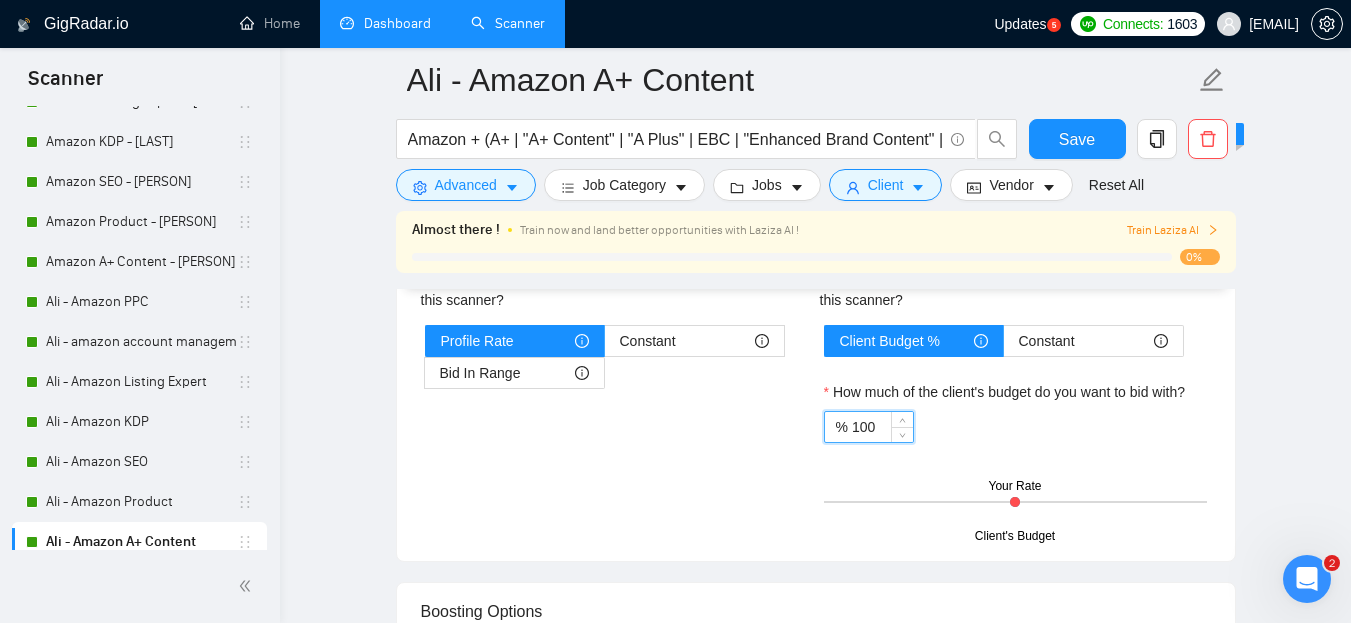 click on "100" at bounding box center (882, 427) 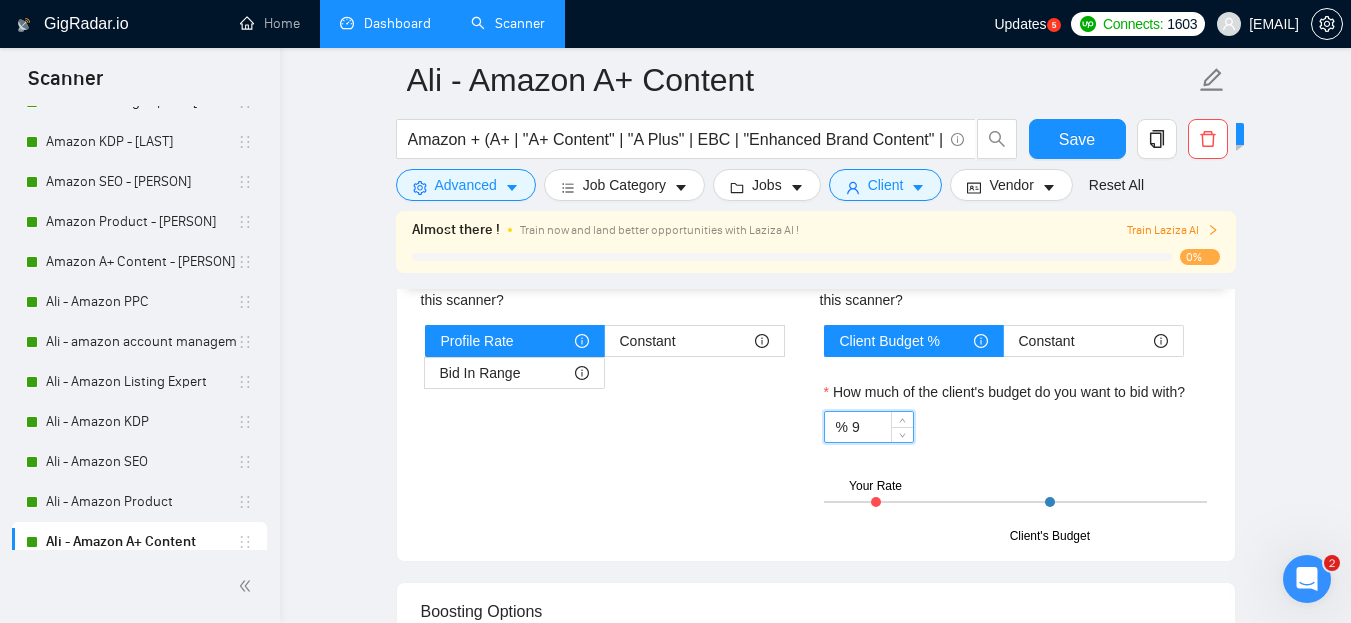 type on "90" 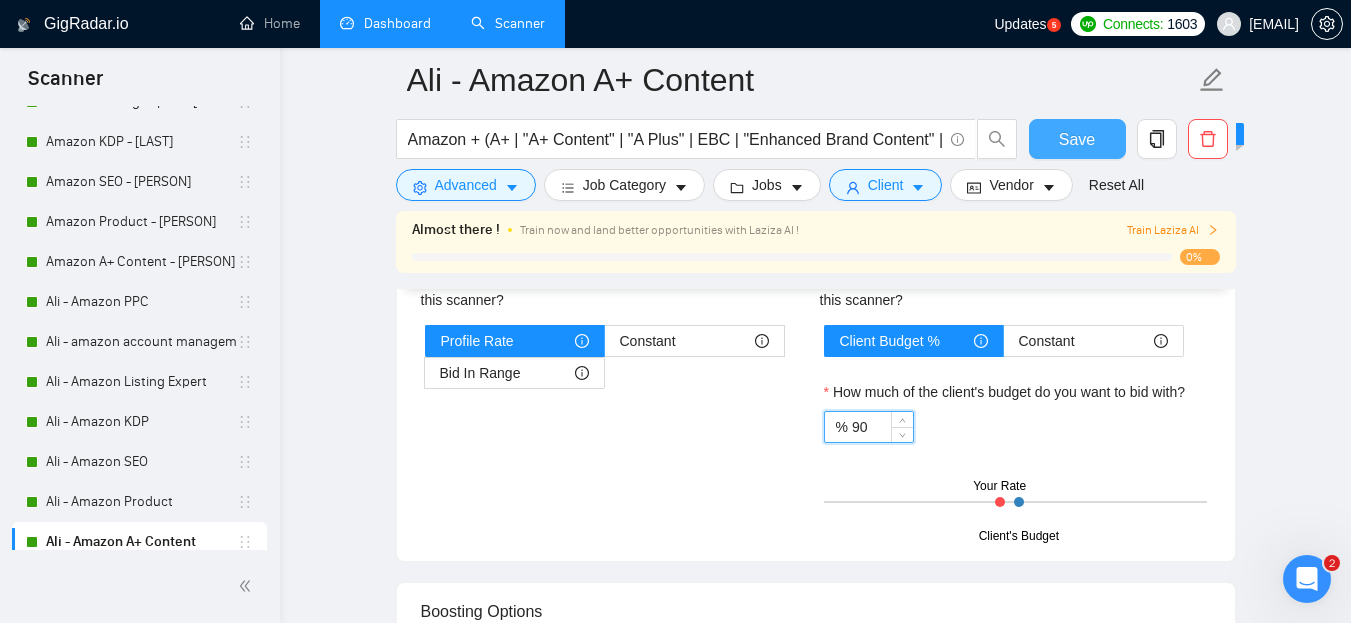 click on "Save" at bounding box center (1077, 139) 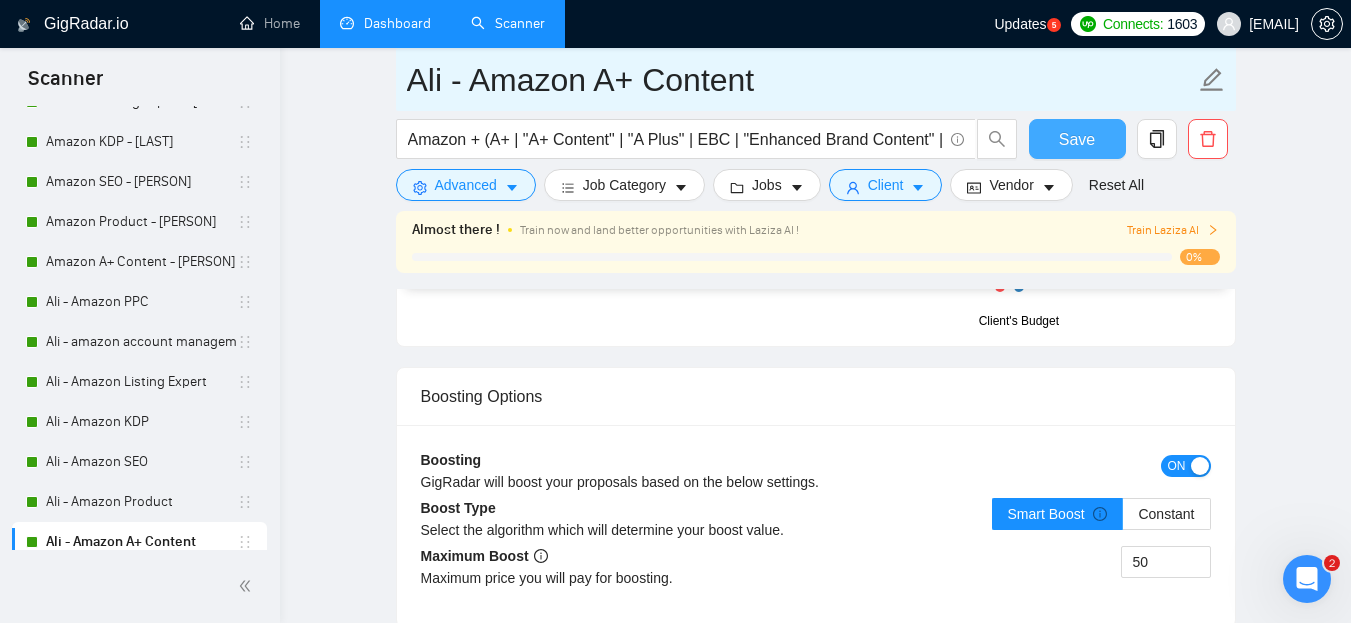 scroll, scrollTop: 3300, scrollLeft: 0, axis: vertical 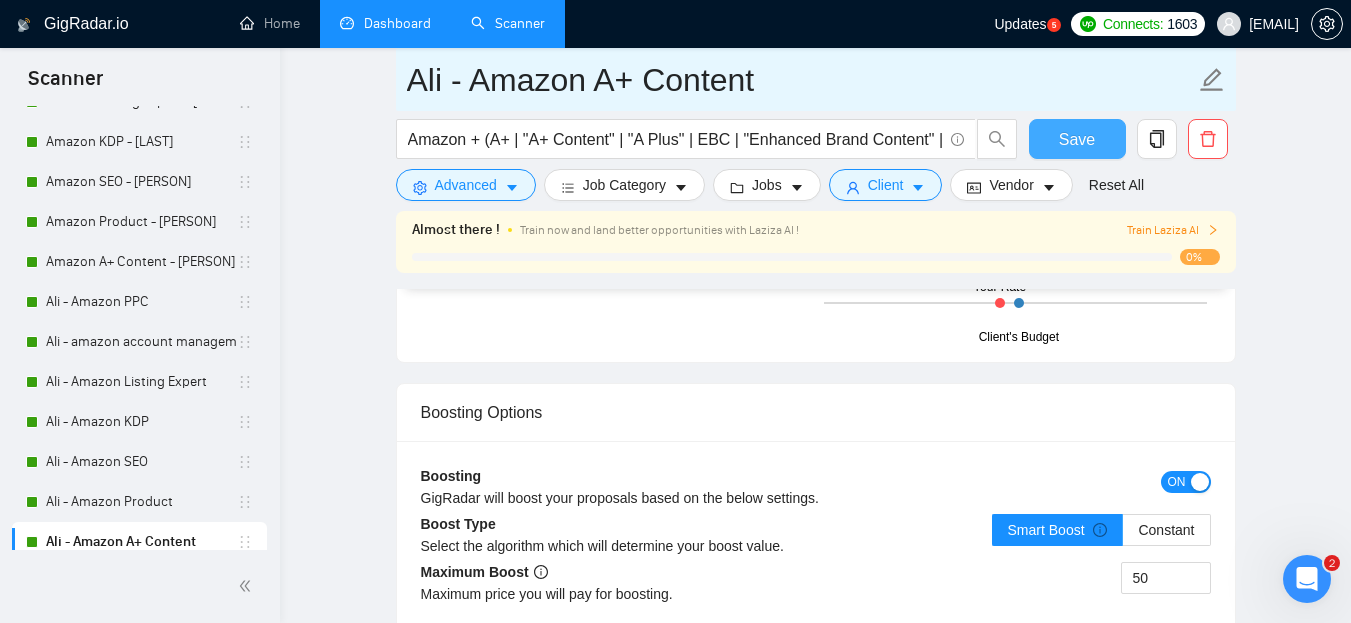 type 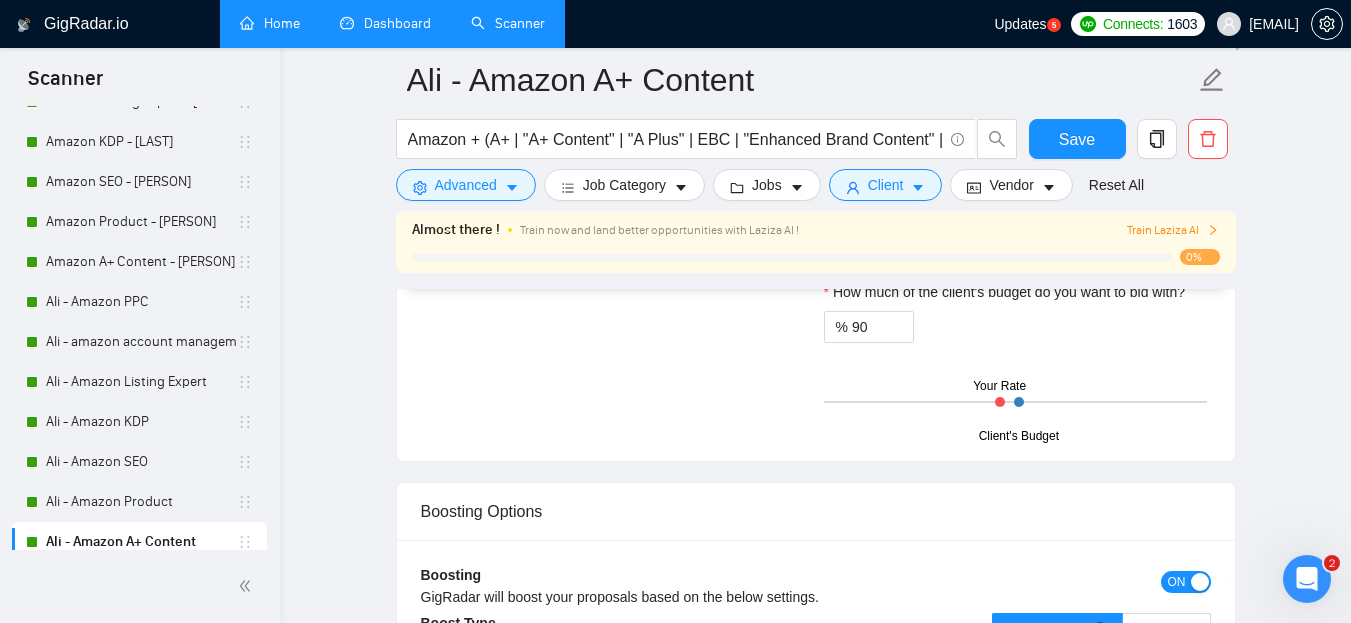 click on "Home" at bounding box center [270, 23] 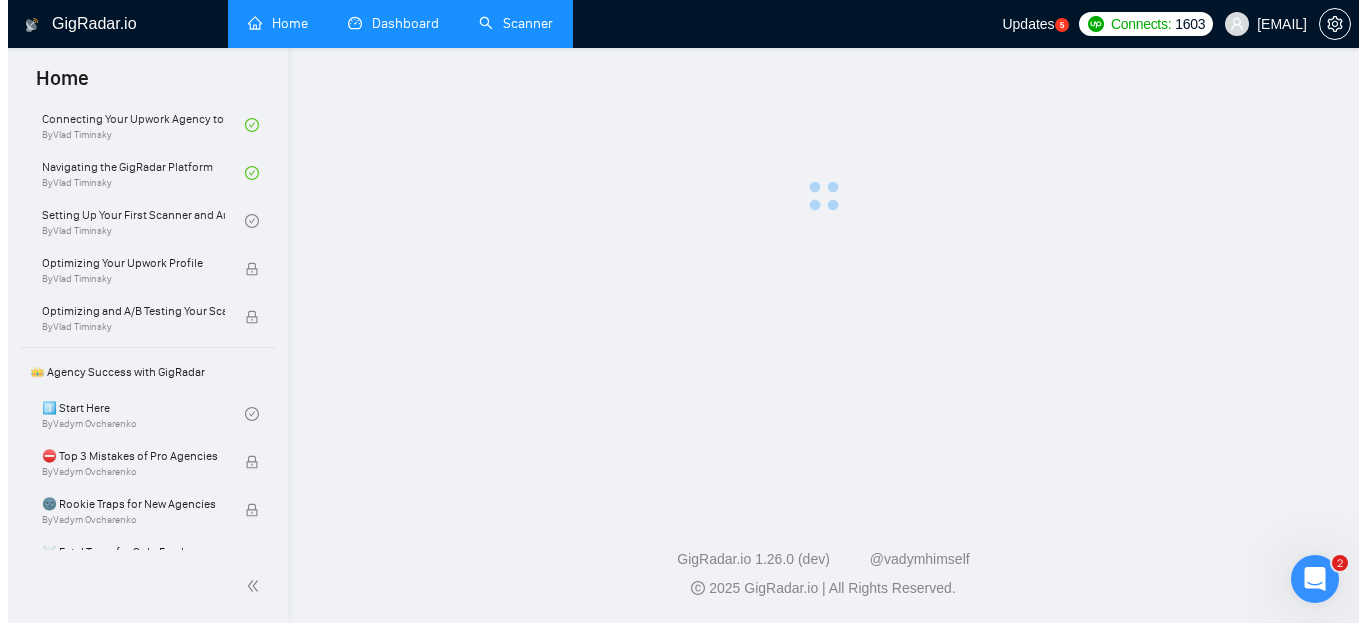 scroll, scrollTop: 0, scrollLeft: 0, axis: both 